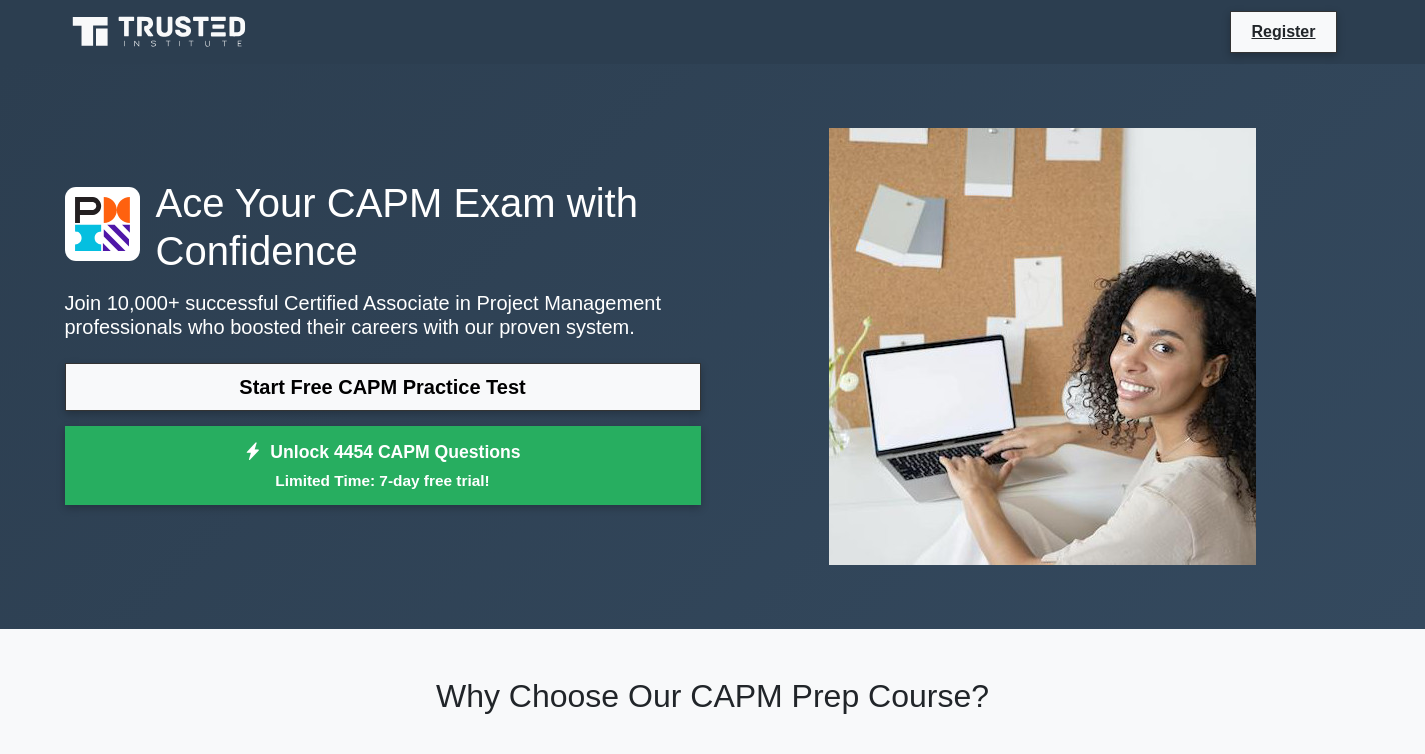 scroll, scrollTop: 0, scrollLeft: 0, axis: both 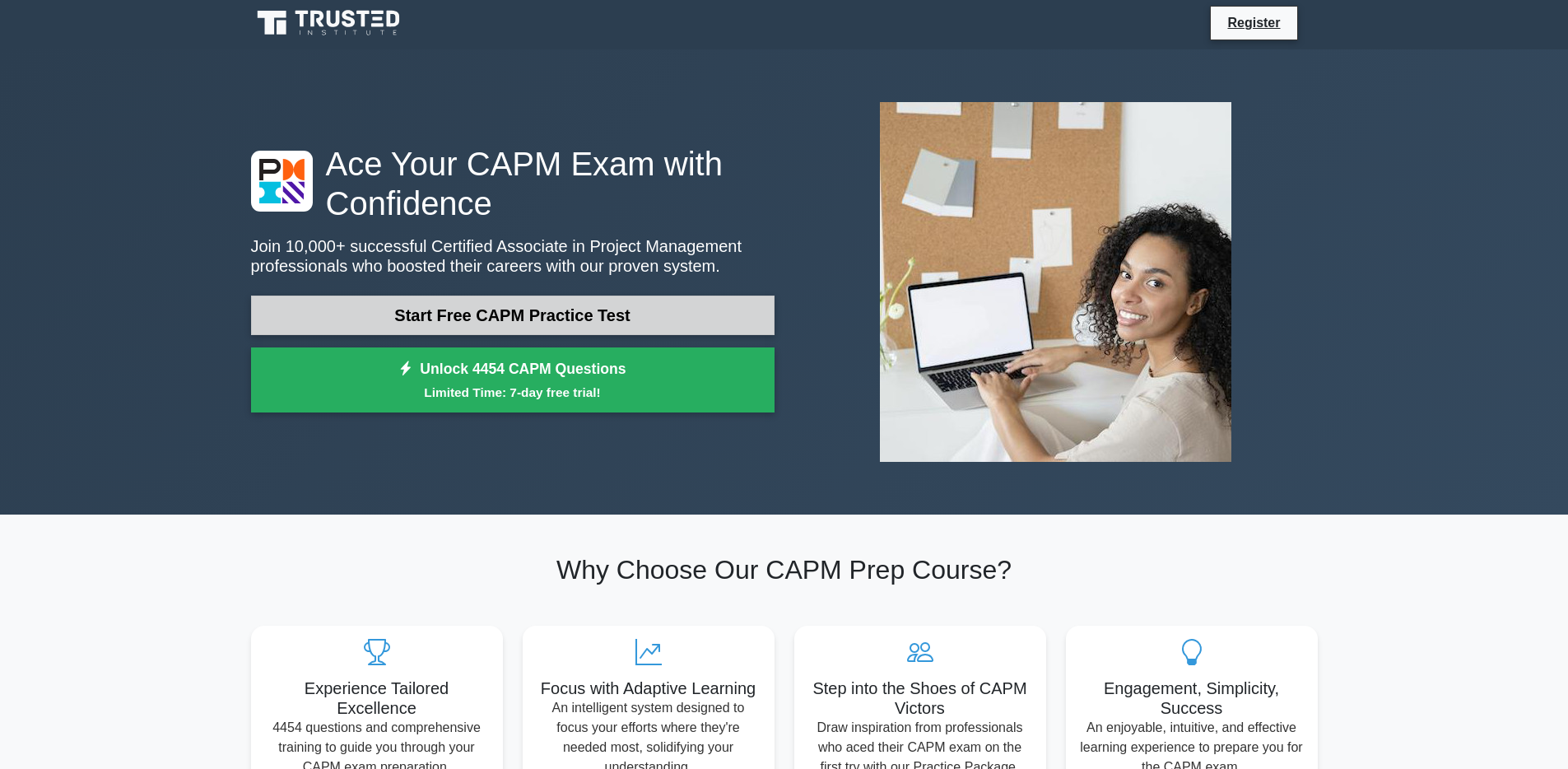 click on "Start Free CAPM Practice Test" at bounding box center [513, 315] 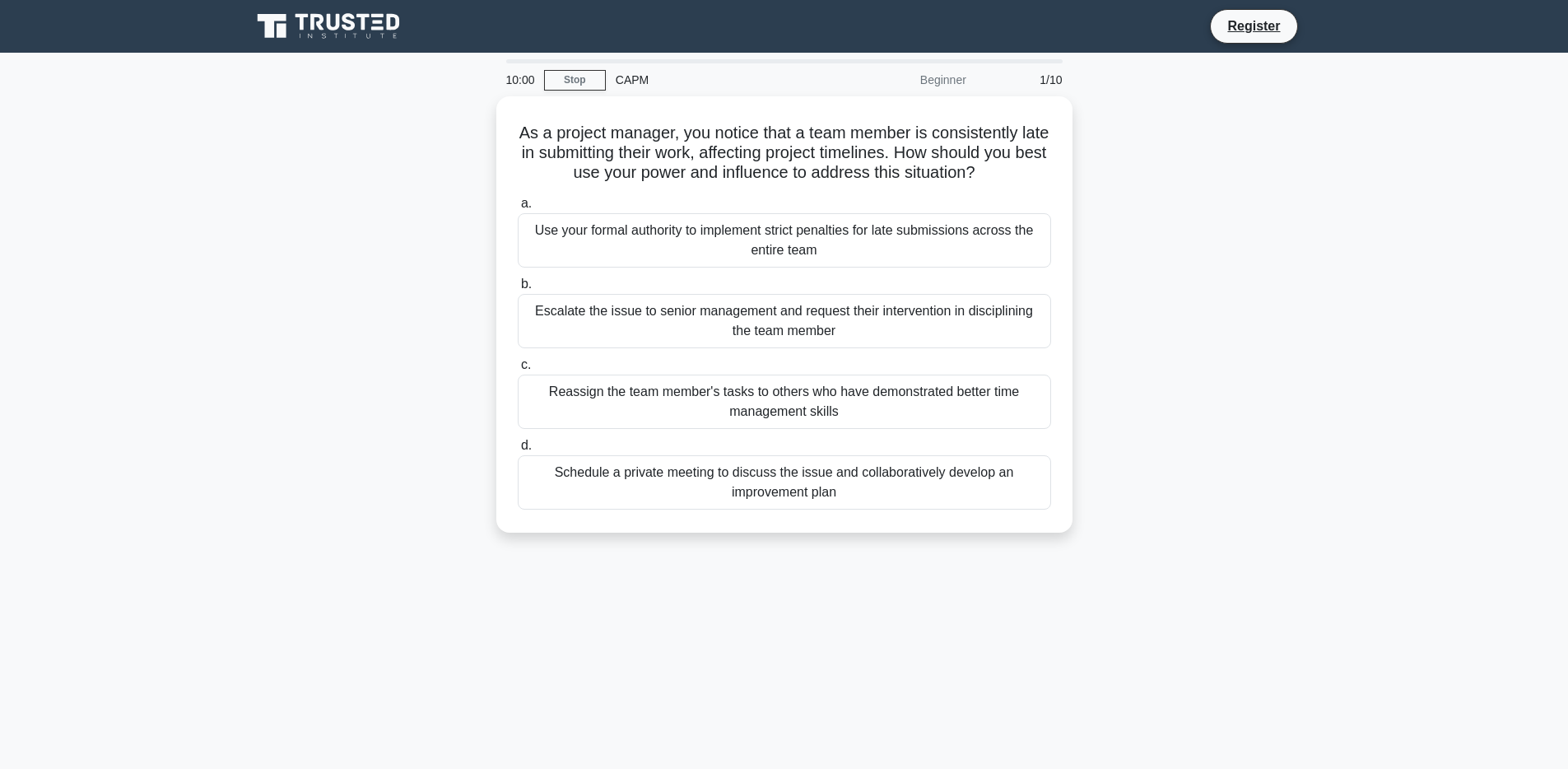 scroll, scrollTop: 0, scrollLeft: 0, axis: both 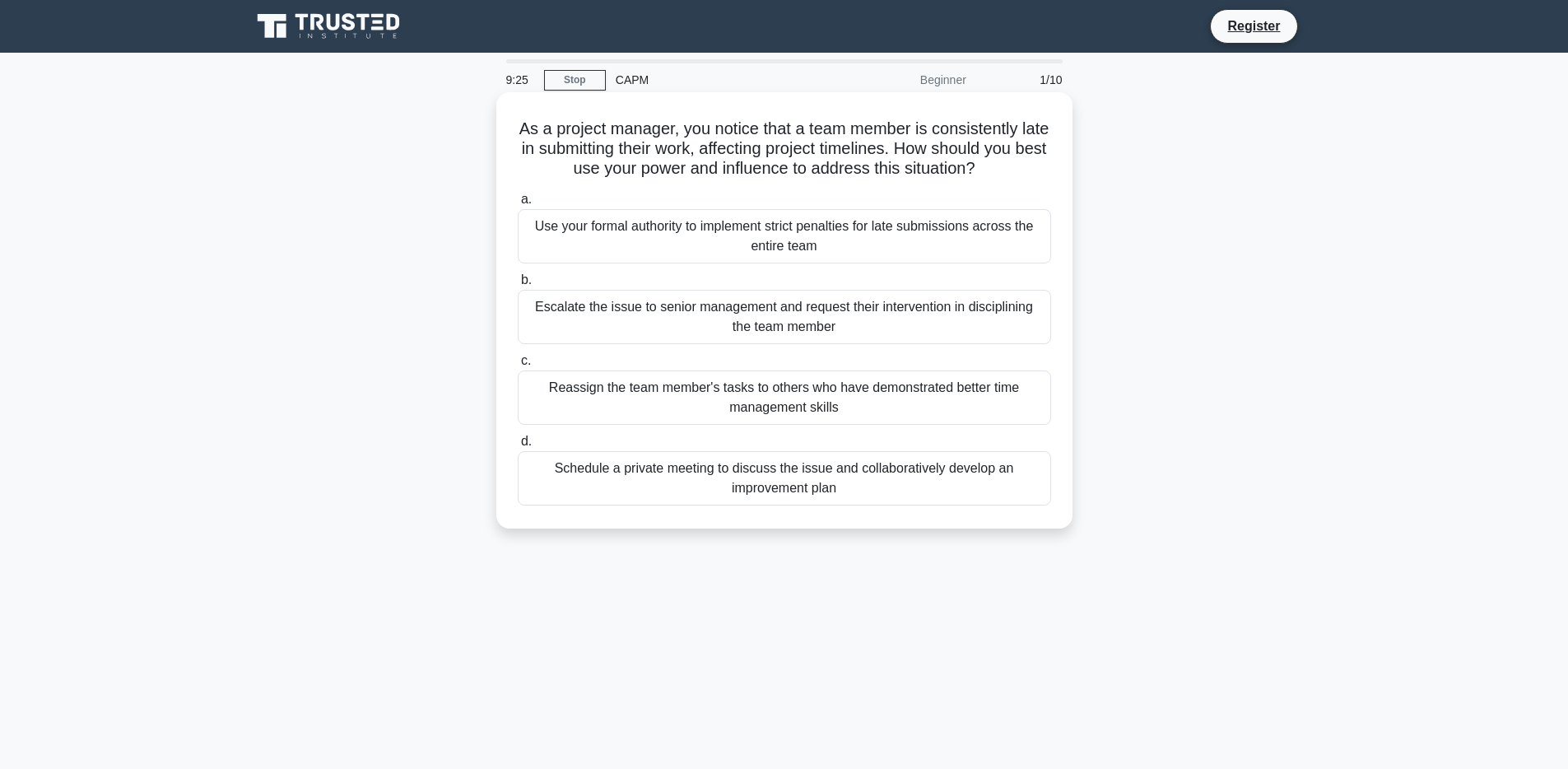 click on "Schedule a private meeting to discuss the issue and collaboratively develop an improvement plan" at bounding box center [784, 478] 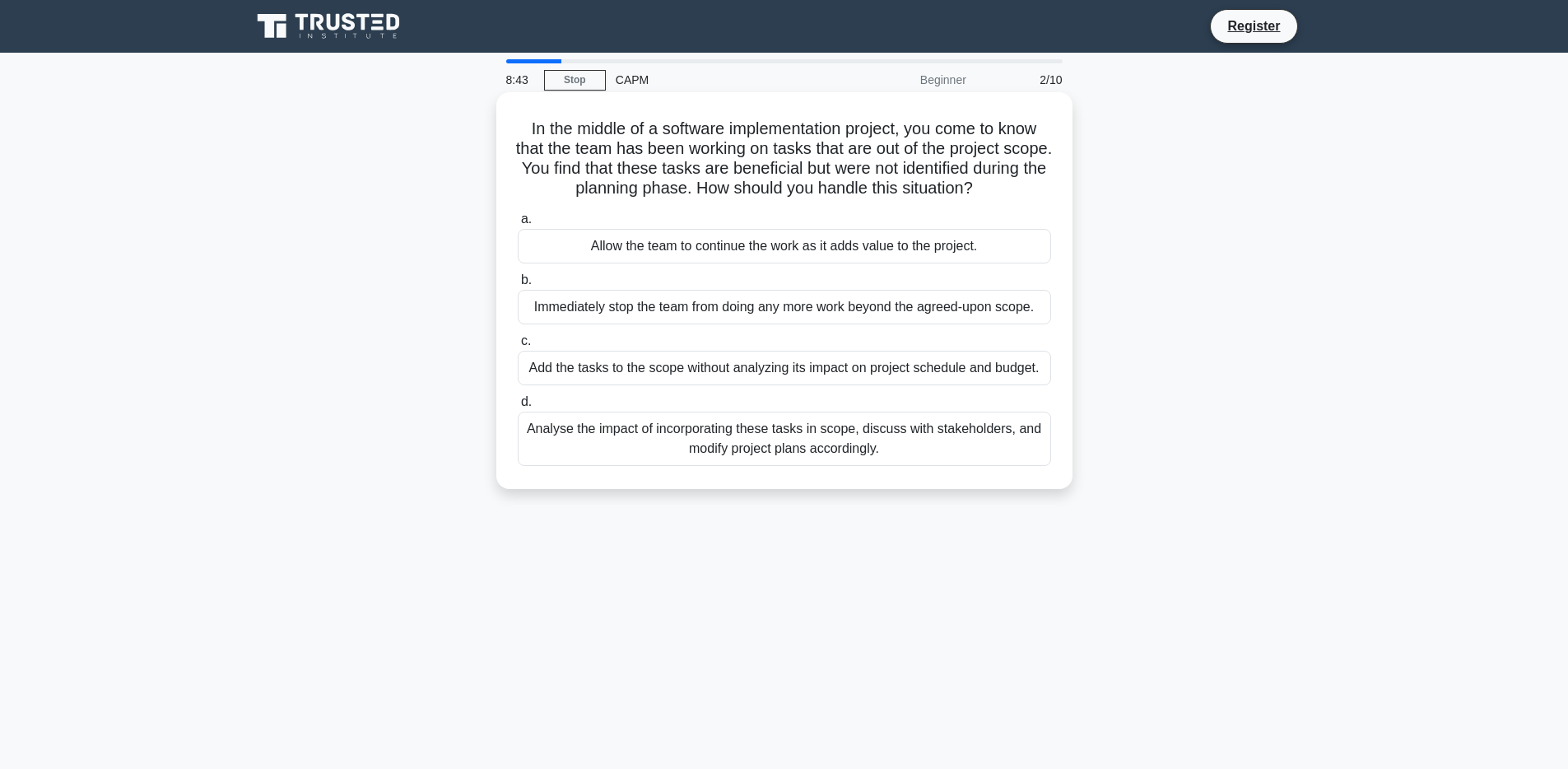 click on "Analyse the impact of incorporating these tasks in scope, discuss with stakeholders, and modify project plans accordingly." at bounding box center (784, 439) 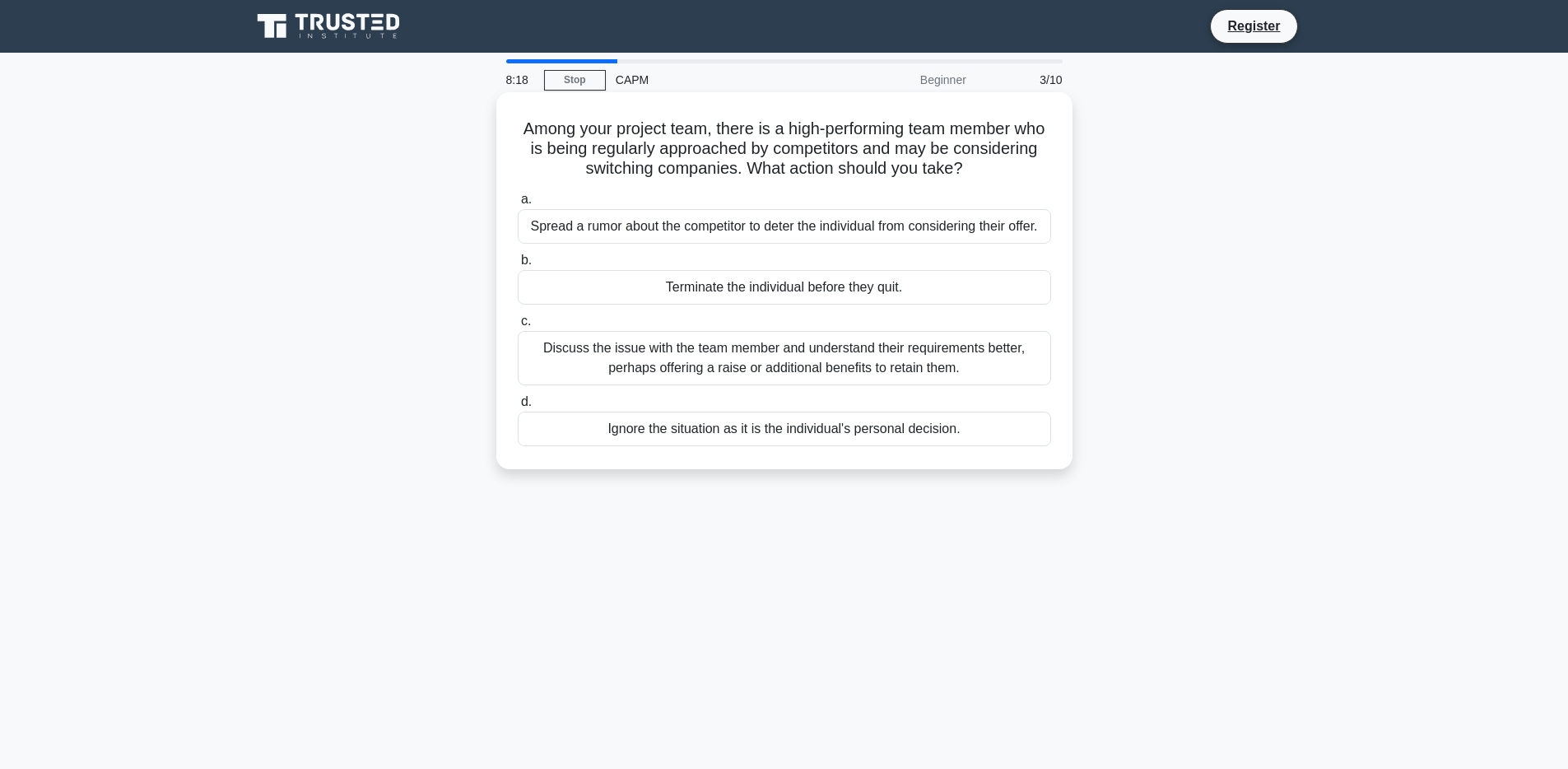 click on "Discuss the issue with the team member and understand their requirements better, perhaps offering a raise or additional benefits to retain them." at bounding box center [784, 358] 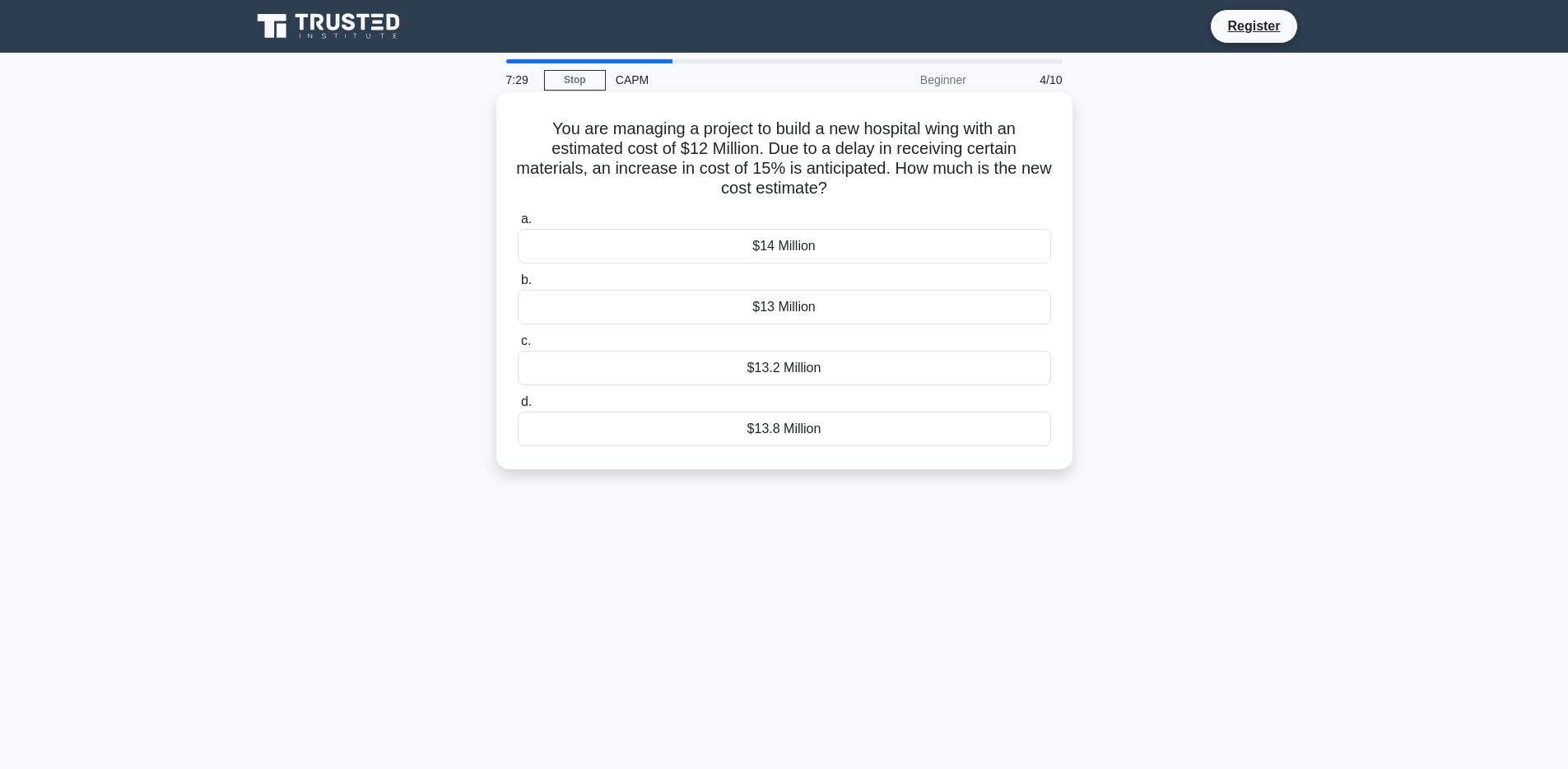 click on "$13.8 Million" at bounding box center [784, 429] 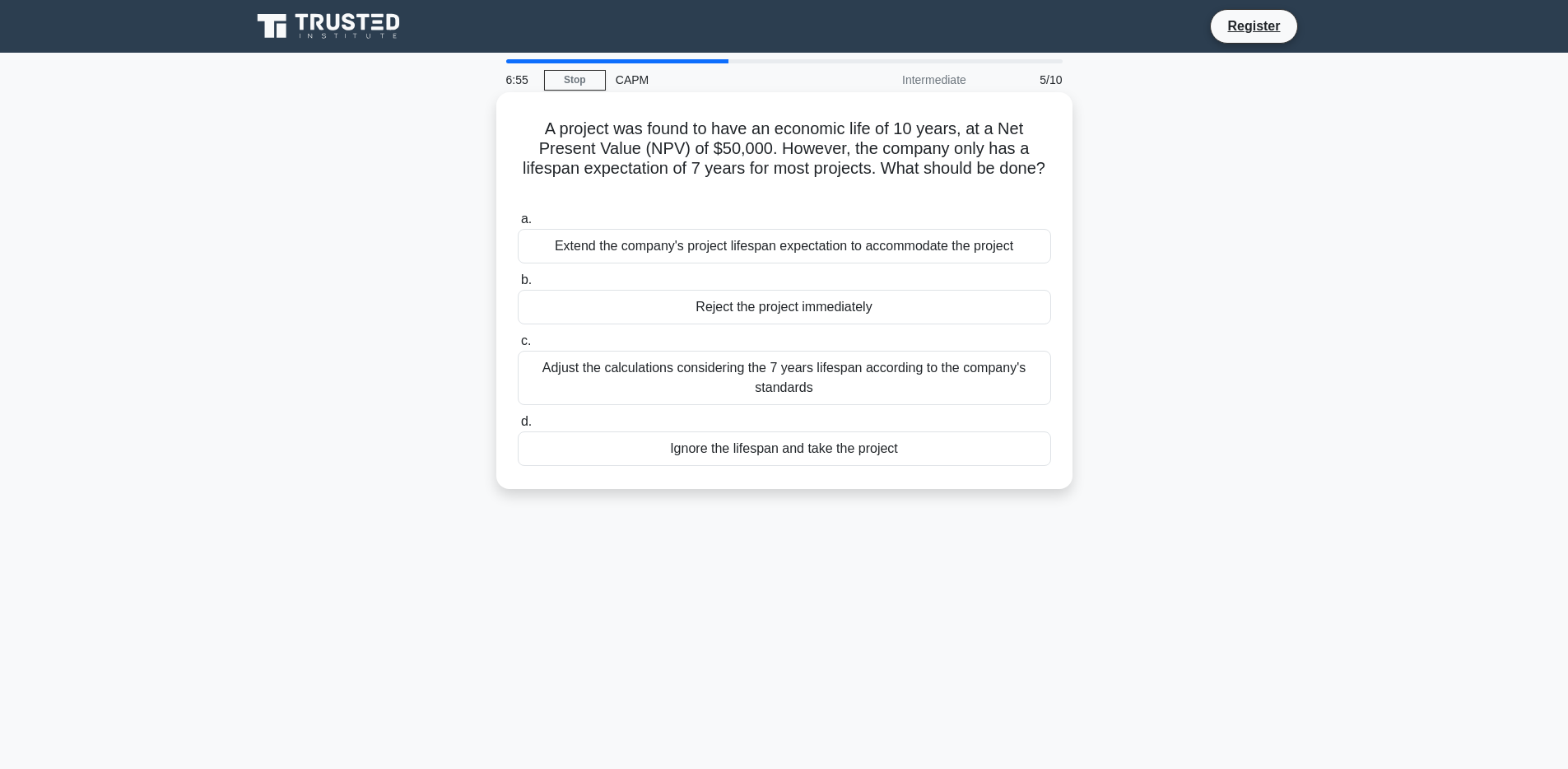click on "Adjust the calculations considering the 7 years lifespan according to the company's standards" at bounding box center (784, 378) 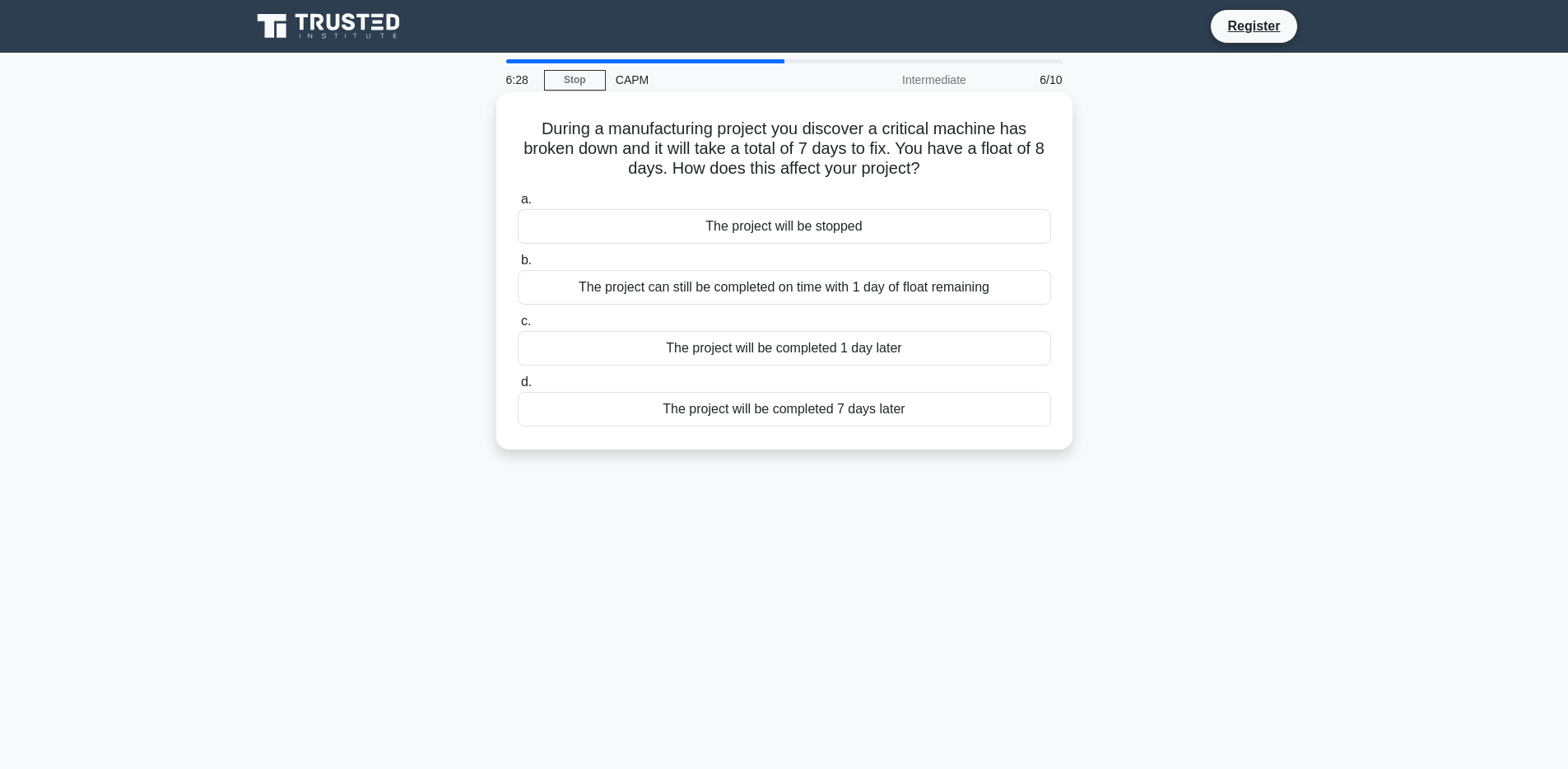 click on "The project can still be completed on time with 1 day of float remaining" at bounding box center (784, 287) 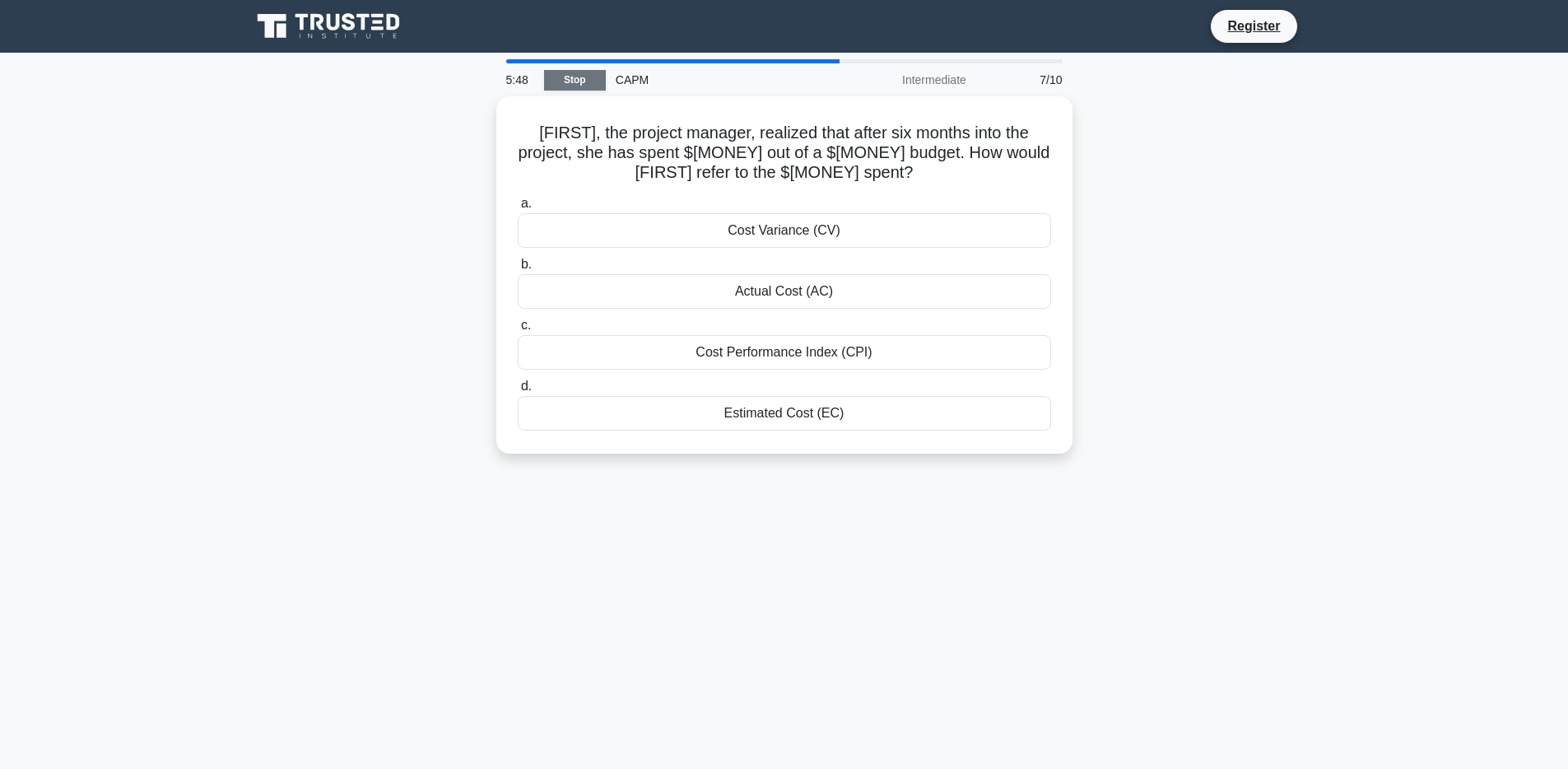 click on "Stop" at bounding box center (575, 80) 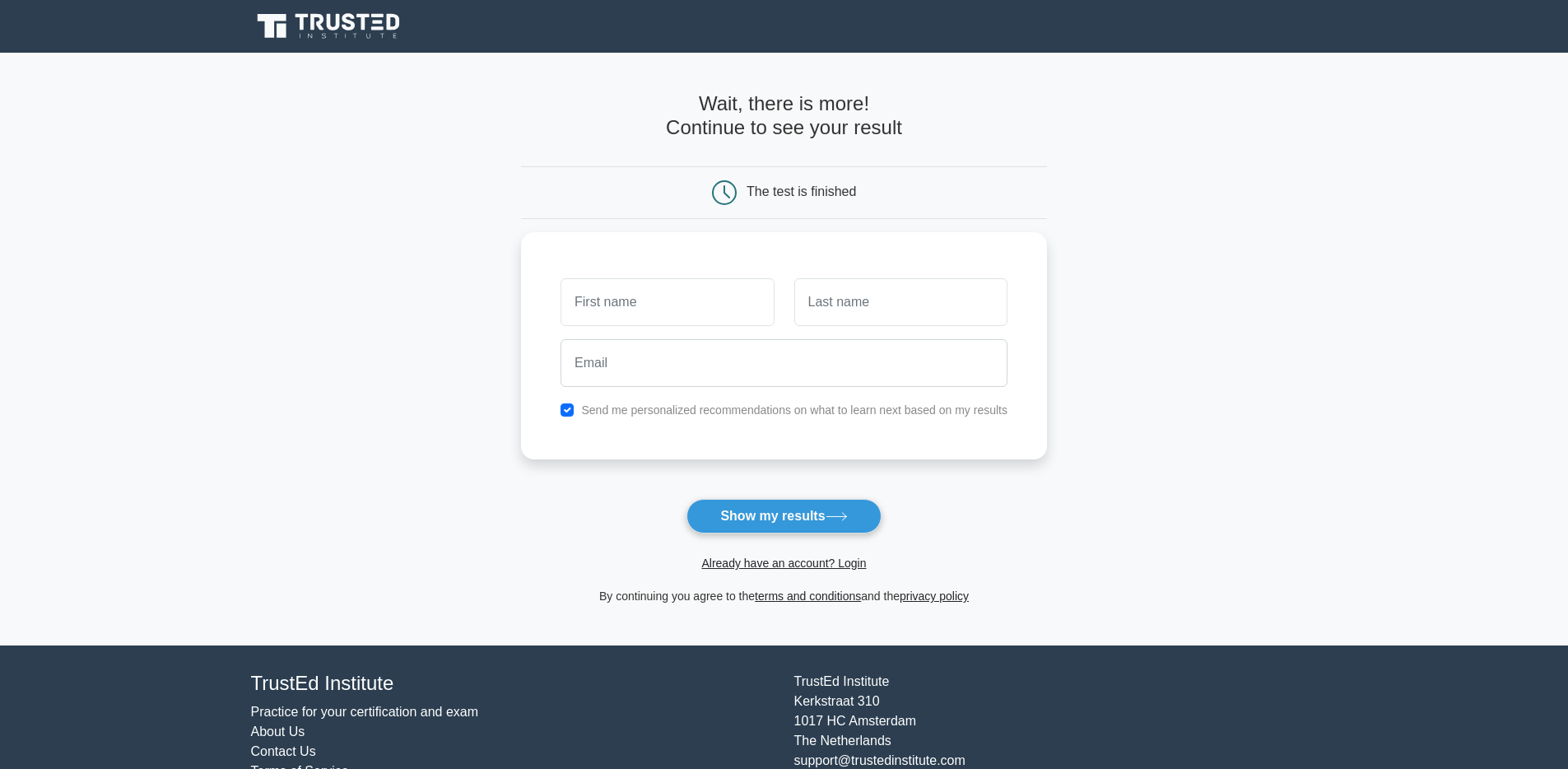 scroll, scrollTop: 0, scrollLeft: 0, axis: both 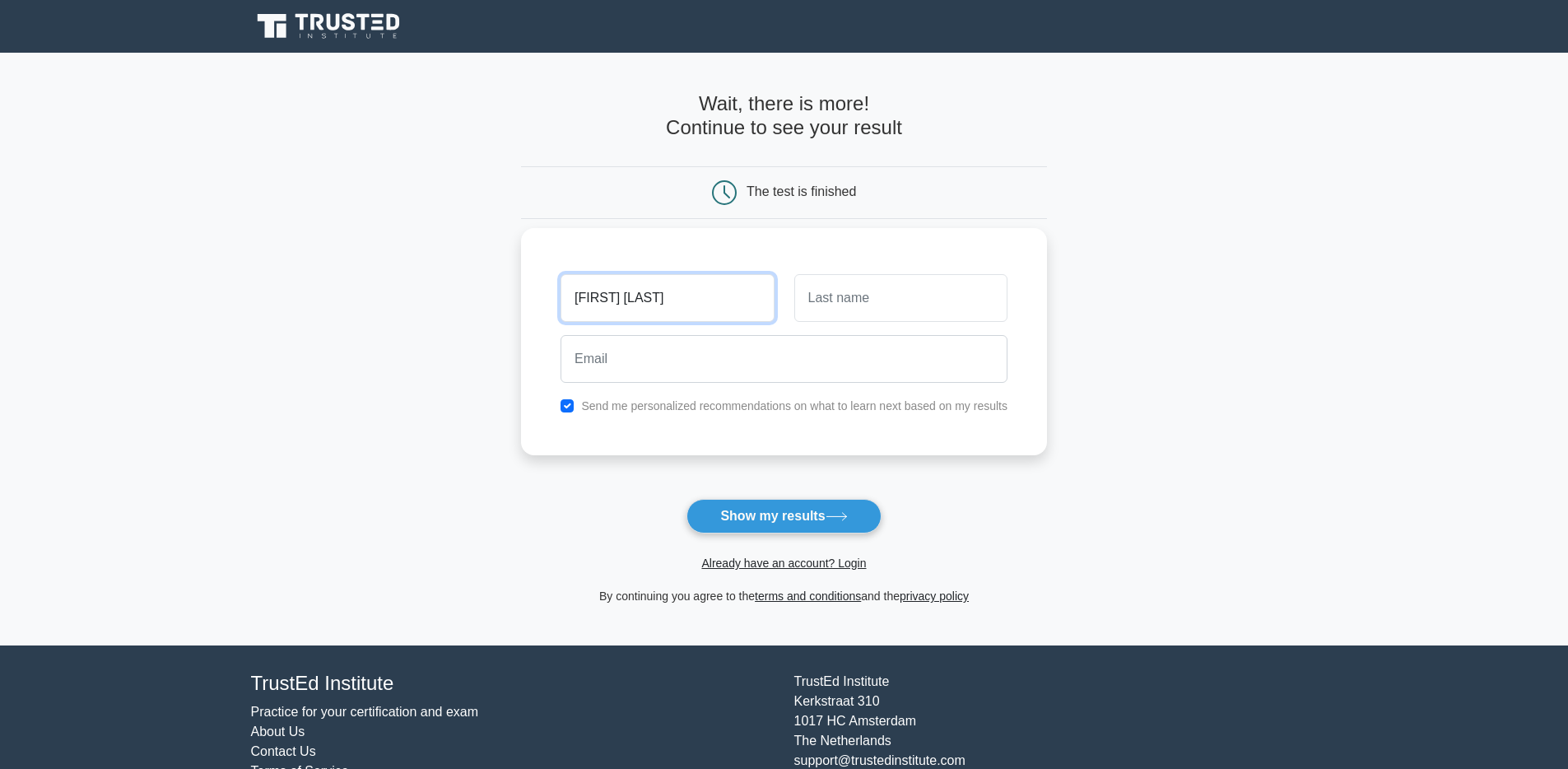 click on "[FIRST] [LAST]" at bounding box center [667, 298] 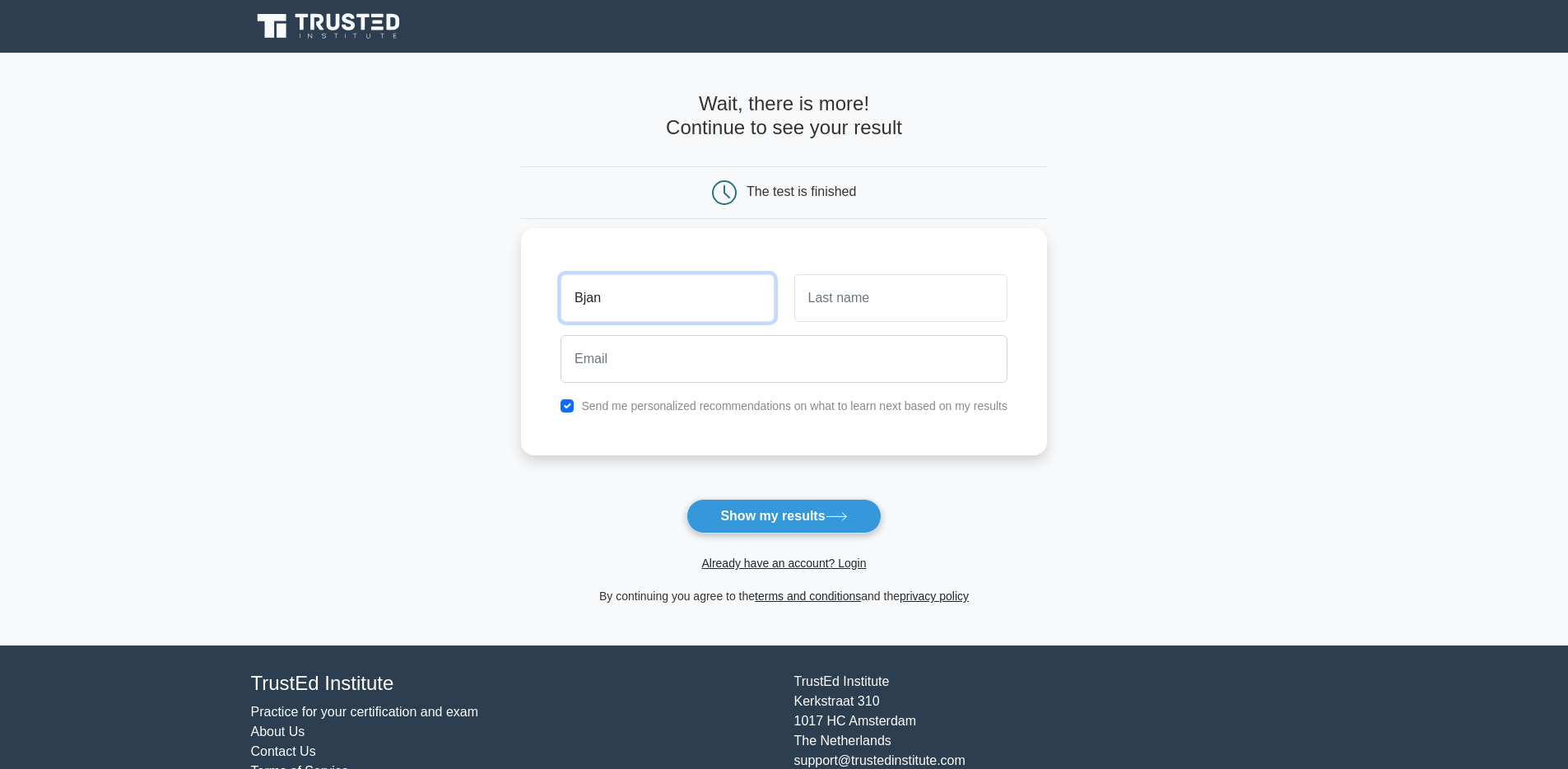 type on "Bjan" 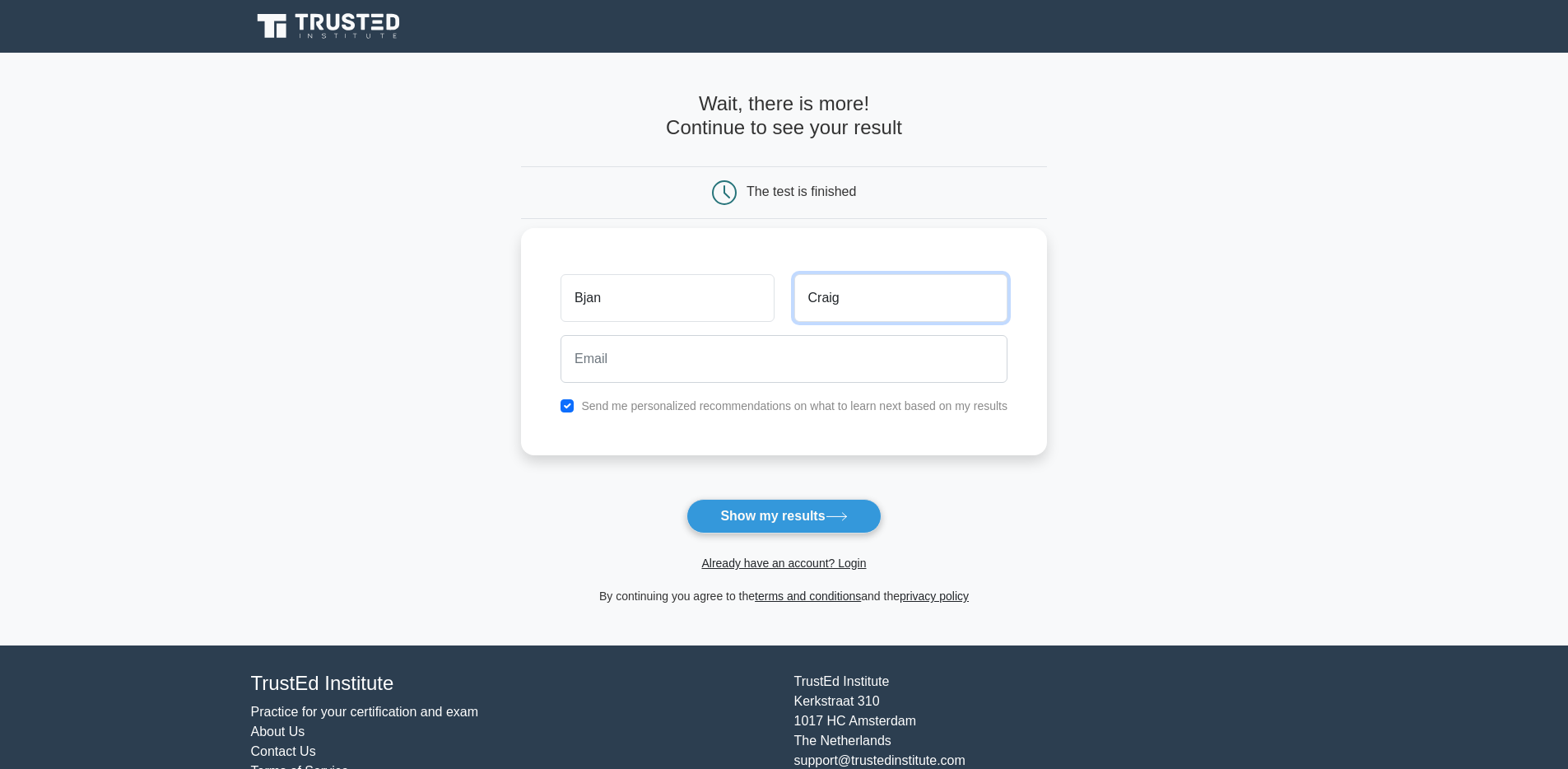 type on "Craig" 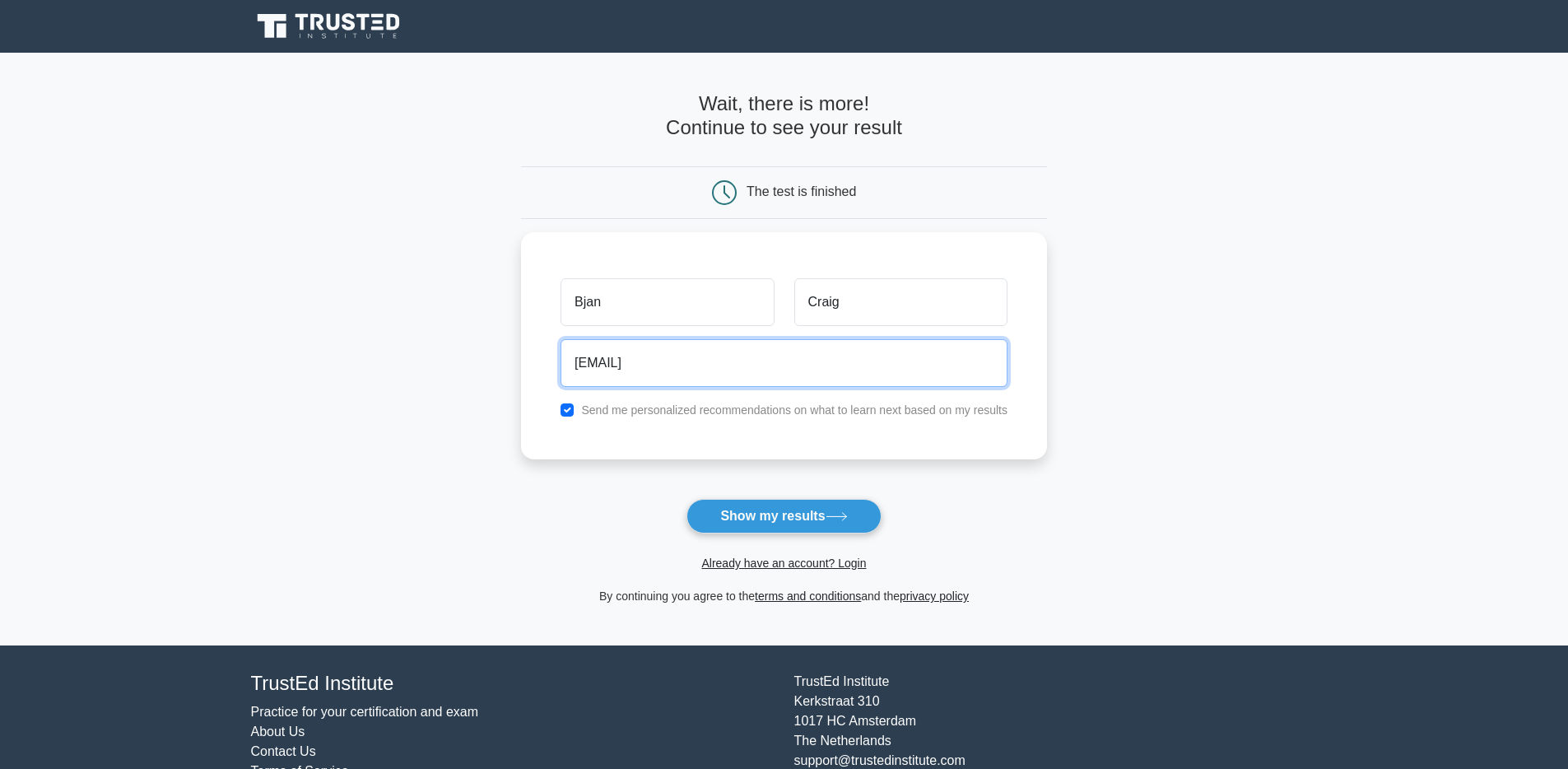 type on "[EMAIL]" 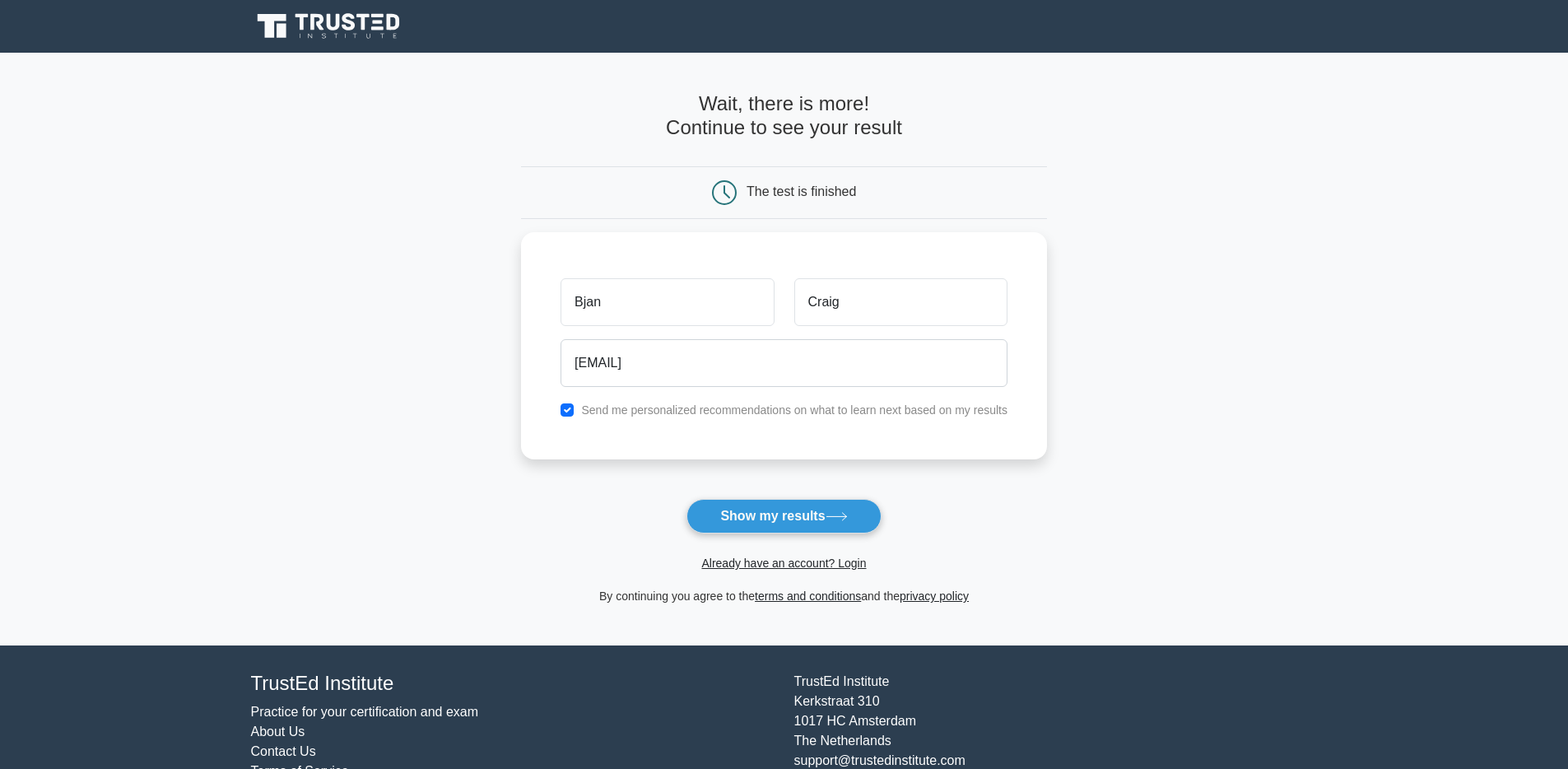 click on "Wait, there is more! Continue to see your result
The test is finished
[FIRST] [LAST]" at bounding box center (784, 349) 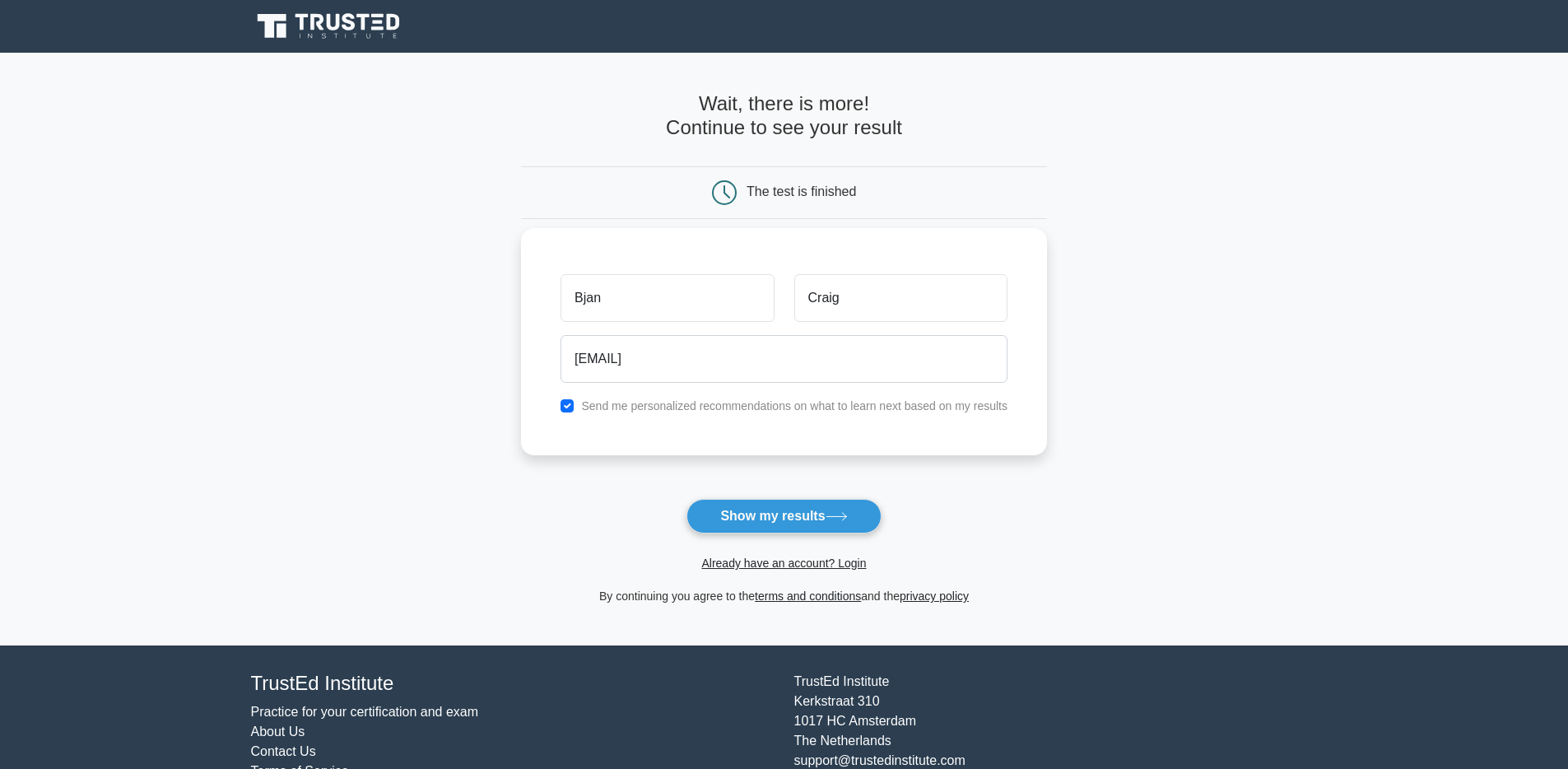 click on "Send me personalized recommendations on what to learn next based on my results" at bounding box center (794, 406) 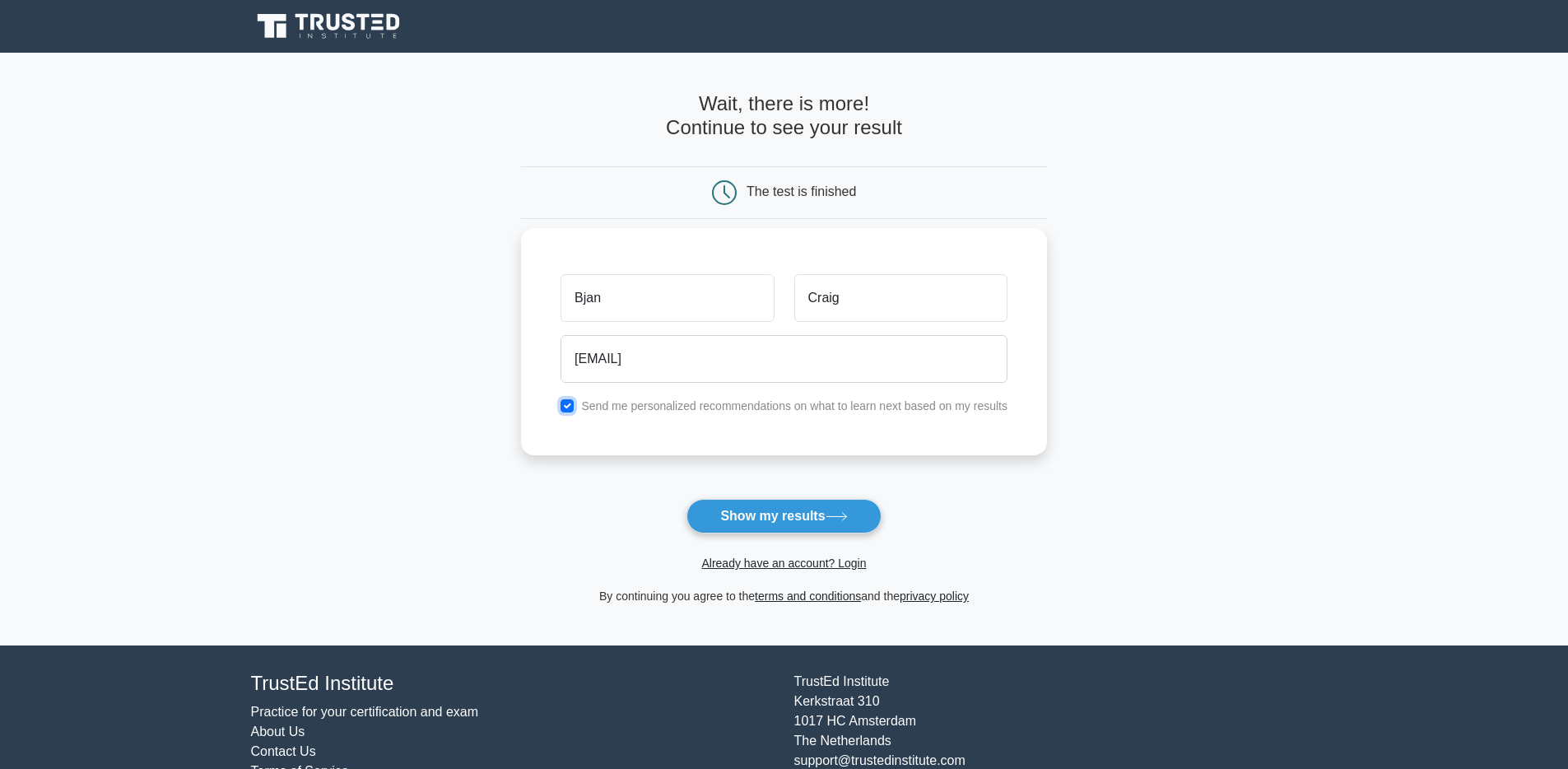 click at bounding box center (567, 406) 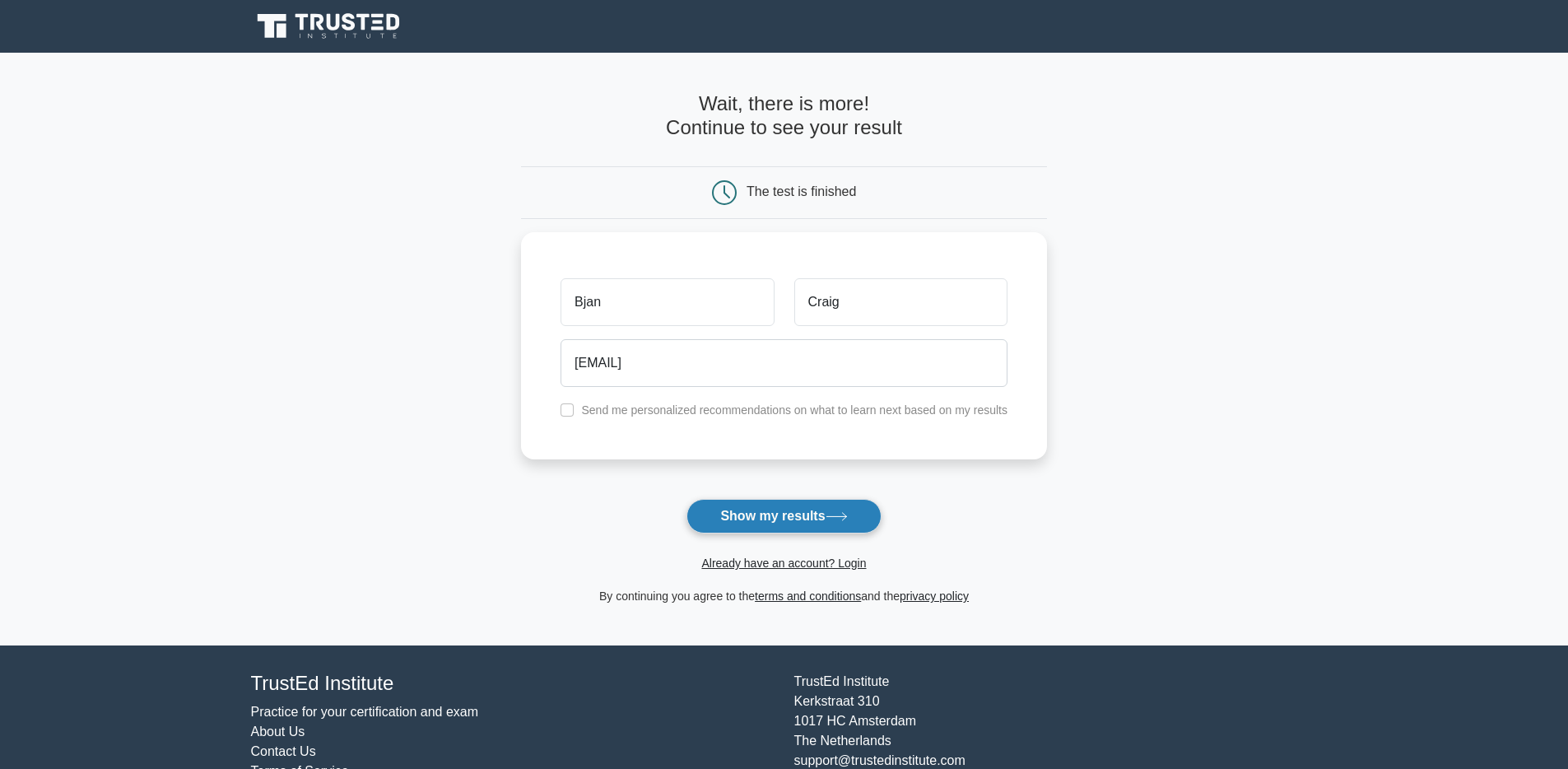 click on "Show my results" at bounding box center (784, 516) 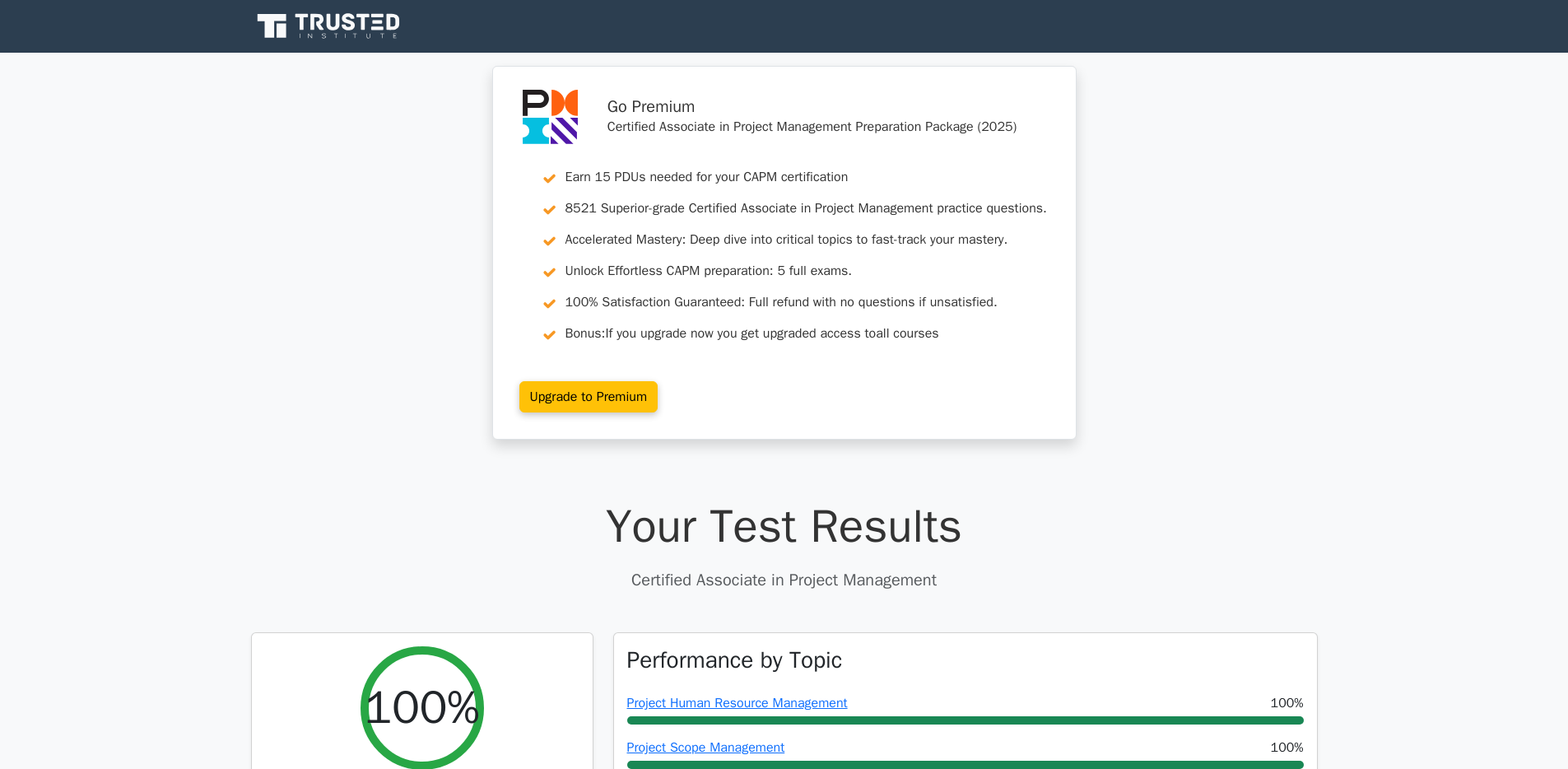 scroll, scrollTop: 0, scrollLeft: 0, axis: both 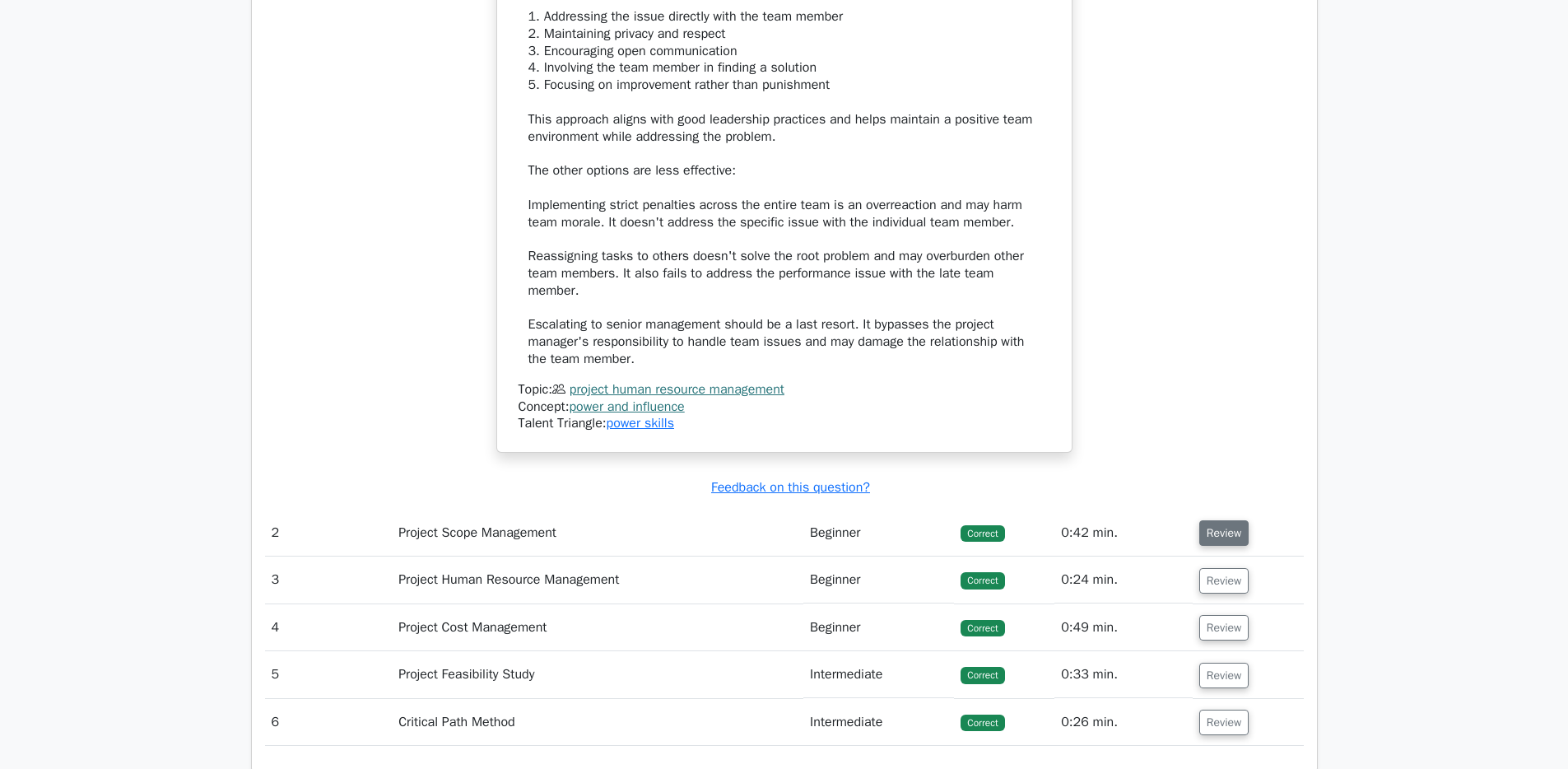 click on "Review" at bounding box center [1224, 533] 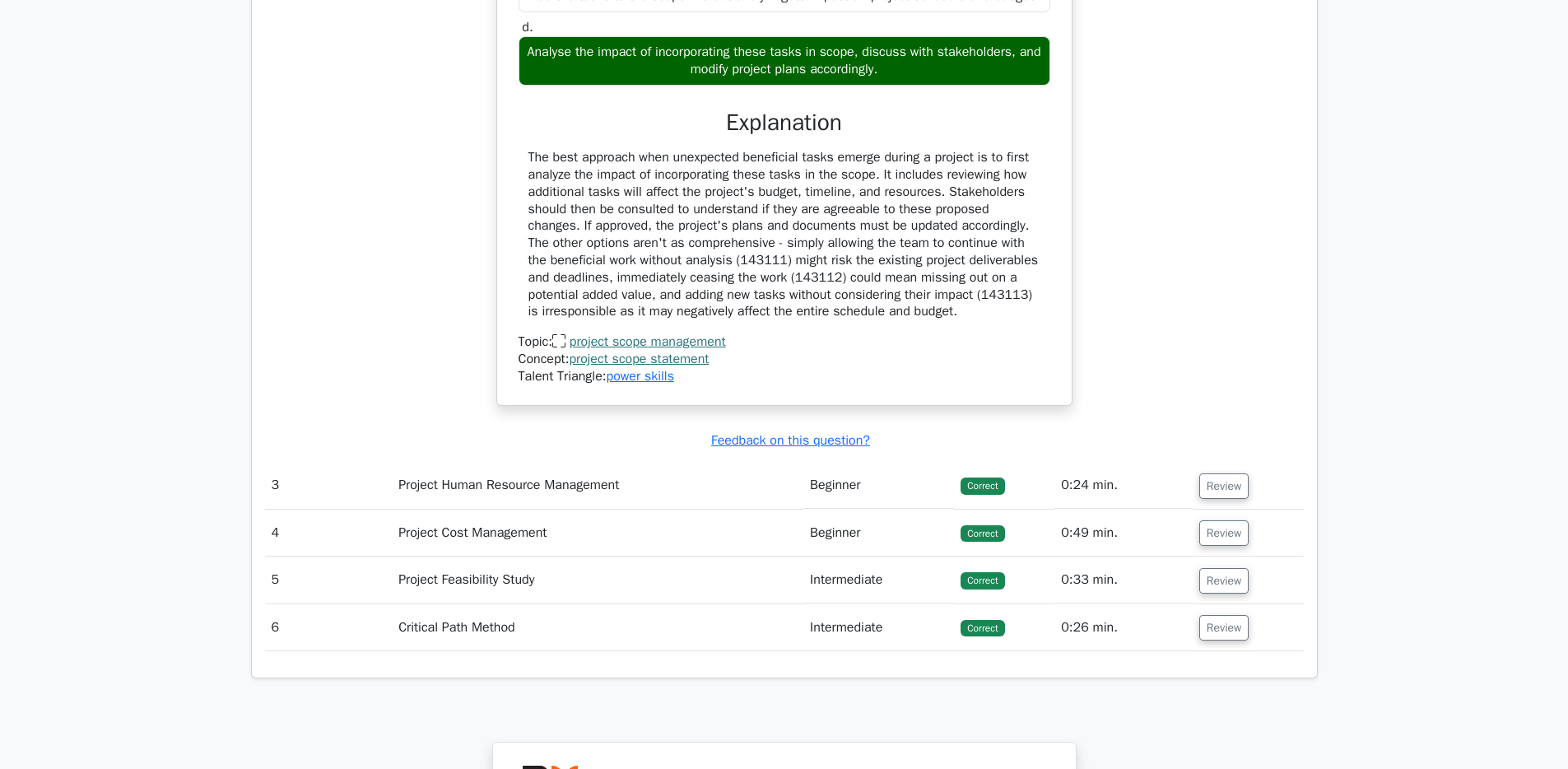 scroll, scrollTop: 2649, scrollLeft: 0, axis: vertical 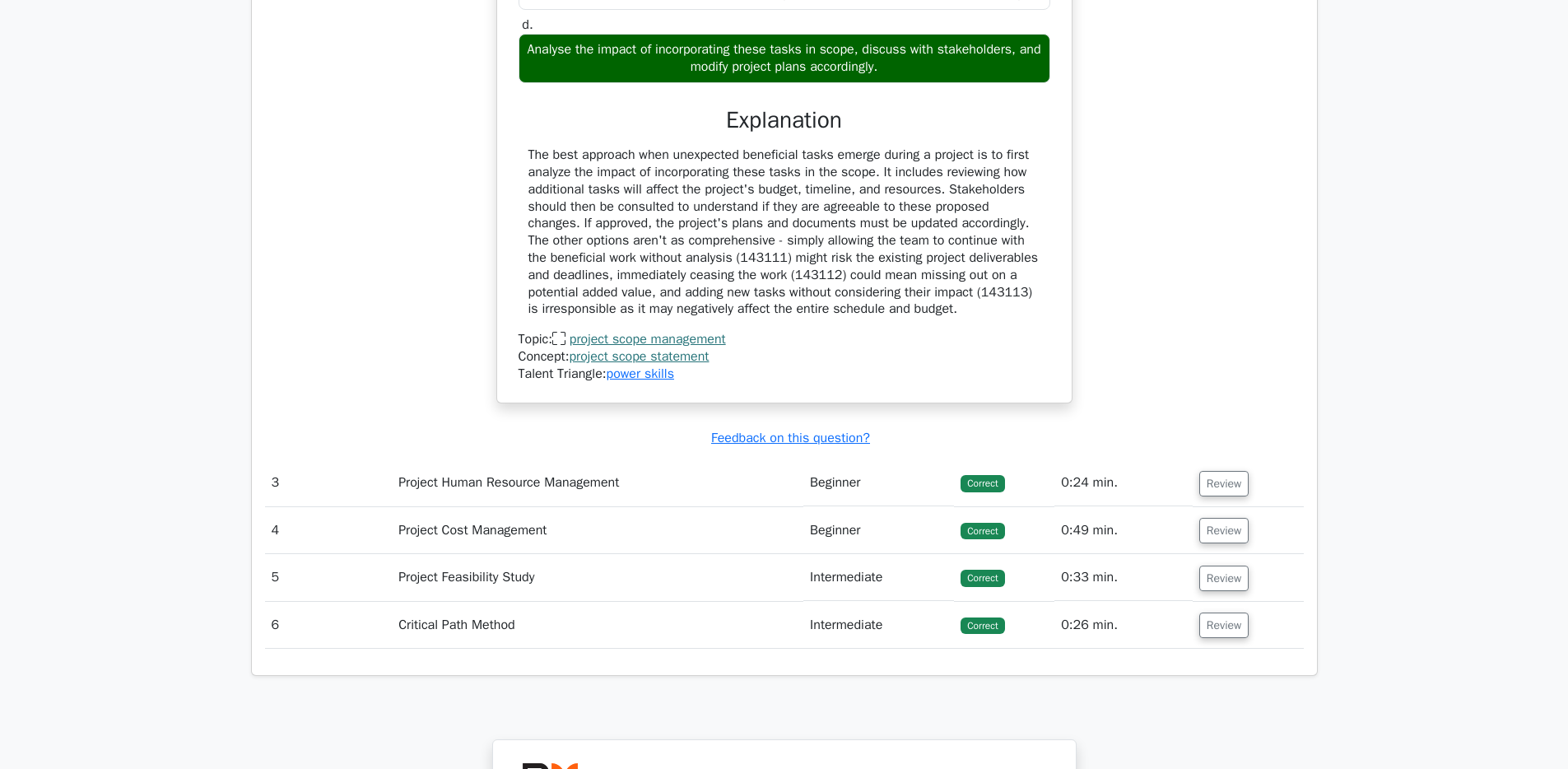 click on "Review" at bounding box center (1224, 483) 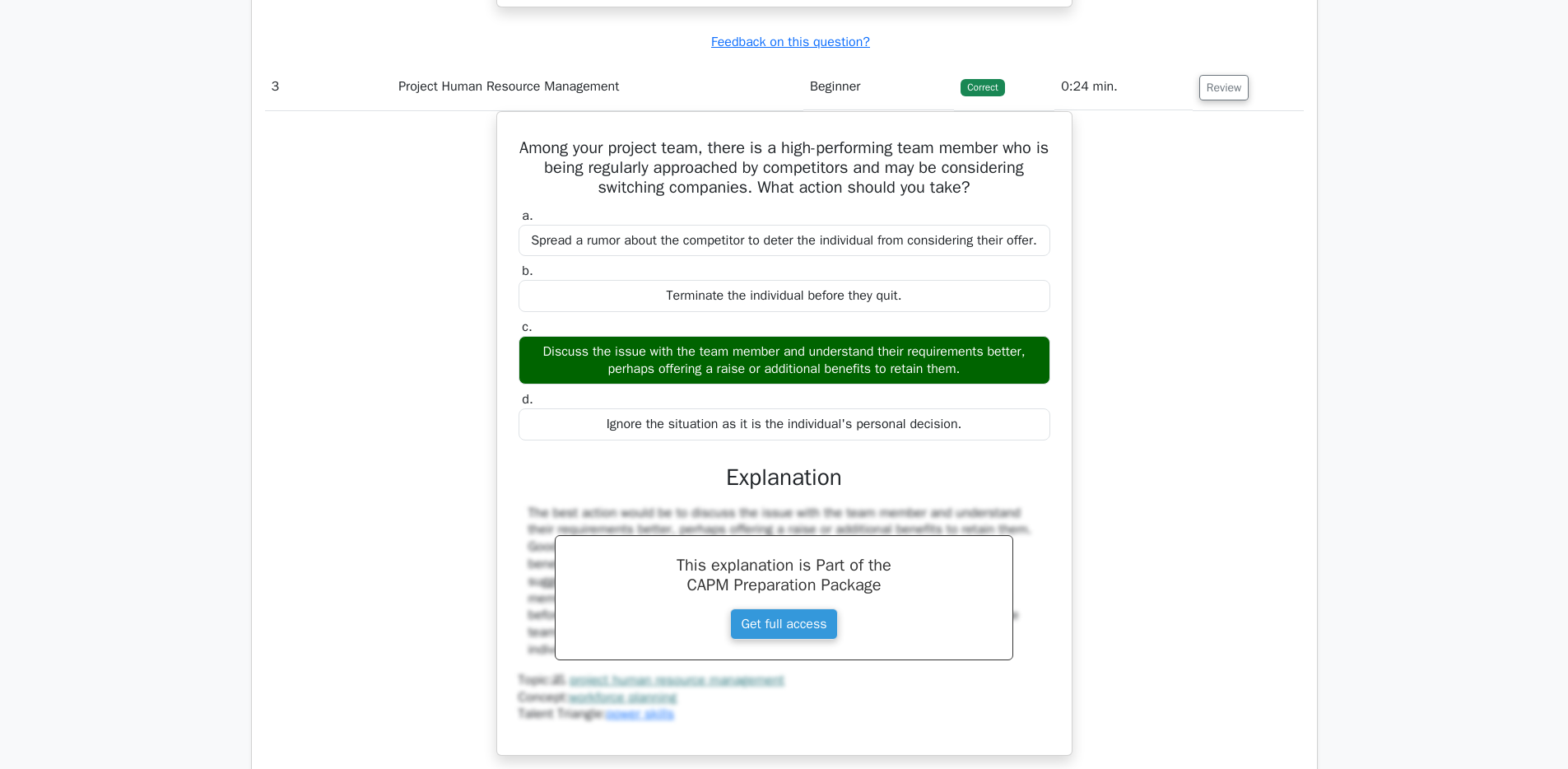scroll, scrollTop: 3616, scrollLeft: 0, axis: vertical 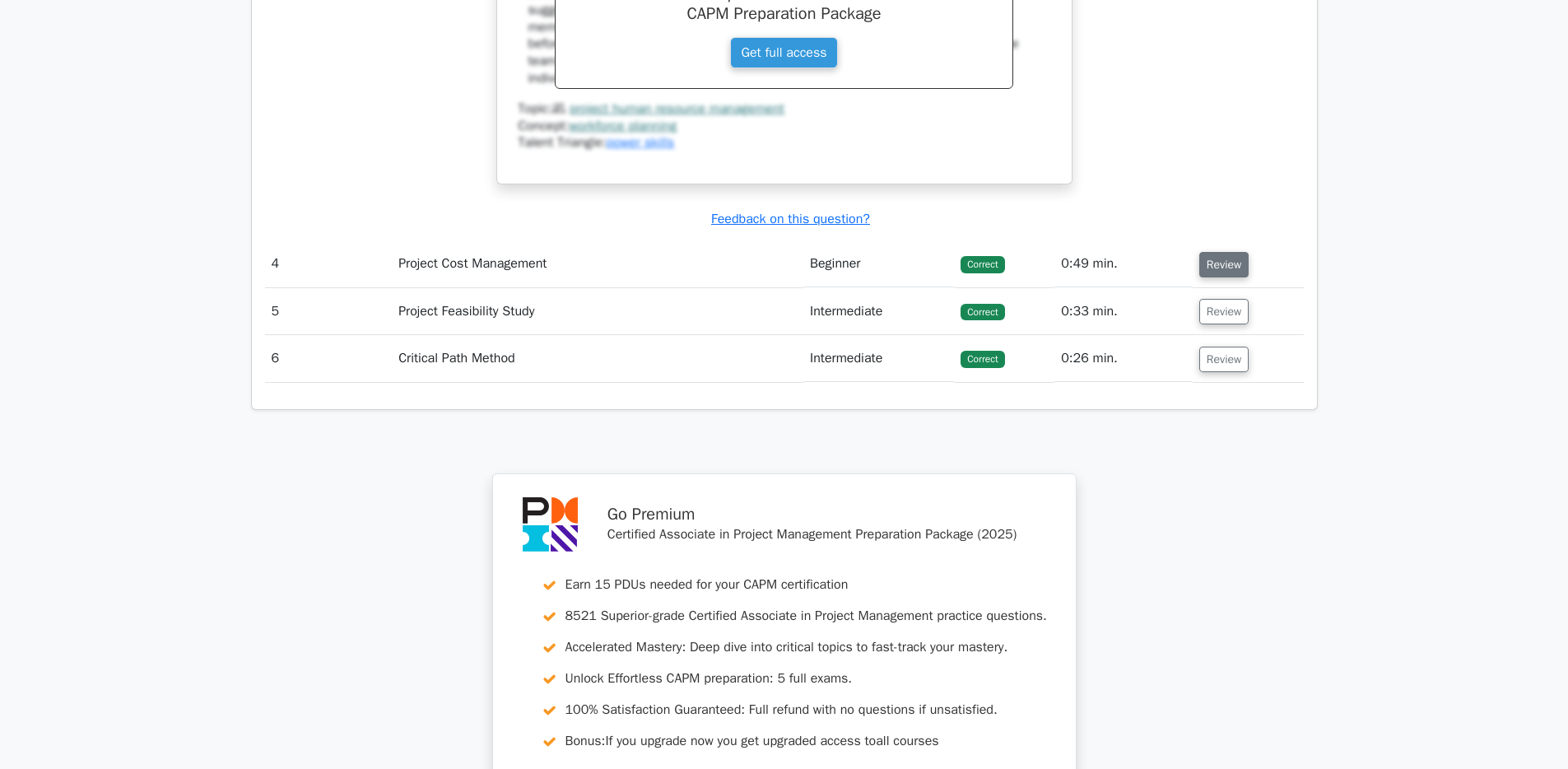 click on "Review" at bounding box center (1224, 264) 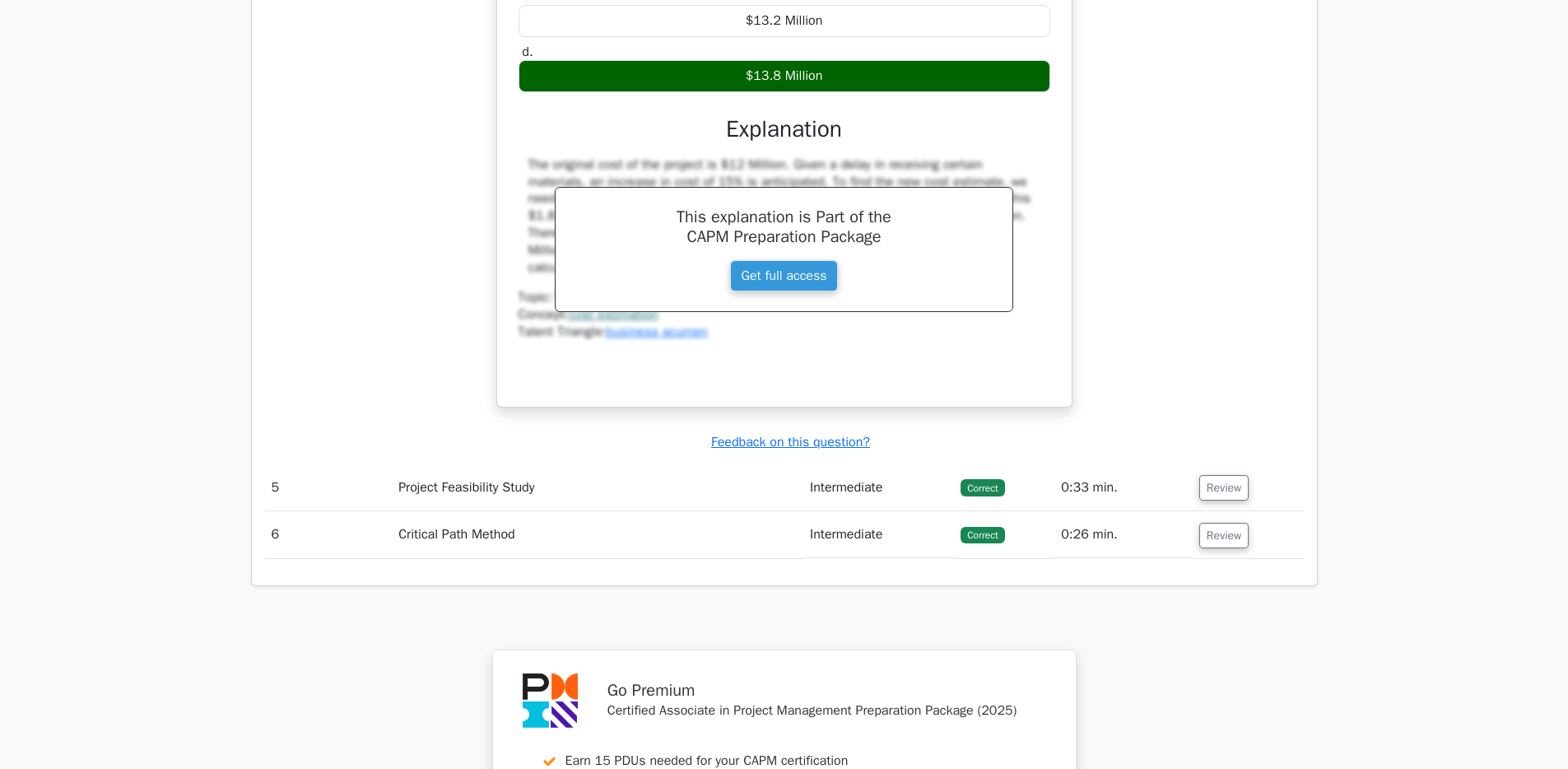 scroll, scrollTop: 4259, scrollLeft: 0, axis: vertical 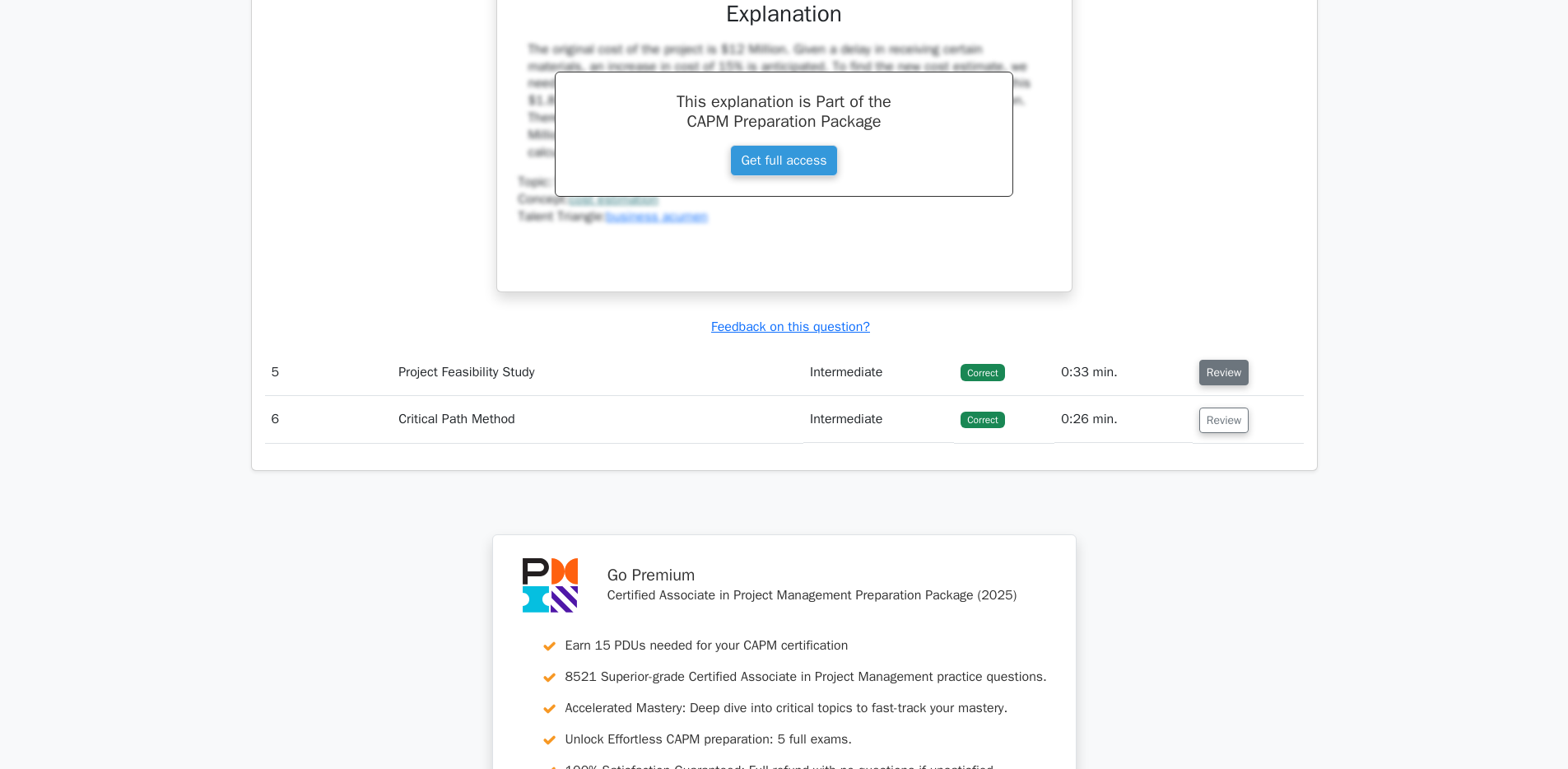 click on "Review" at bounding box center [1224, 372] 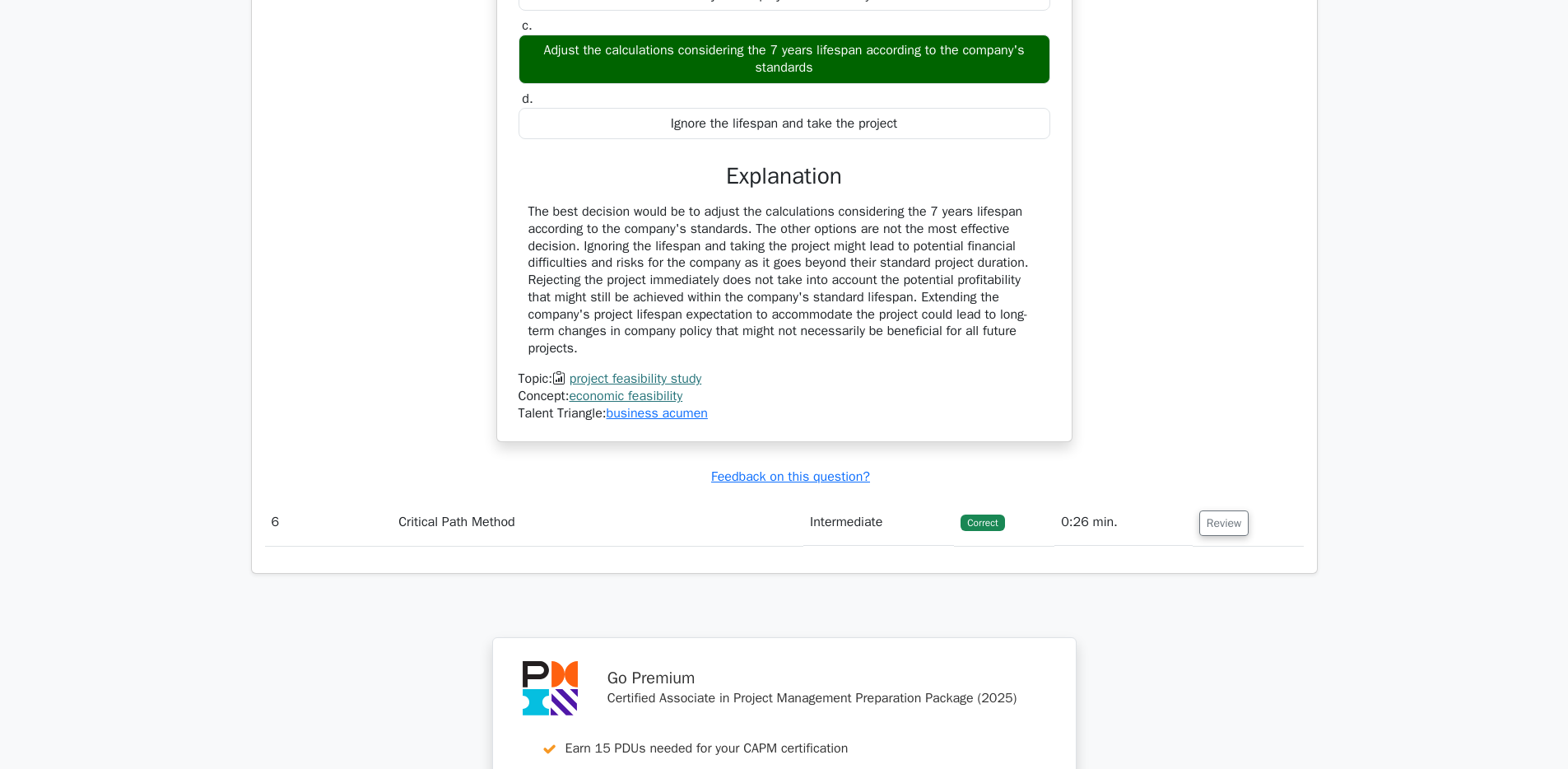 scroll, scrollTop: 4983, scrollLeft: 0, axis: vertical 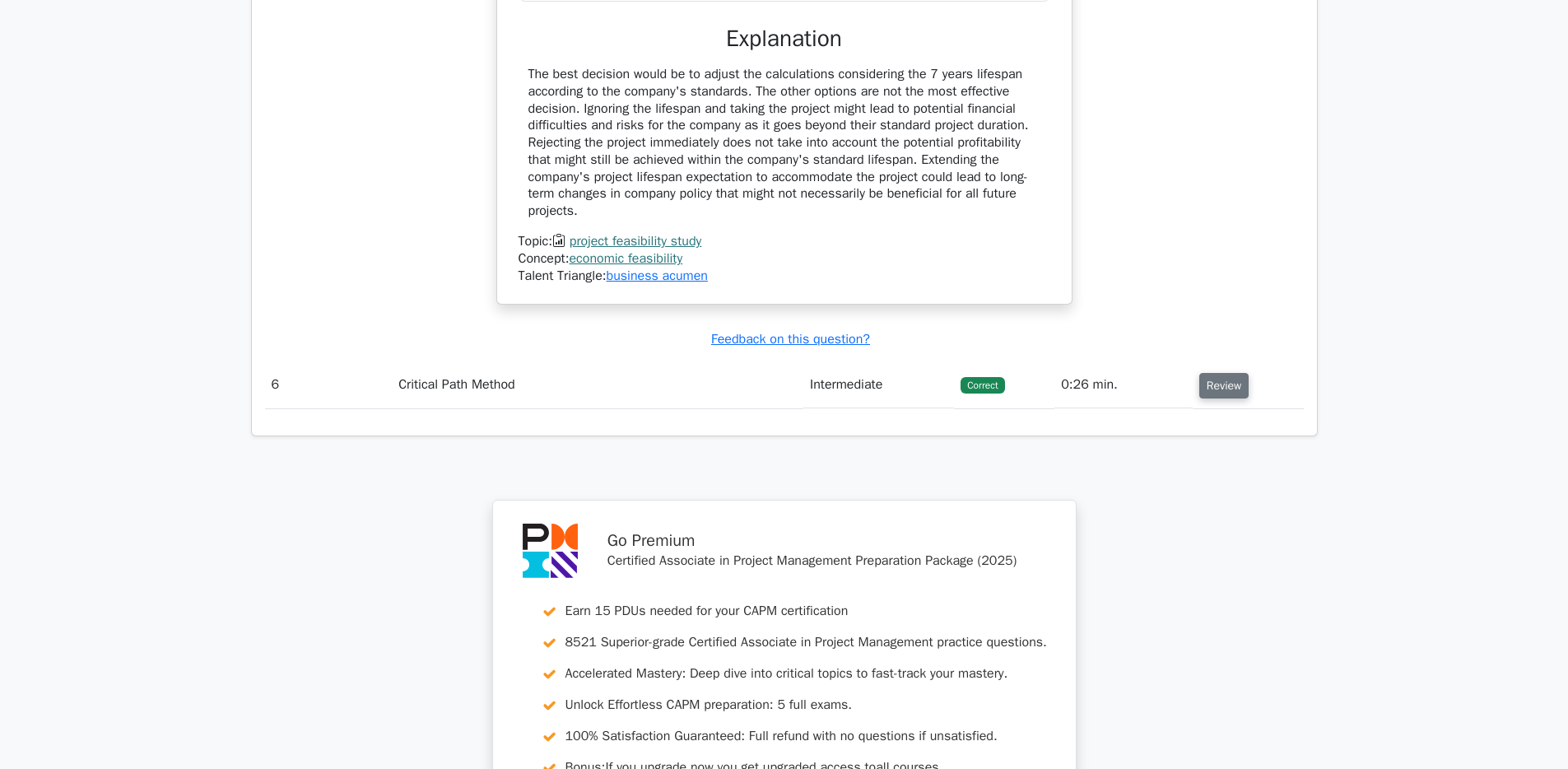 click on "Review" at bounding box center (1224, 385) 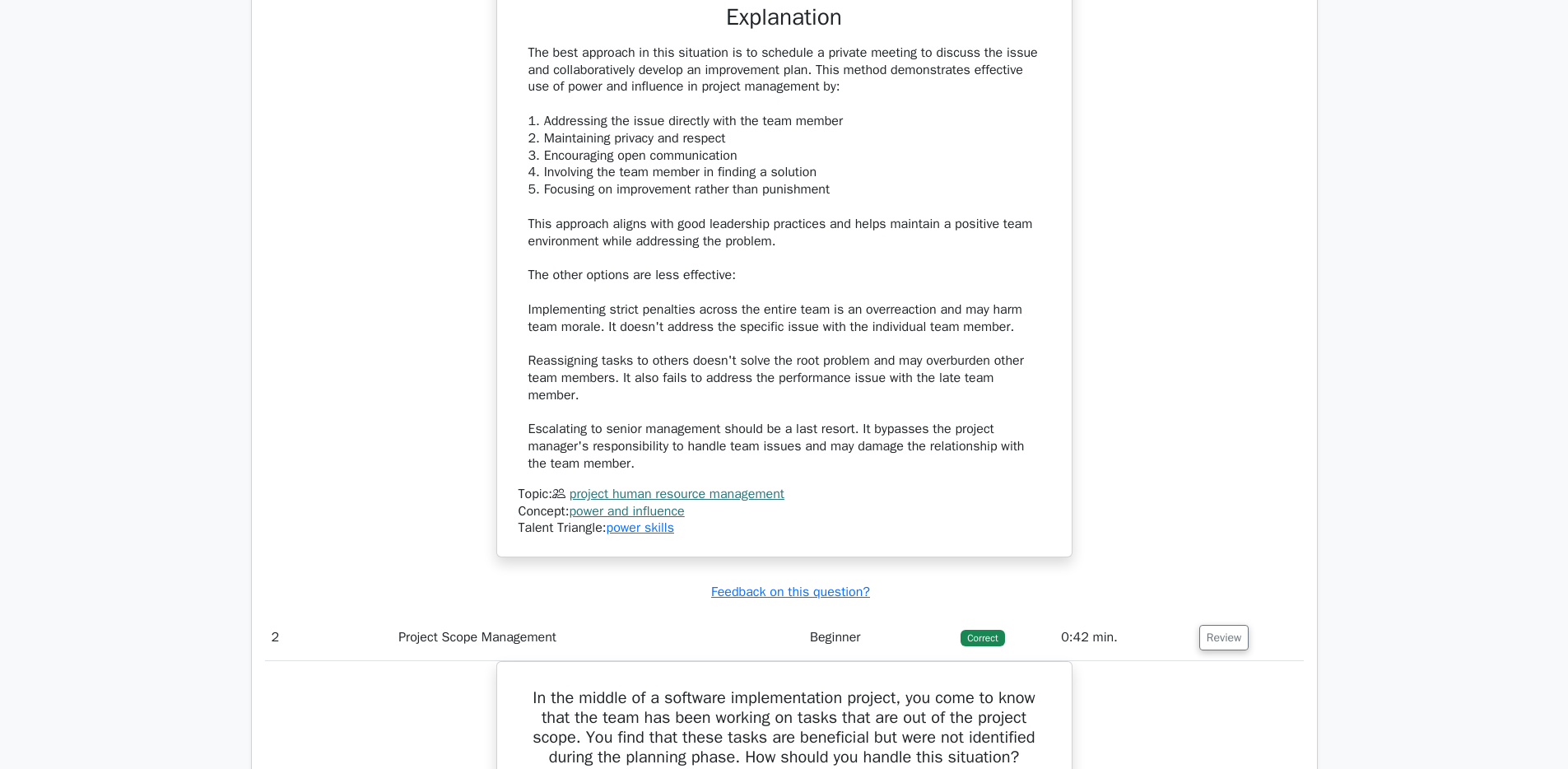 scroll, scrollTop: 1722, scrollLeft: 0, axis: vertical 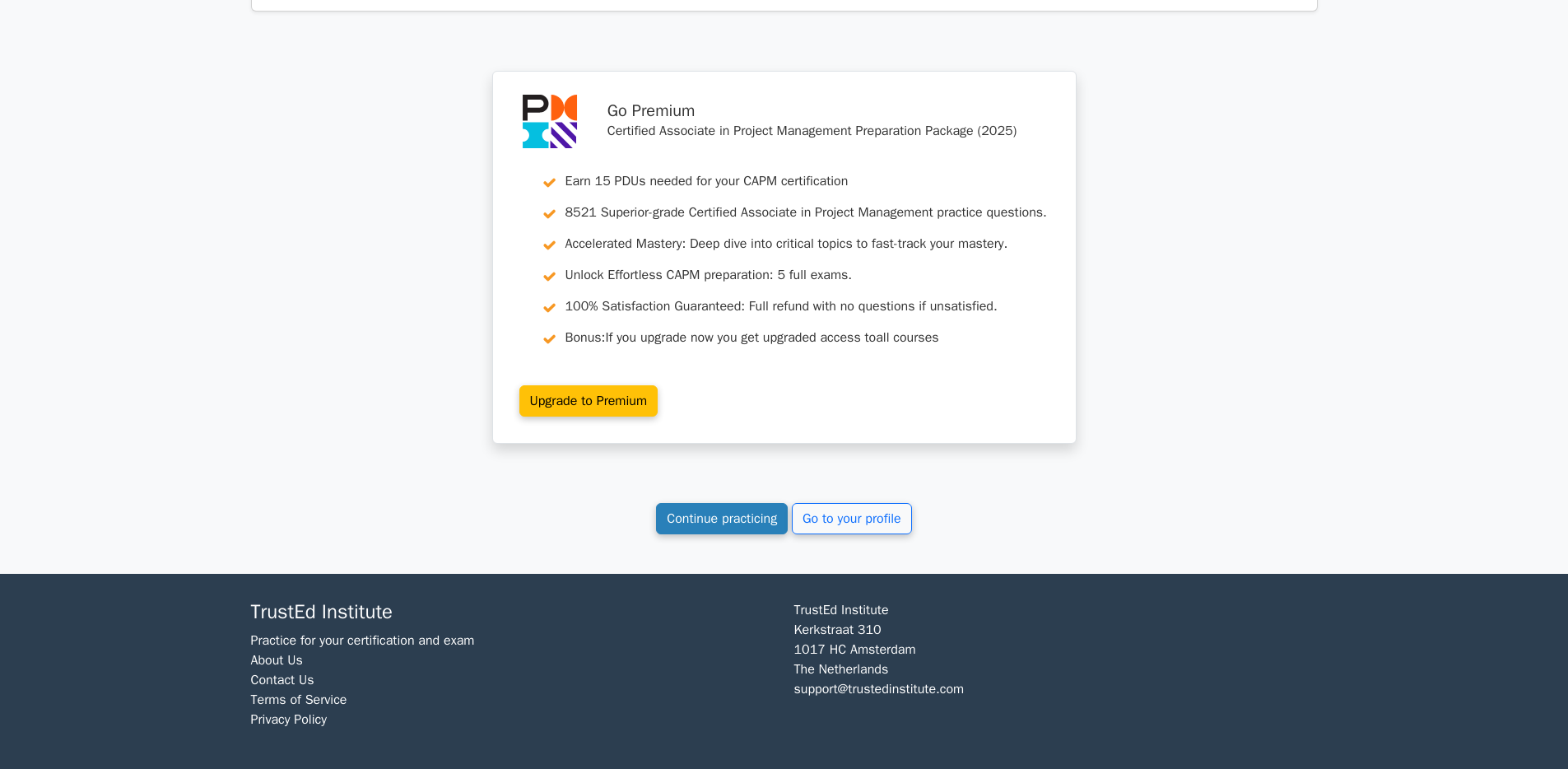 click on "Continue practicing" at bounding box center (722, 519) 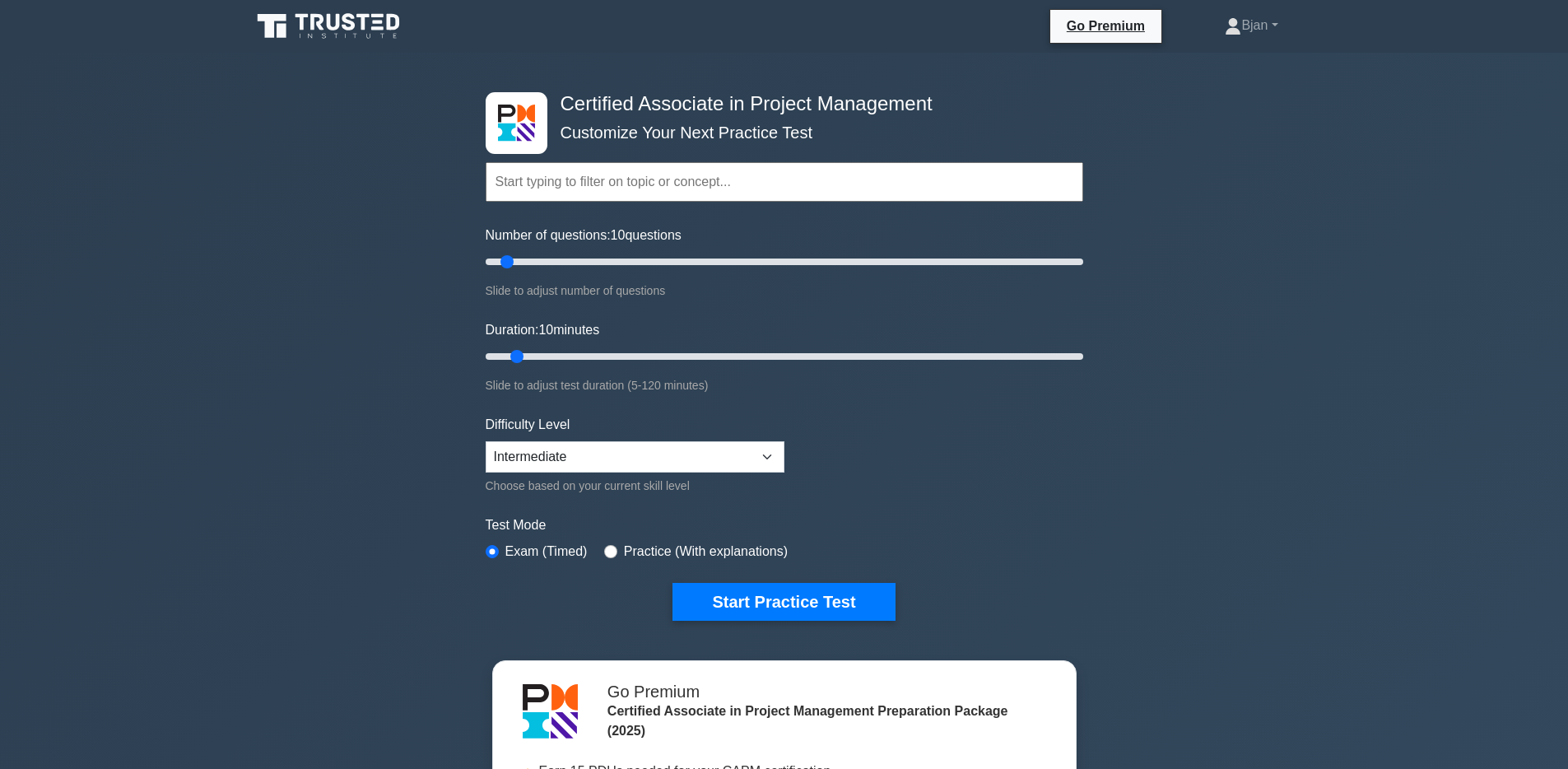scroll, scrollTop: 0, scrollLeft: 0, axis: both 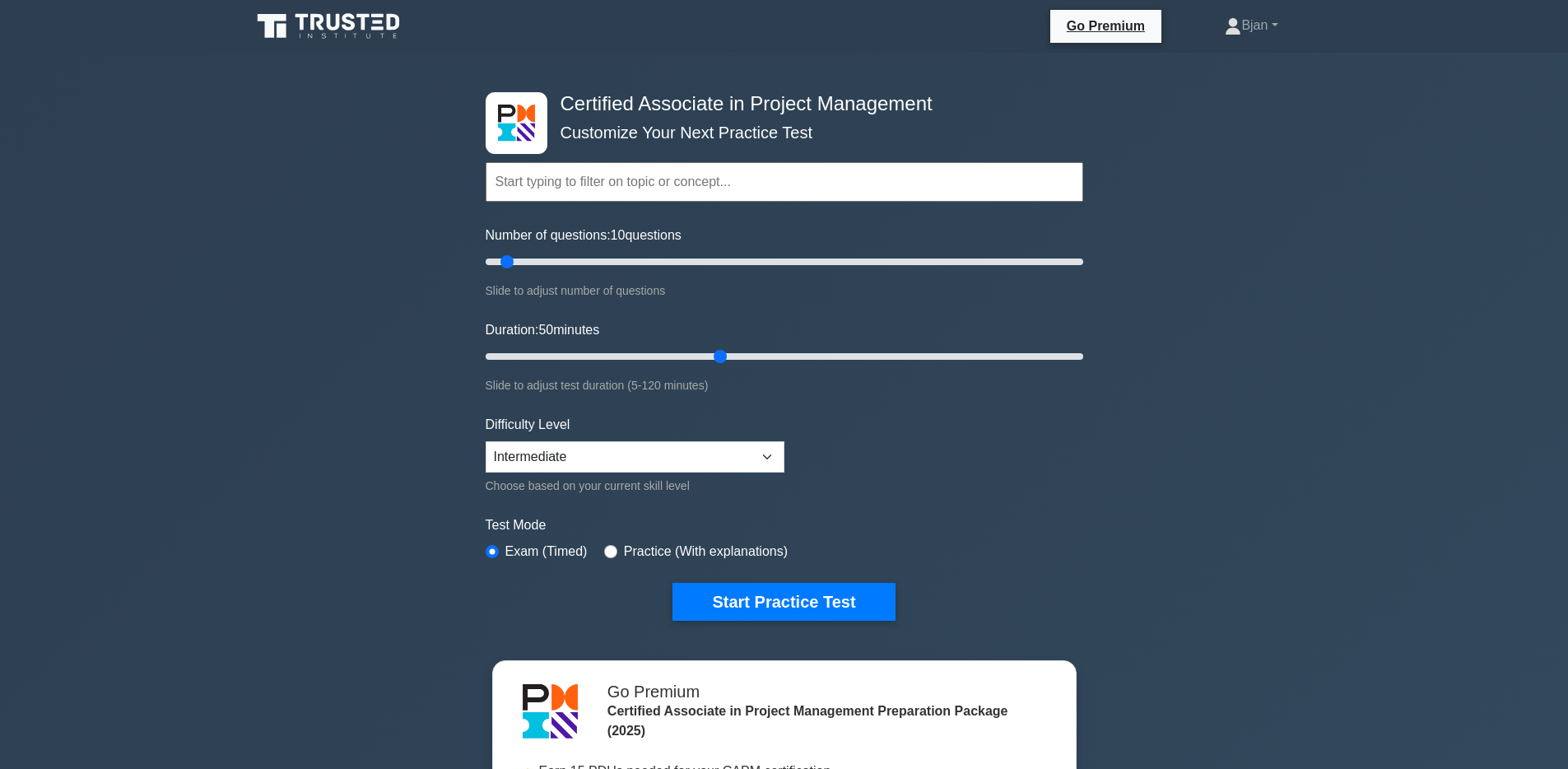 drag, startPoint x: 519, startPoint y: 355, endPoint x: 711, endPoint y: 345, distance: 192.2602 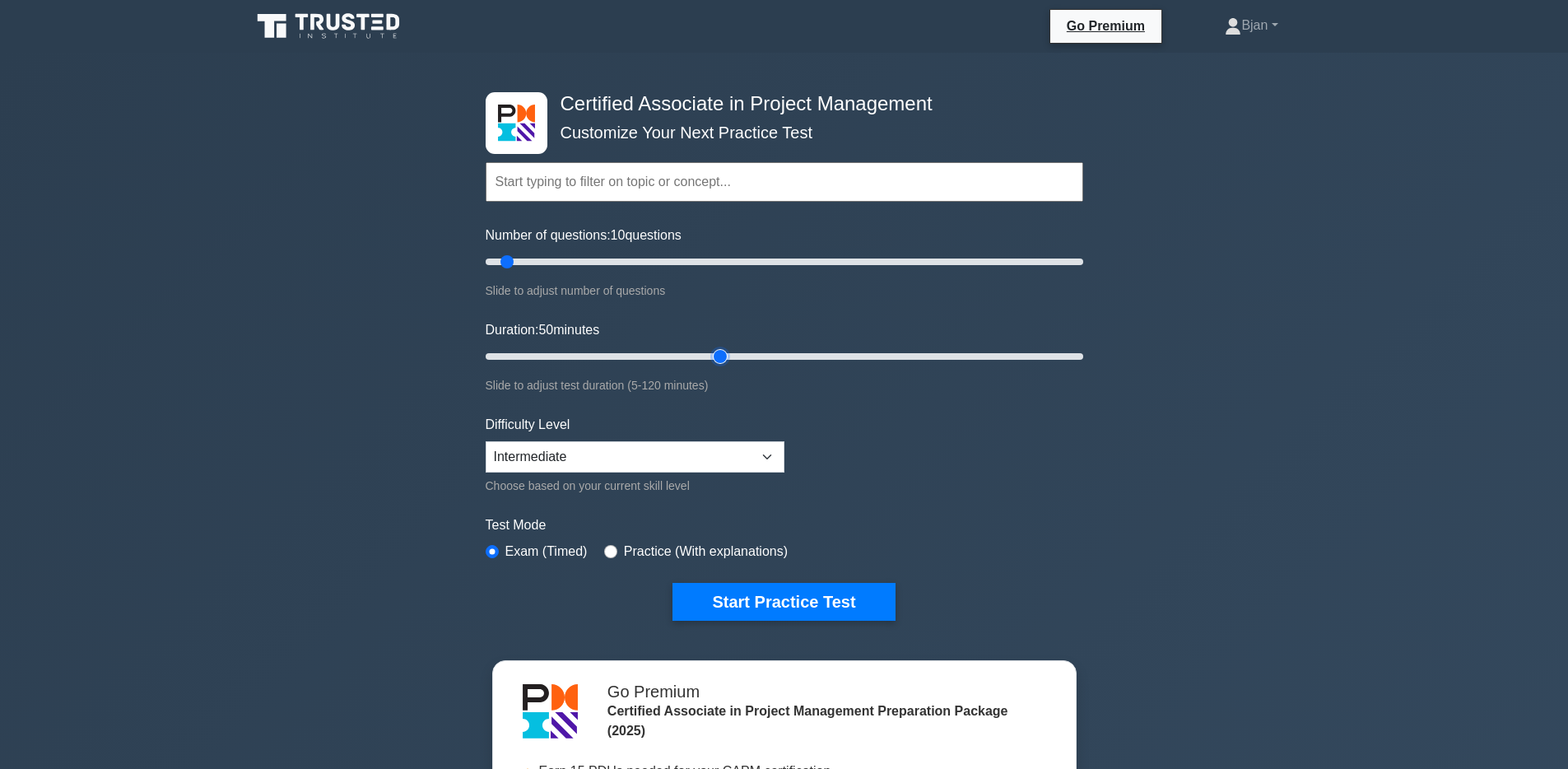 type on "50" 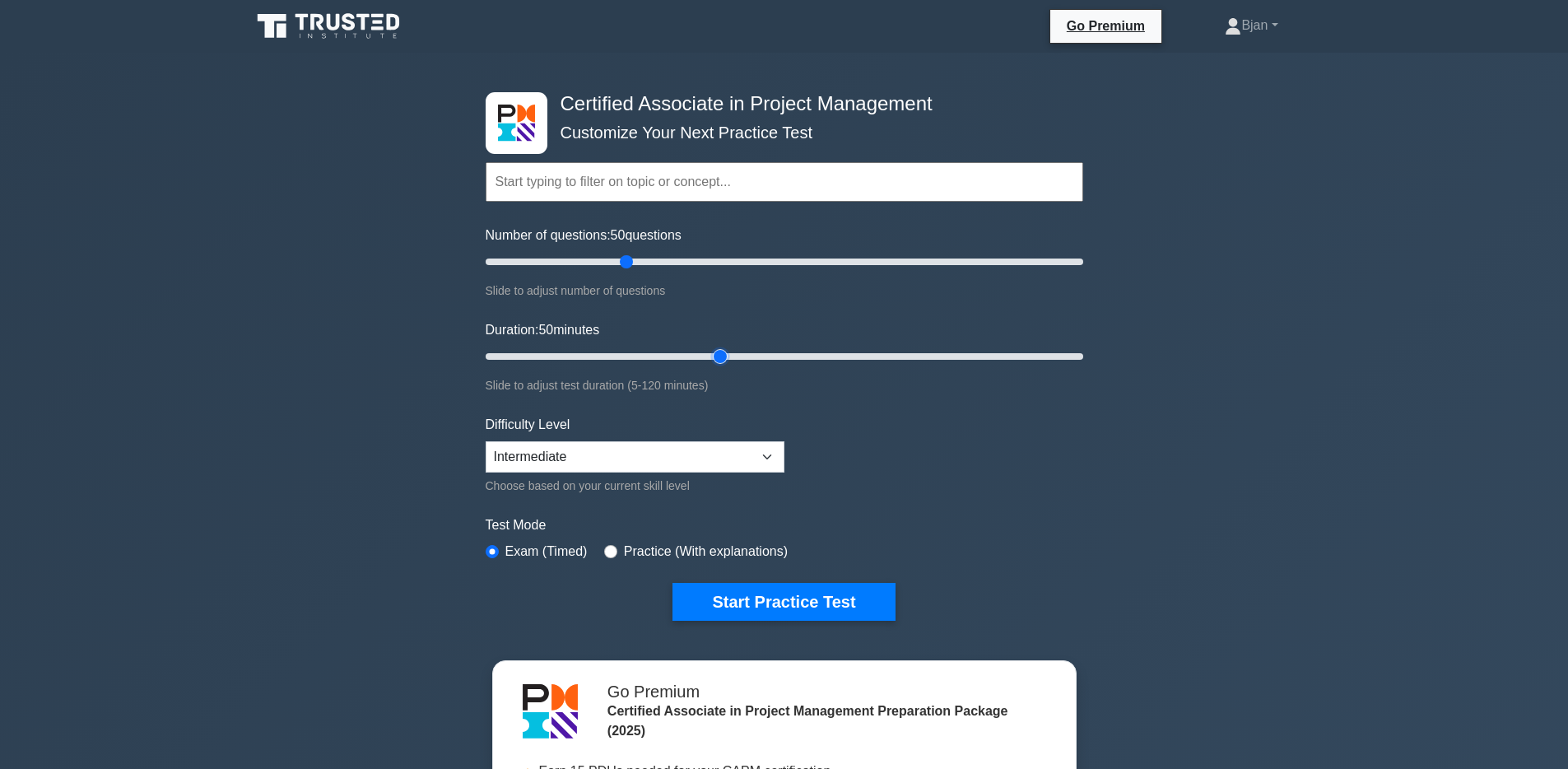 drag, startPoint x: 509, startPoint y: 263, endPoint x: 628, endPoint y: 276, distance: 119.70798 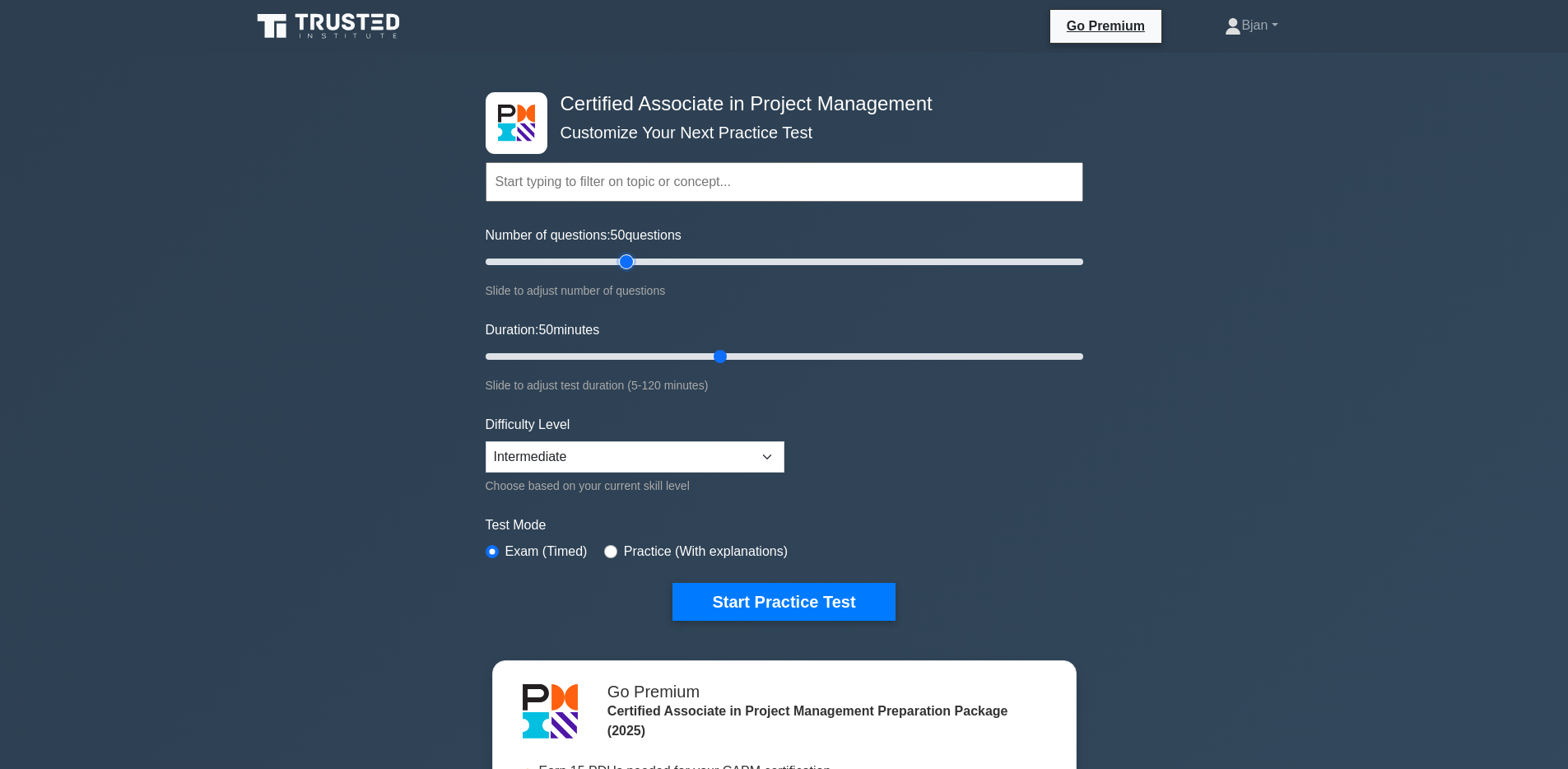 type on "50" 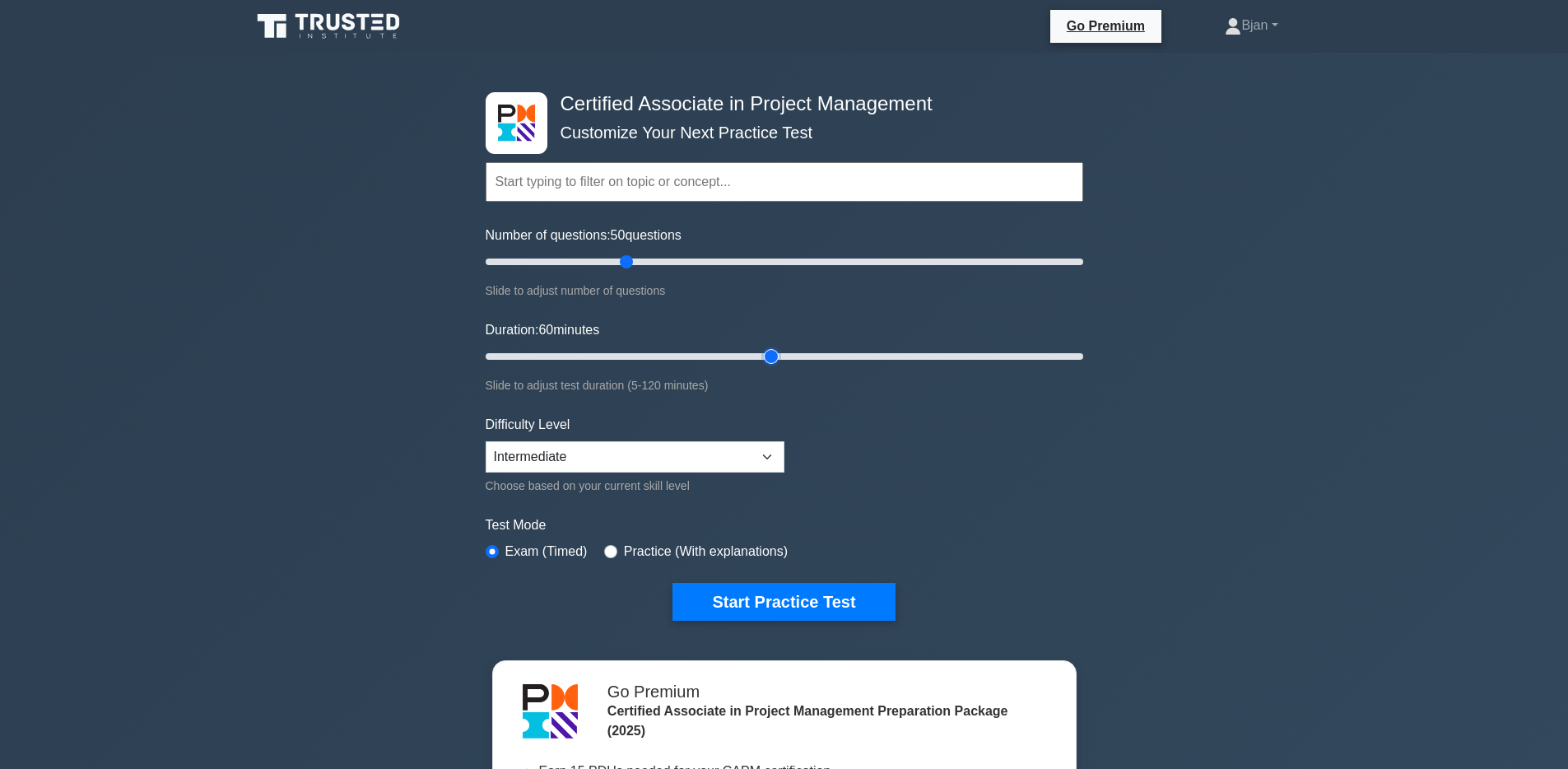 click on "Duration:  60  minutes" at bounding box center (784, 357) 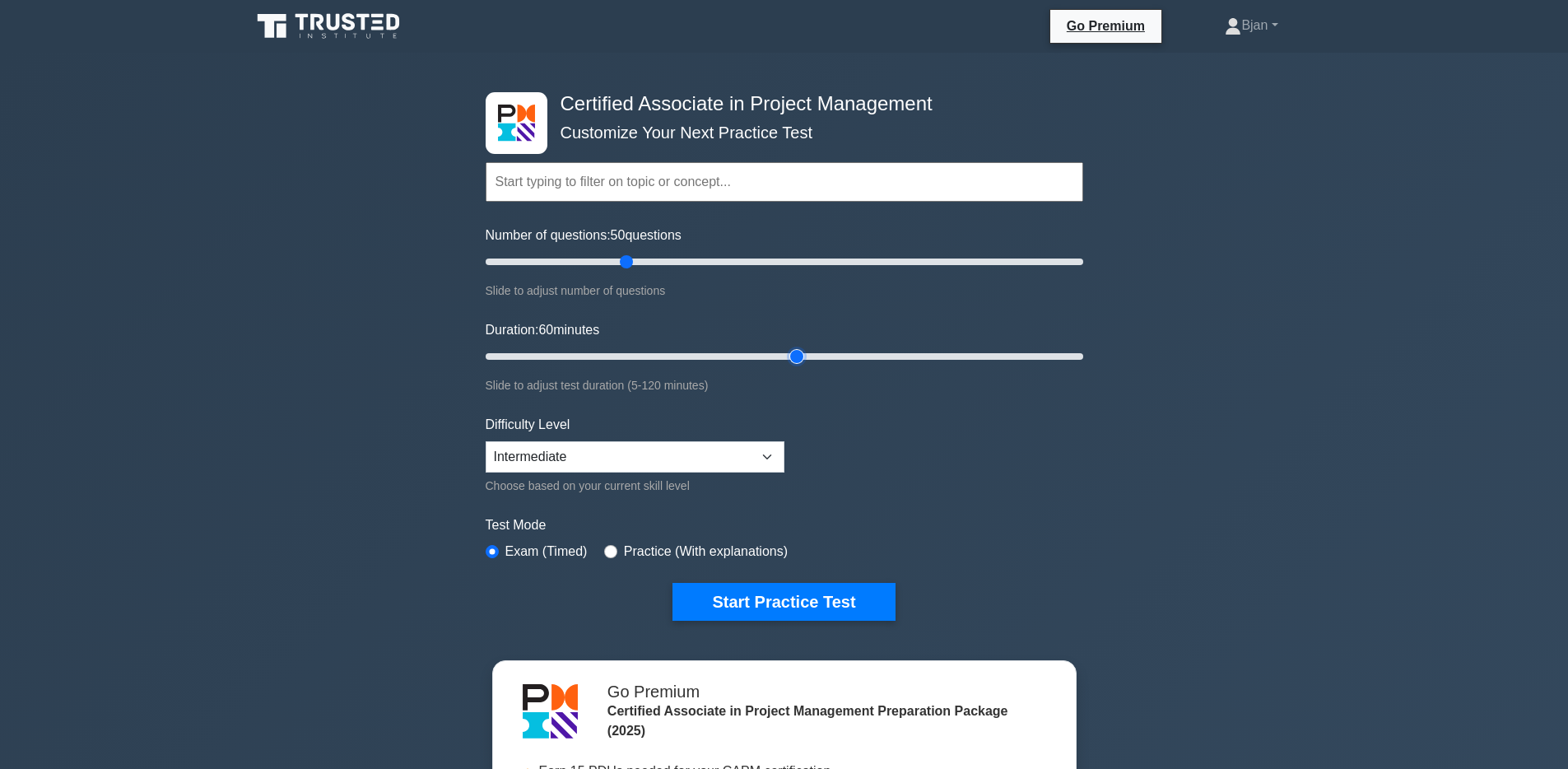 click on "Duration:  60  minutes" at bounding box center (784, 357) 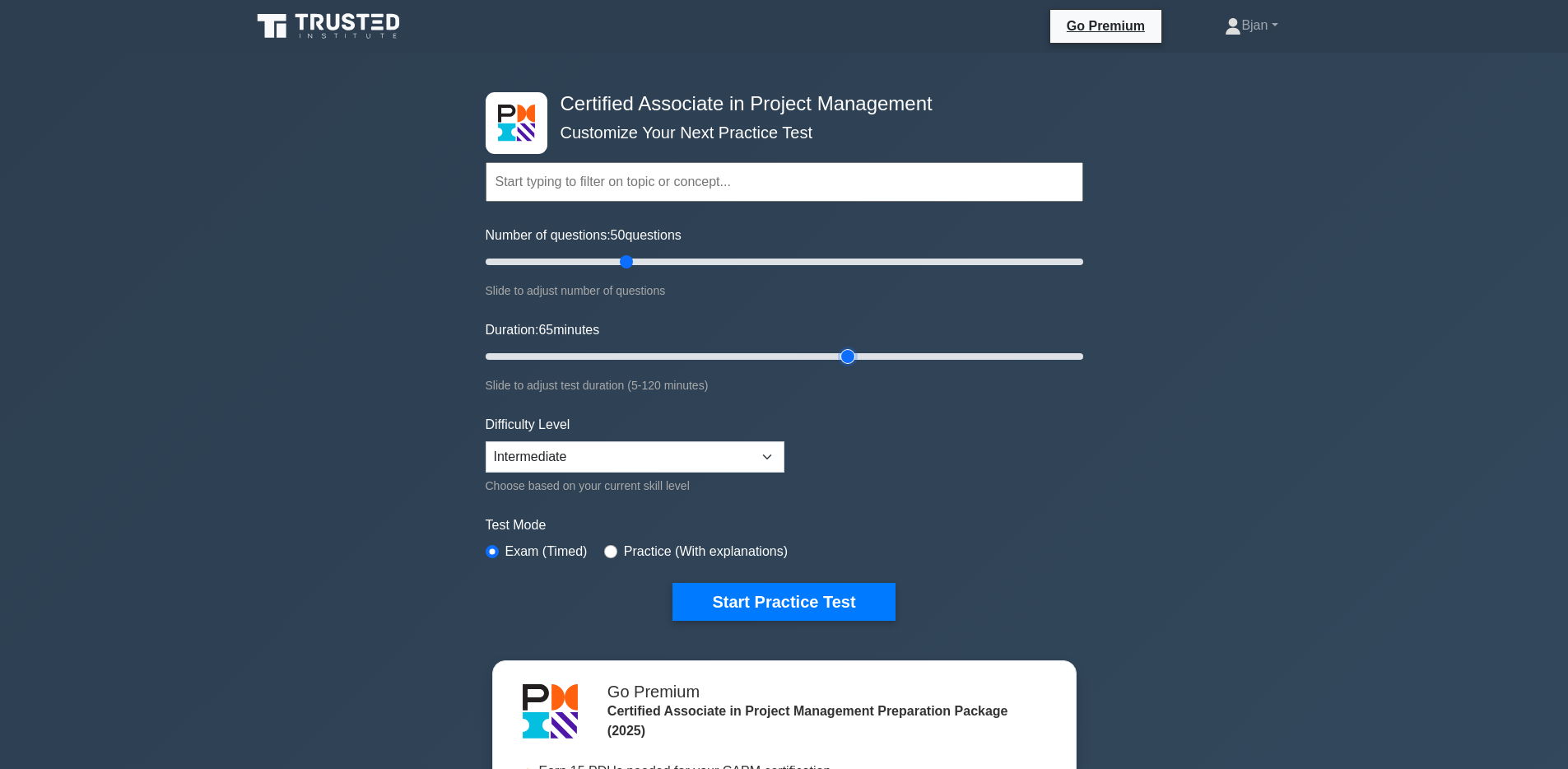 type on "75" 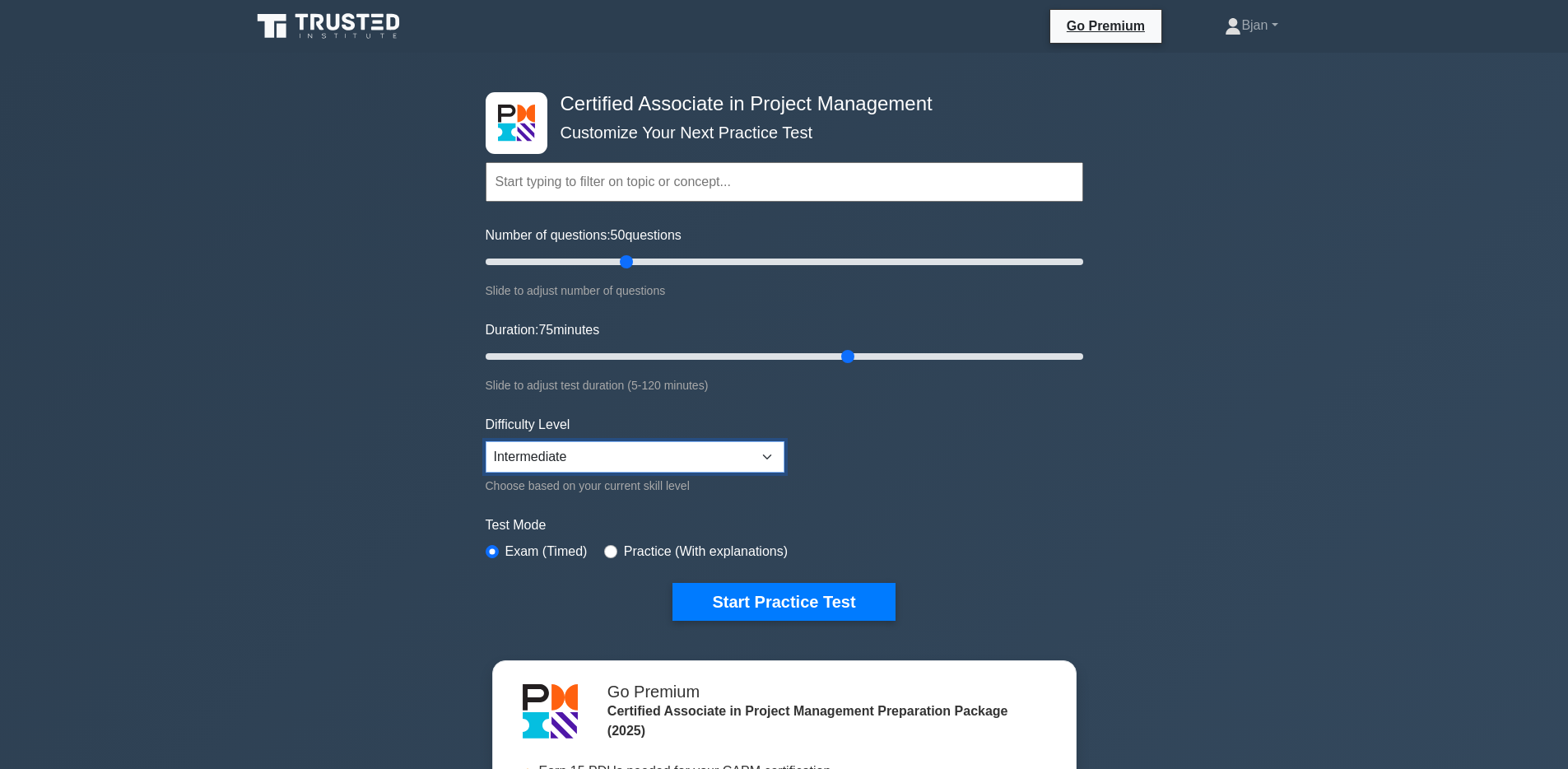 click on "Beginner
Intermediate
Expert" at bounding box center (635, 457) 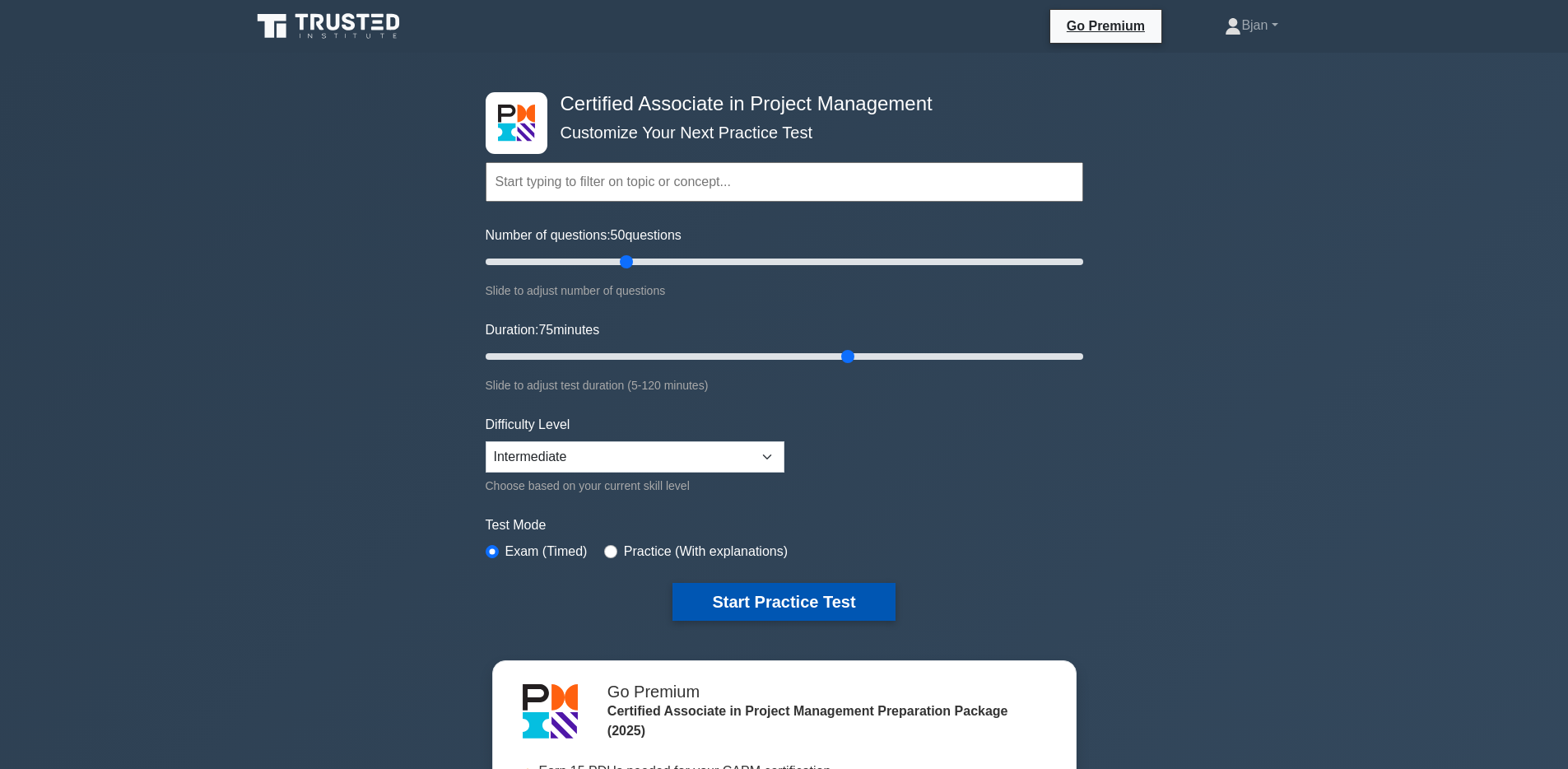 click on "Start Practice Test" at bounding box center [784, 602] 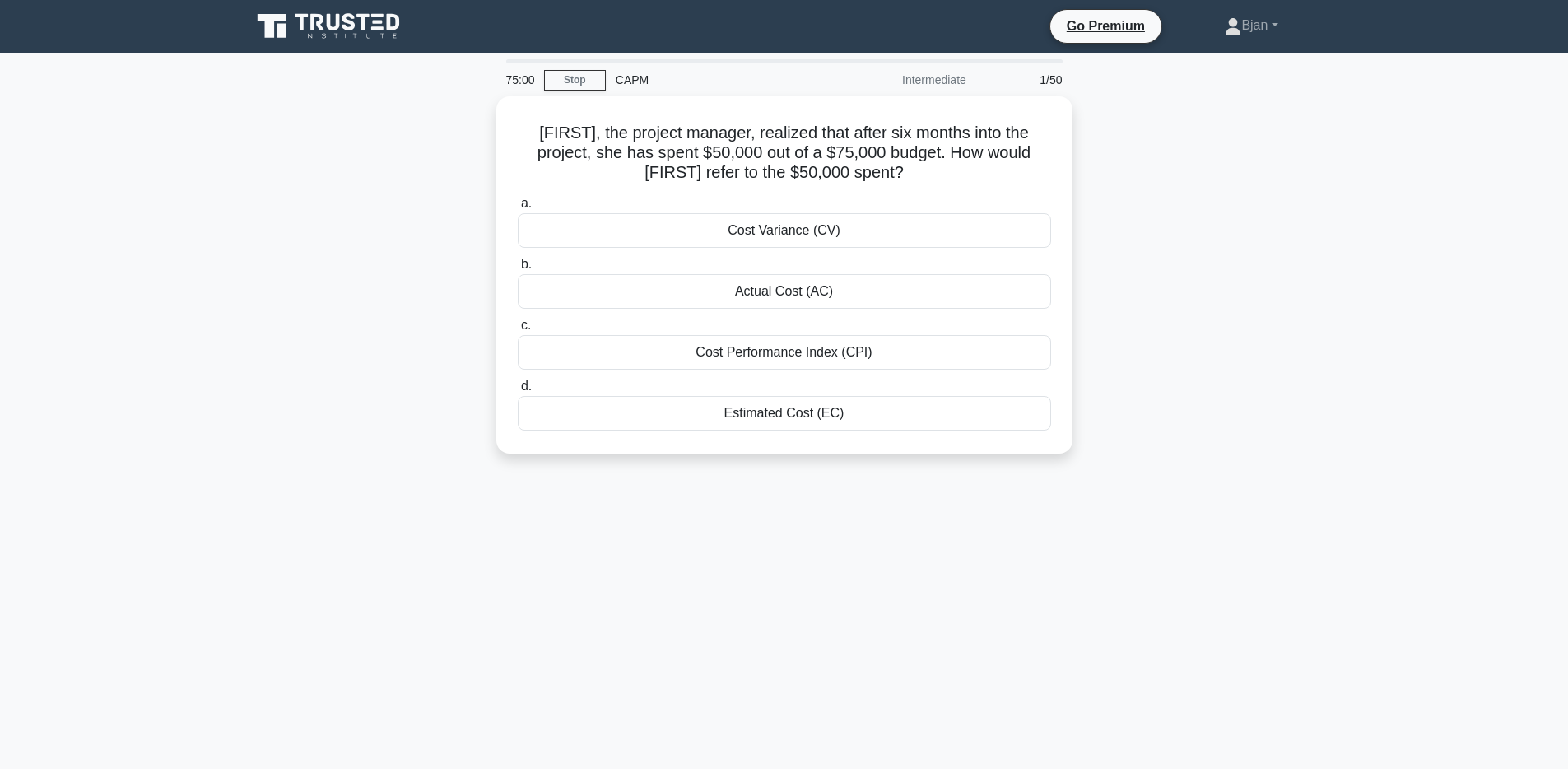 scroll, scrollTop: 0, scrollLeft: 0, axis: both 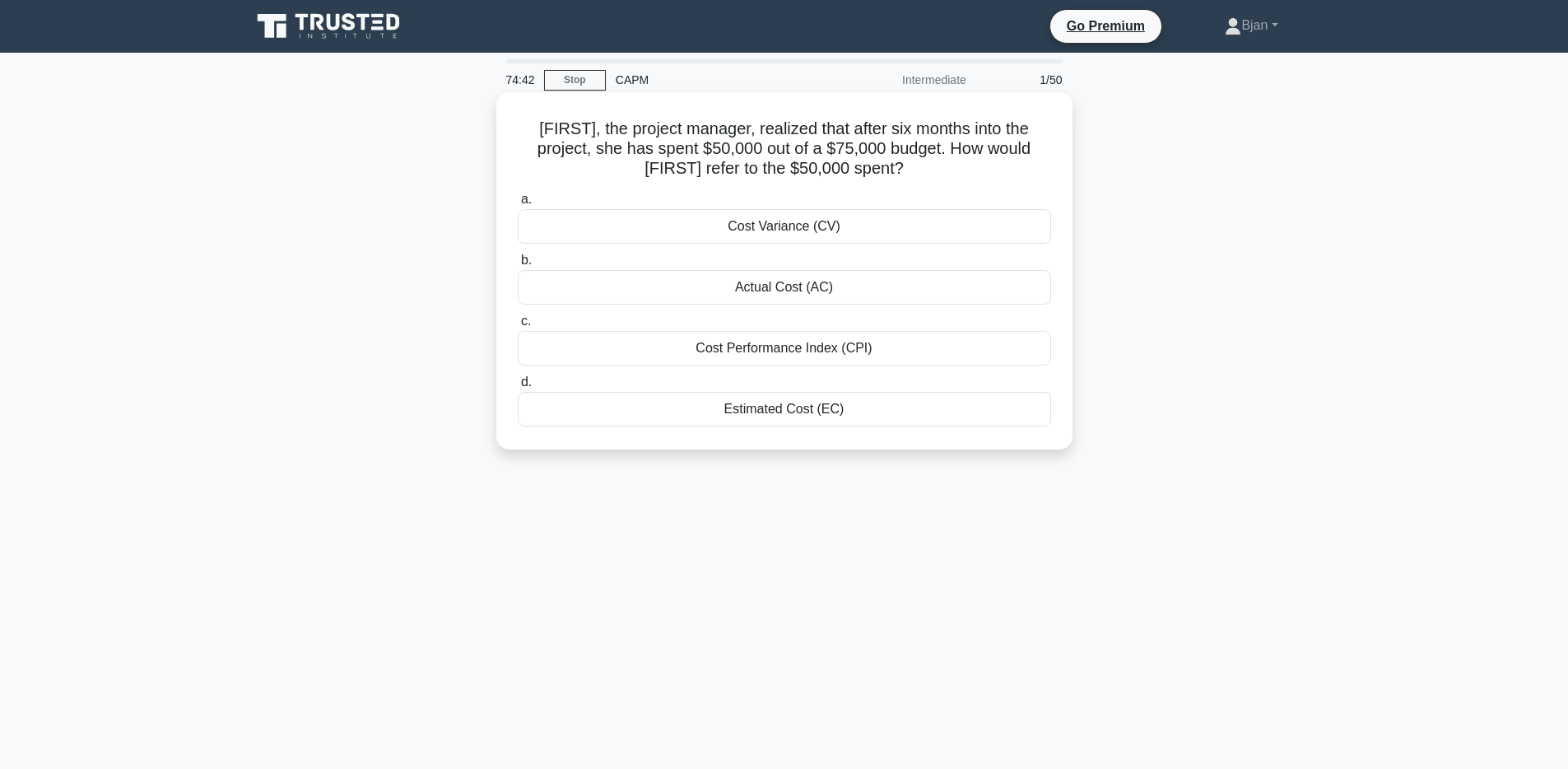 click on "Cost Performance Index (CPI)" at bounding box center [784, 348] 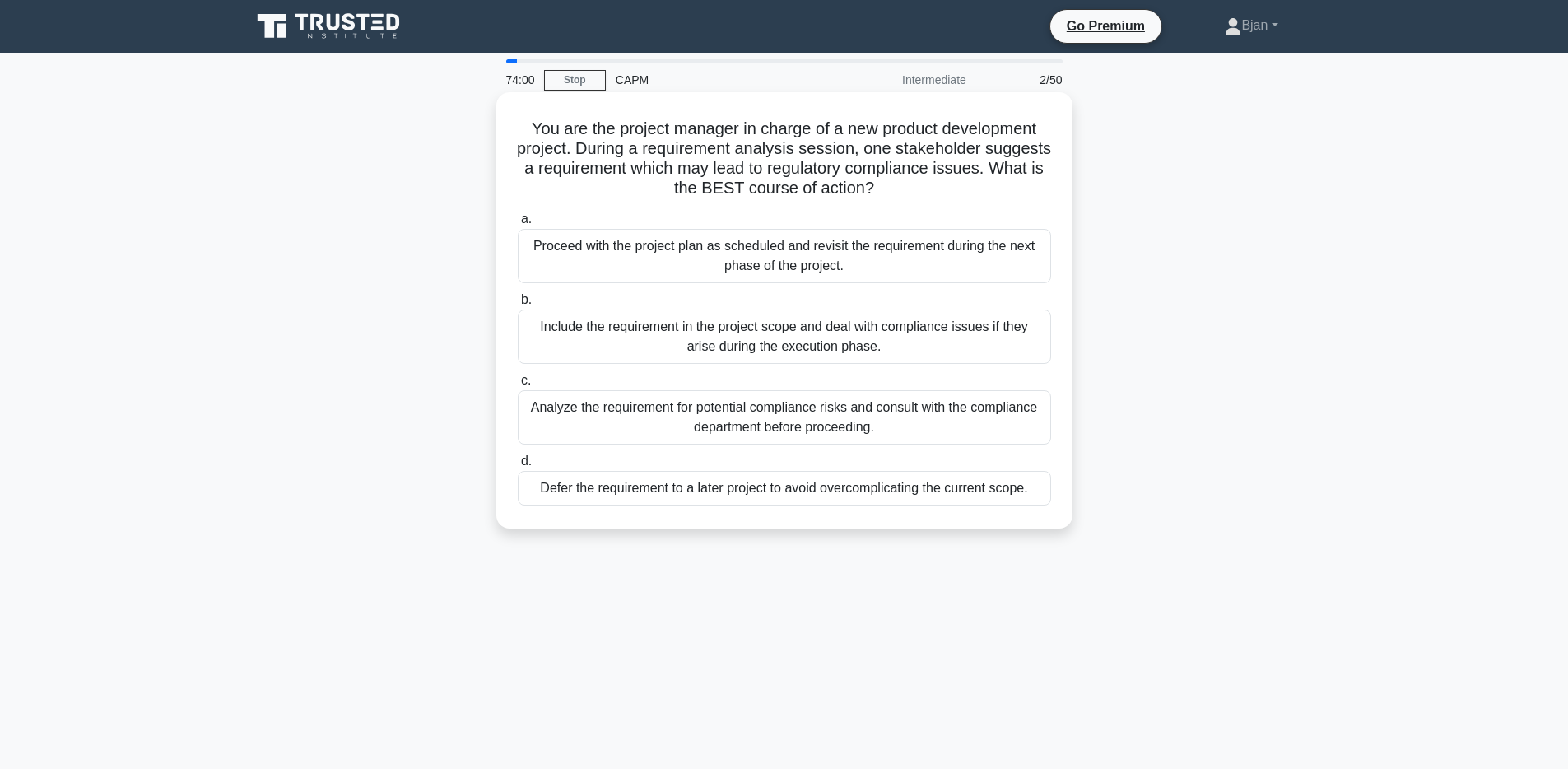 click on "Analyze the requirement for potential compliance risks and consult with the compliance department before proceeding." at bounding box center [784, 417] 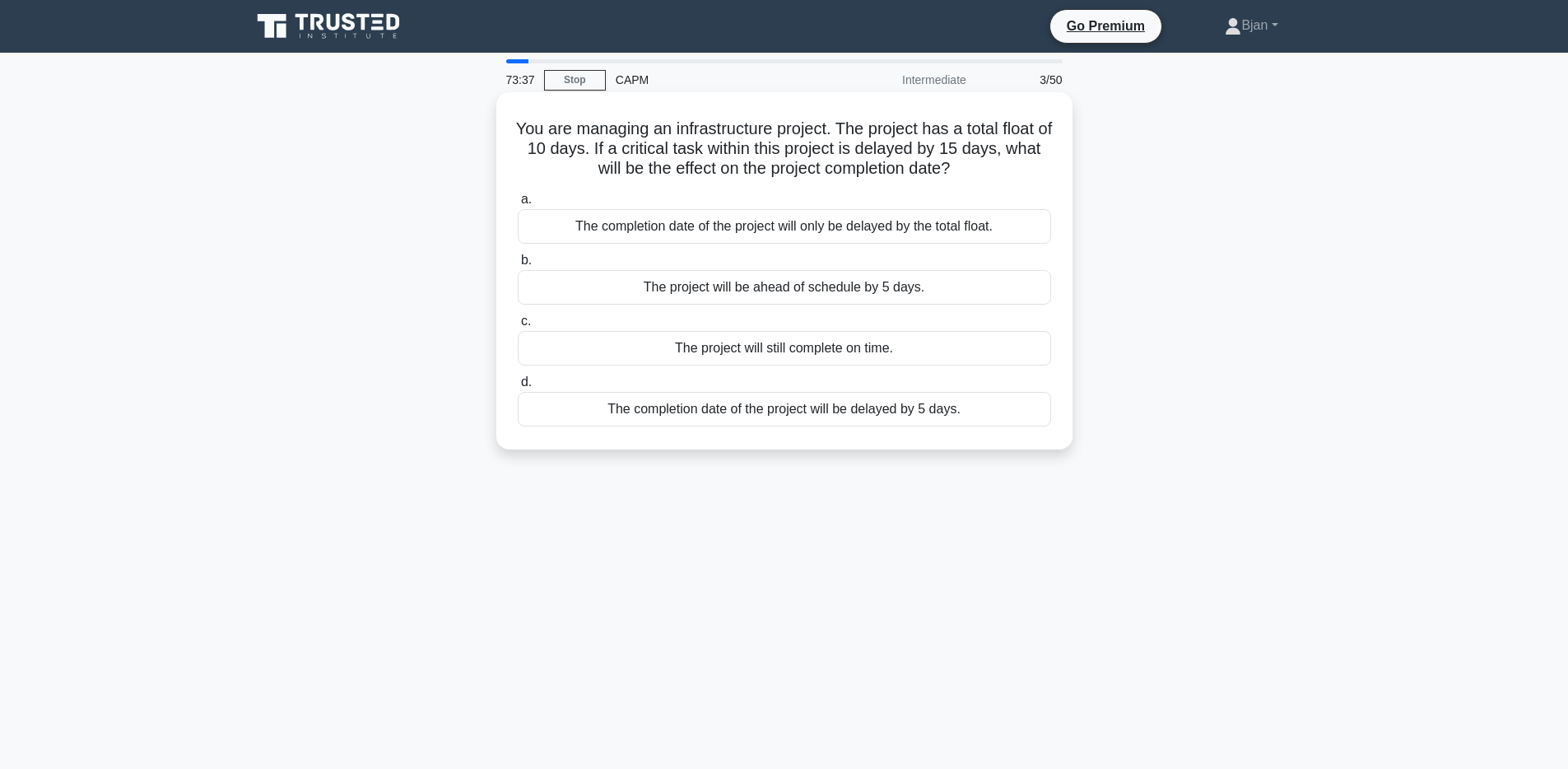 click on "The completion date of the project will be delayed by 5 days." at bounding box center (784, 409) 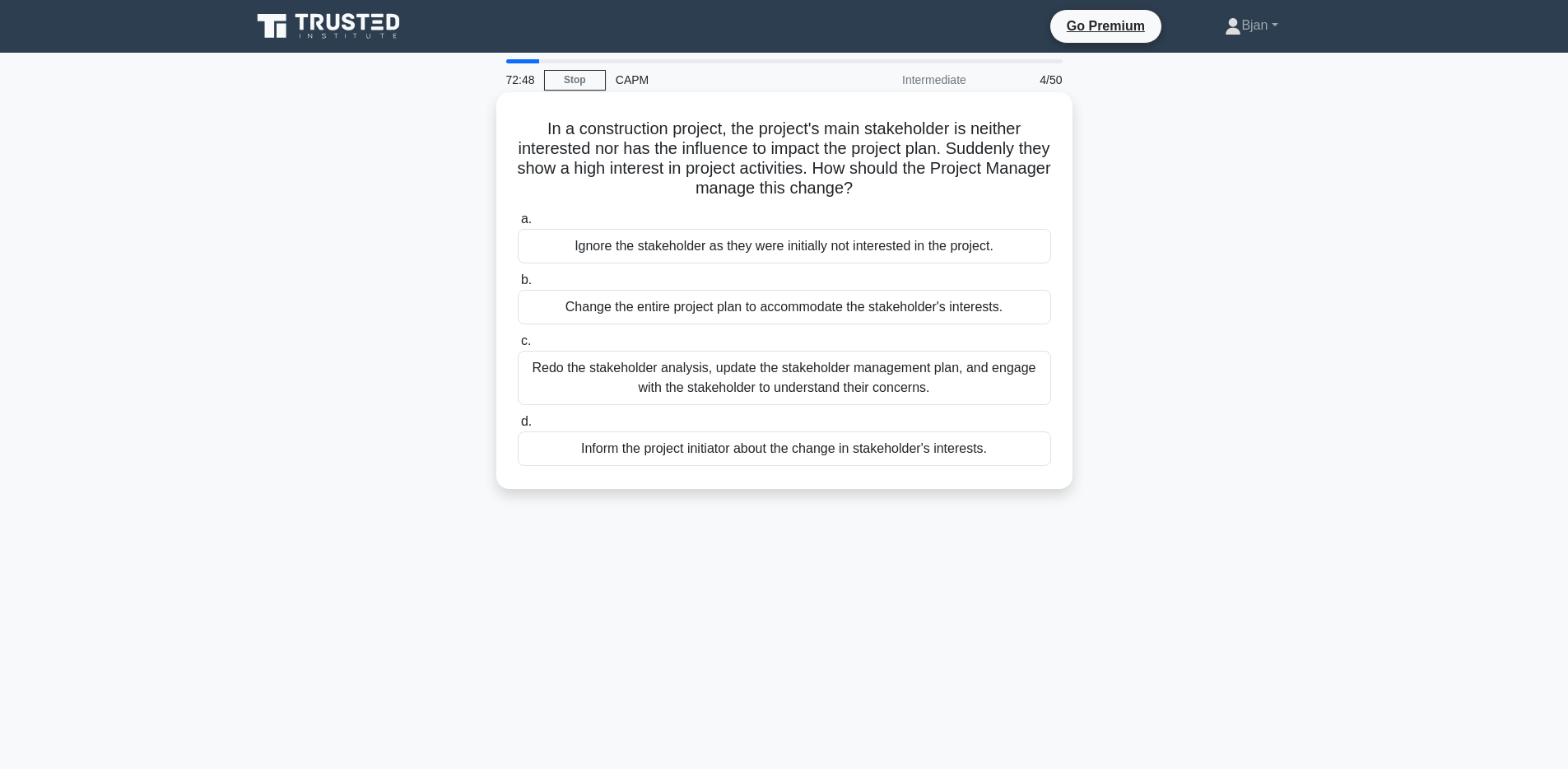 click on "Redo the stakeholder analysis, update the stakeholder management plan, and engage with the stakeholder to understand their concerns." at bounding box center [784, 378] 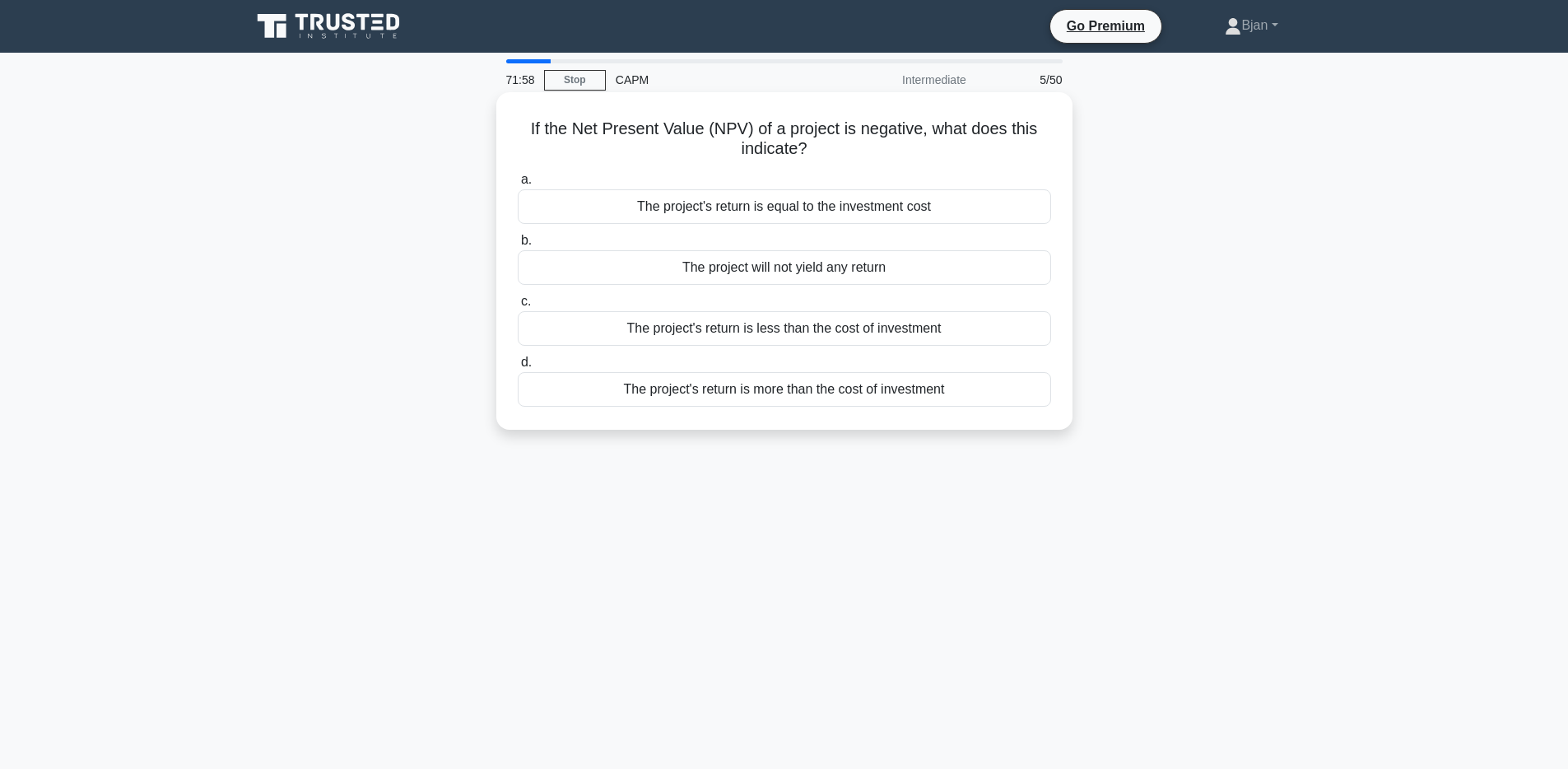 click on "The project's return is more than the cost of investment" at bounding box center (784, 389) 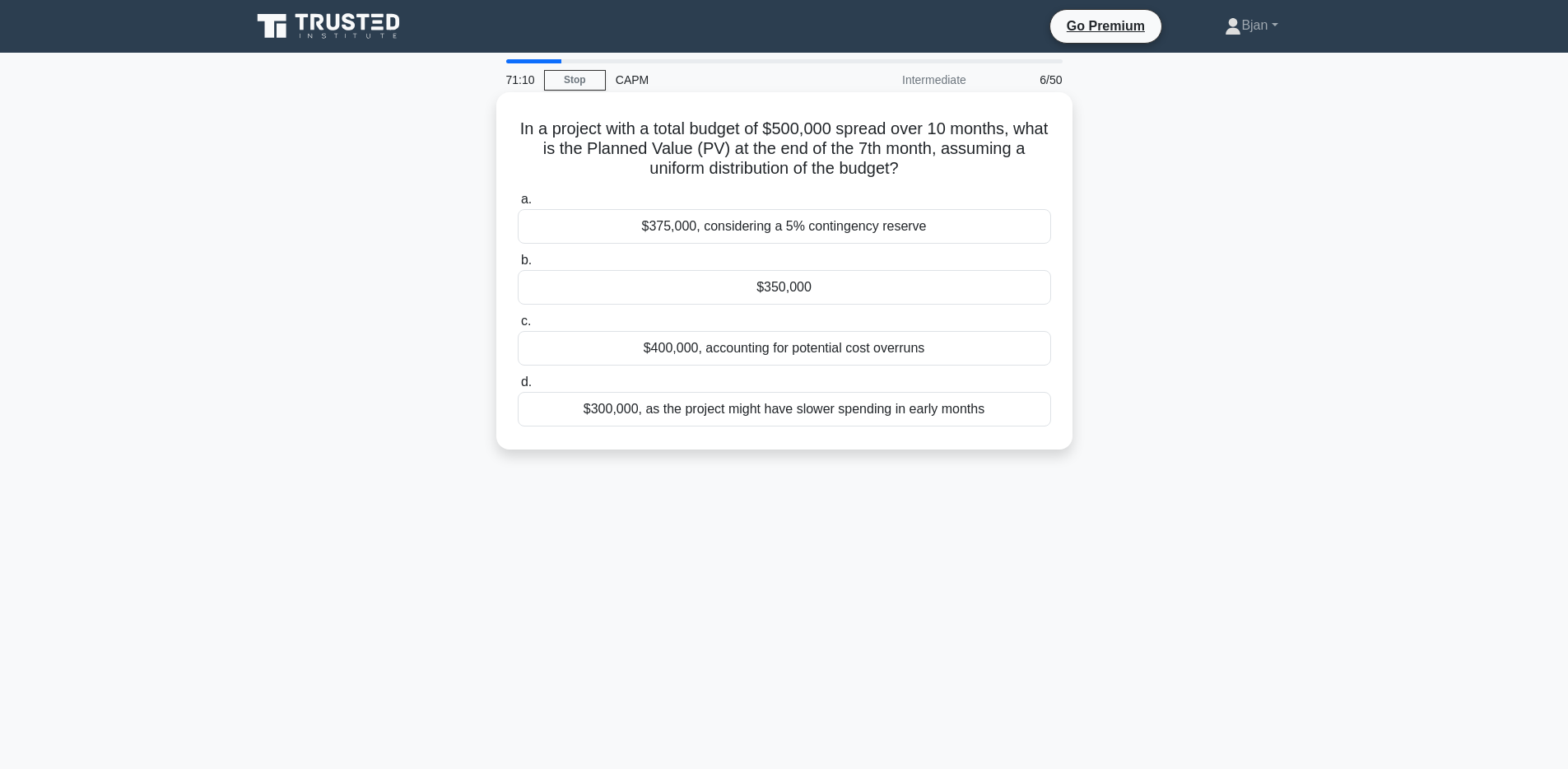 click on "$350,000" at bounding box center (784, 287) 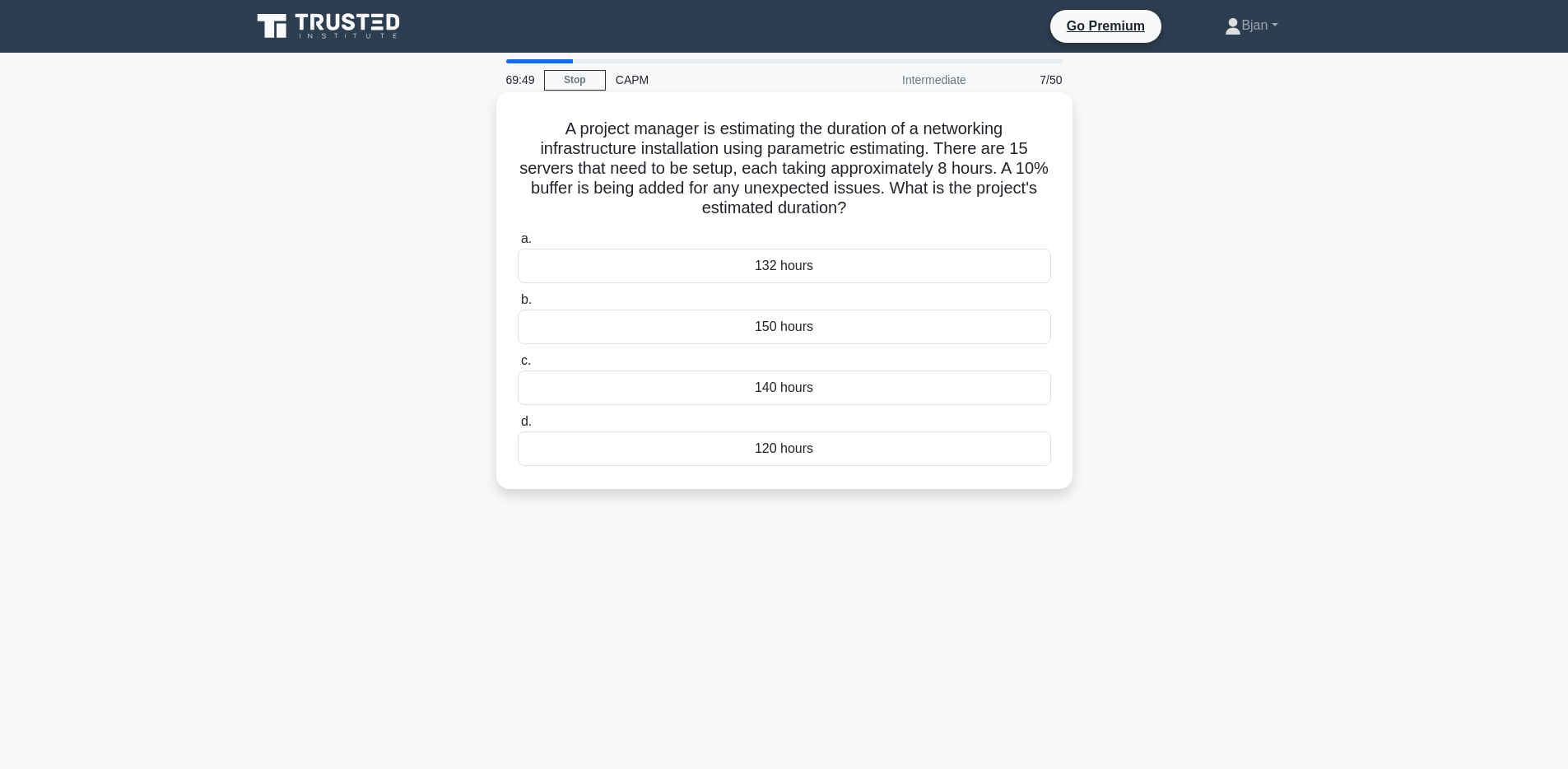 click on "132 hours" at bounding box center [784, 266] 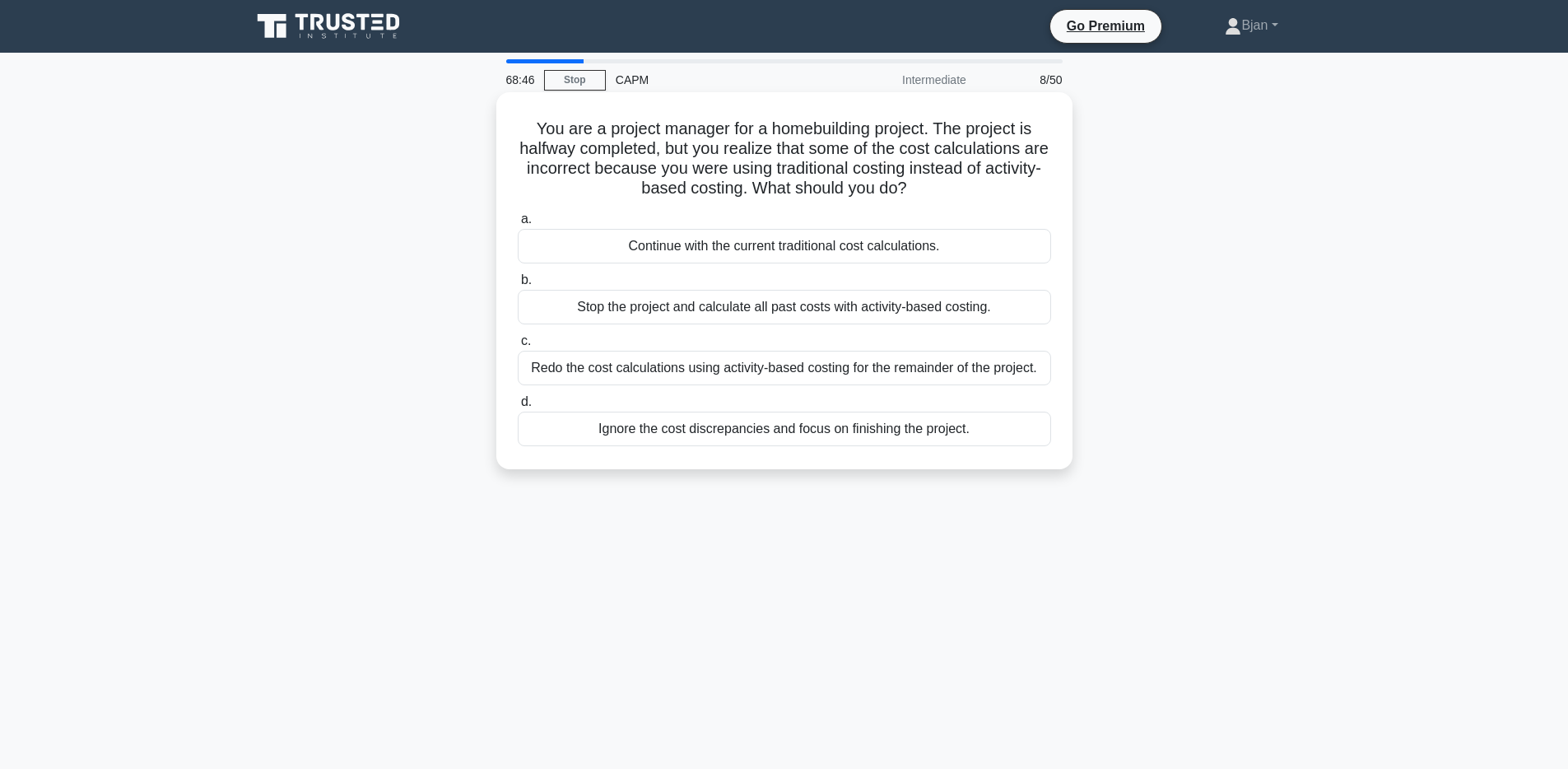 click on "Redo the cost calculations using activity-based costing for the remainder of the project." at bounding box center [784, 368] 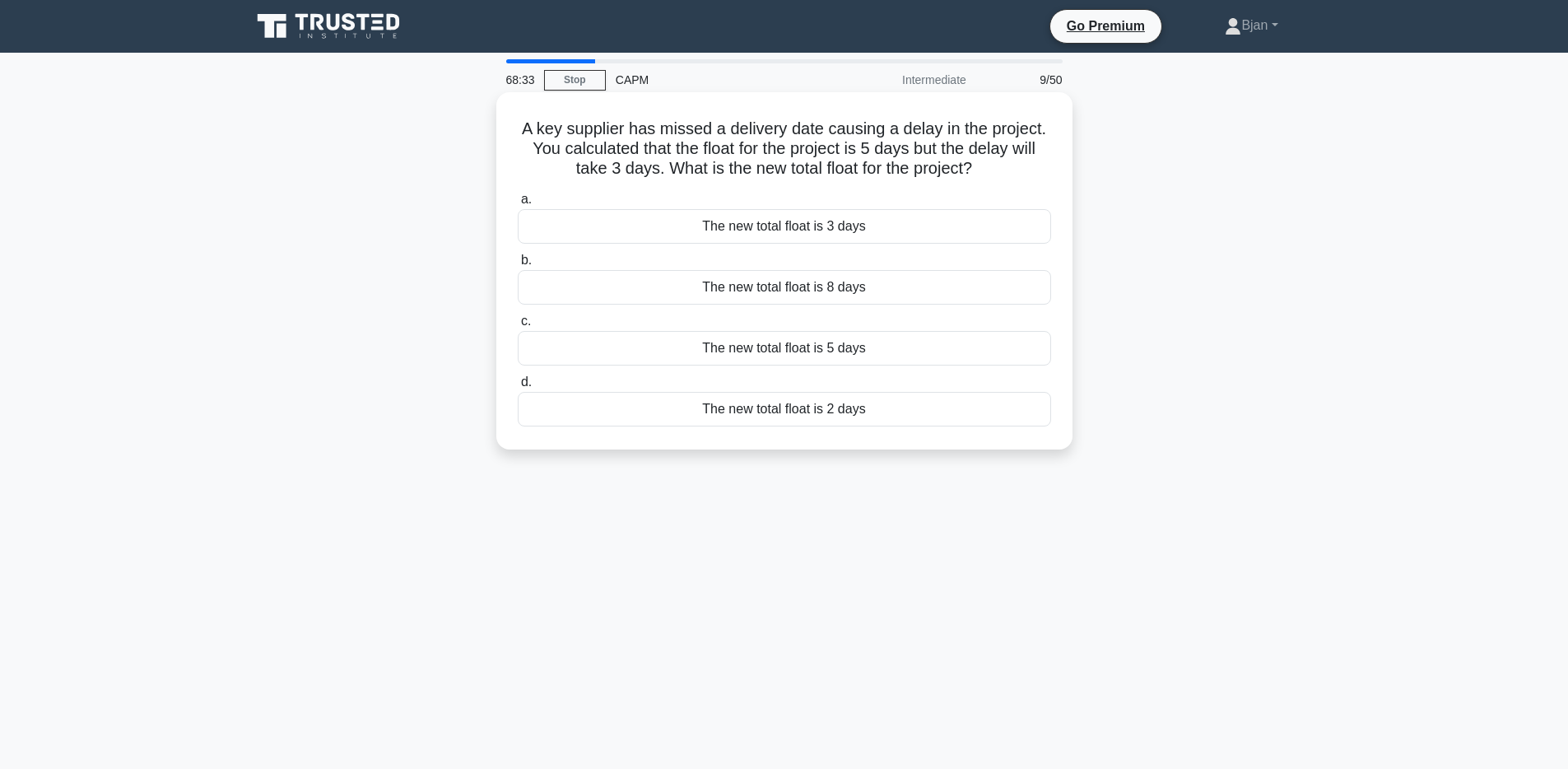 click on "The new total float is 2 days" at bounding box center [784, 409] 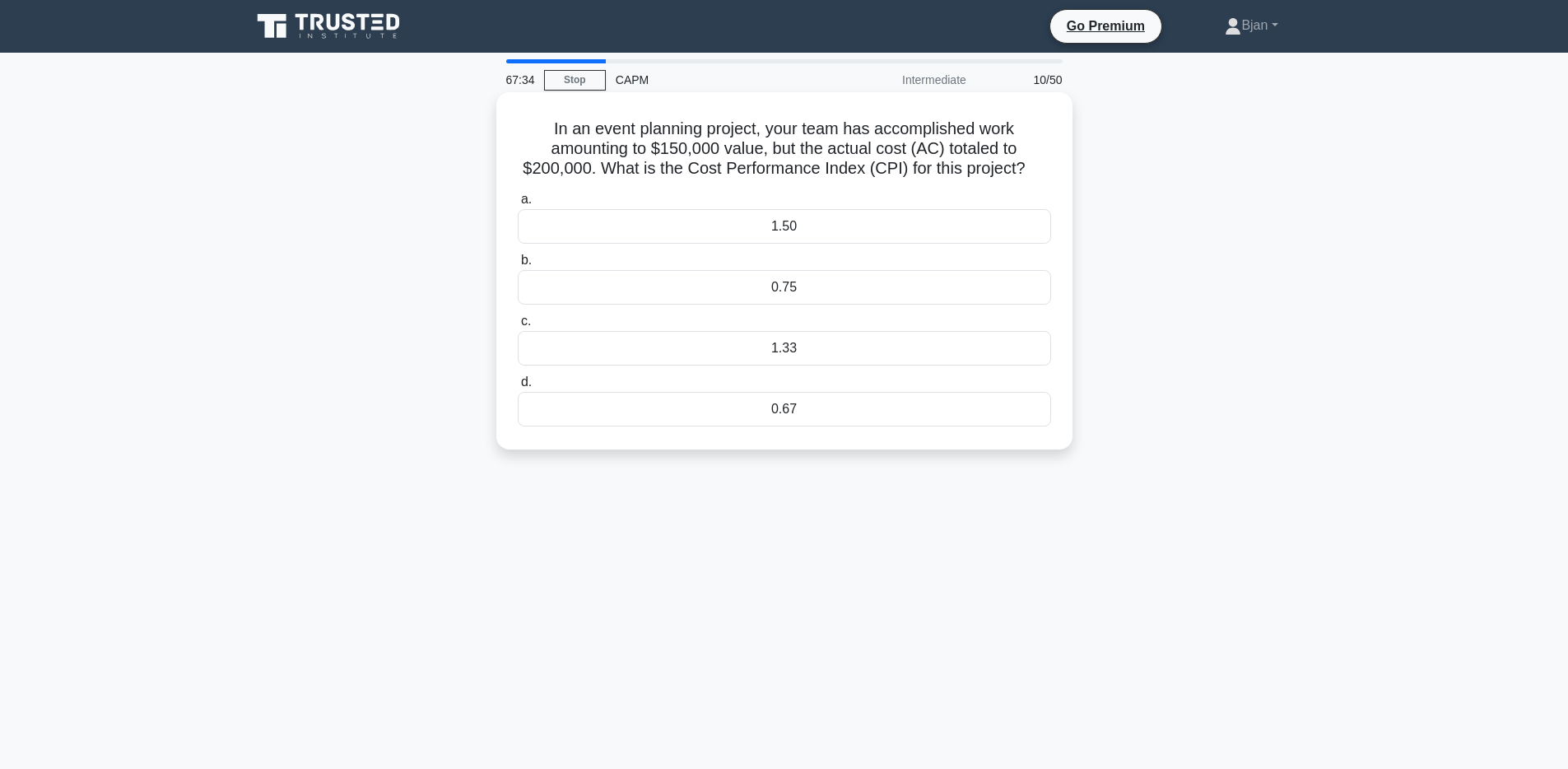 click on "0.75" at bounding box center (784, 287) 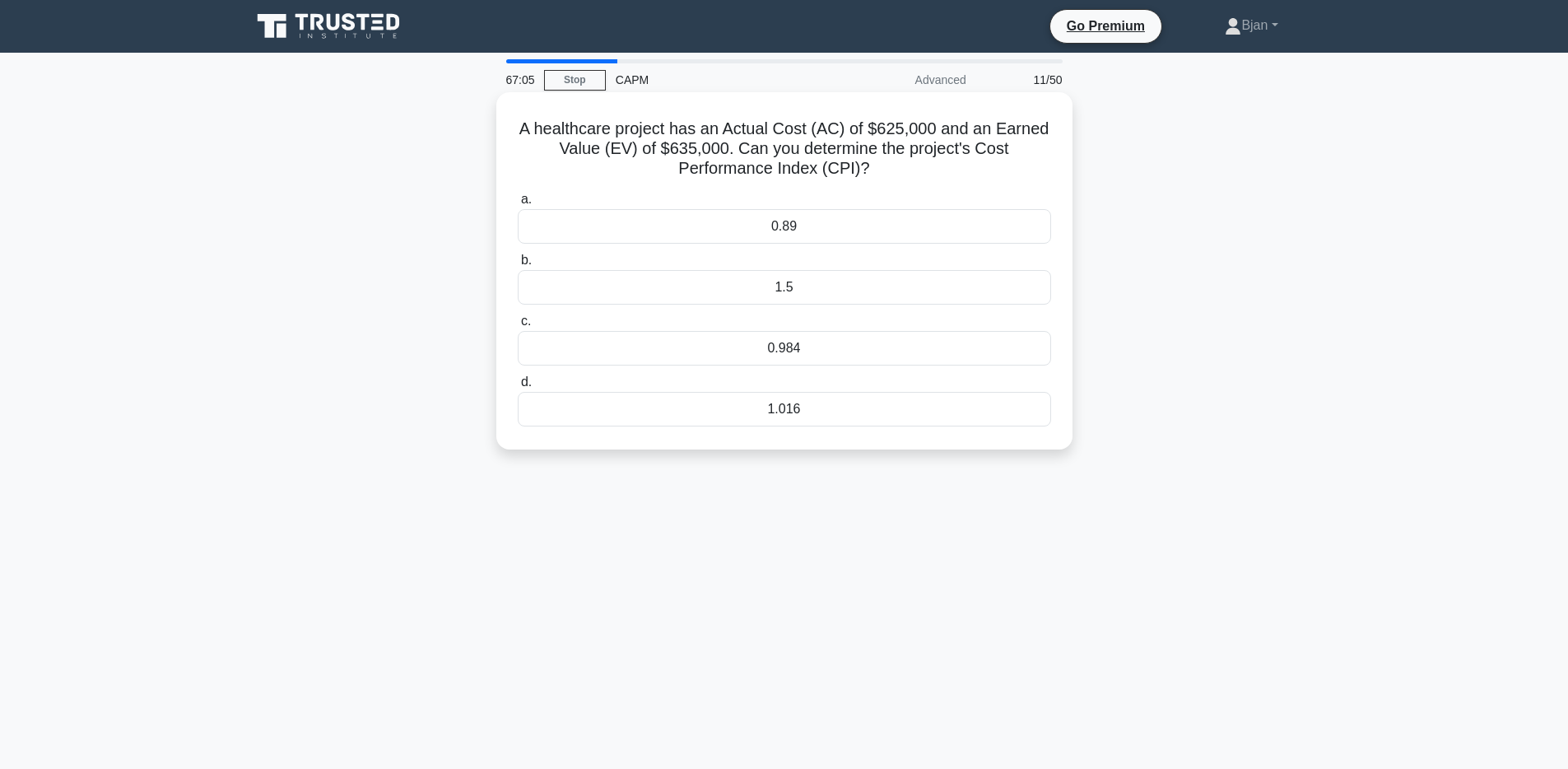click on "1.016" at bounding box center [784, 409] 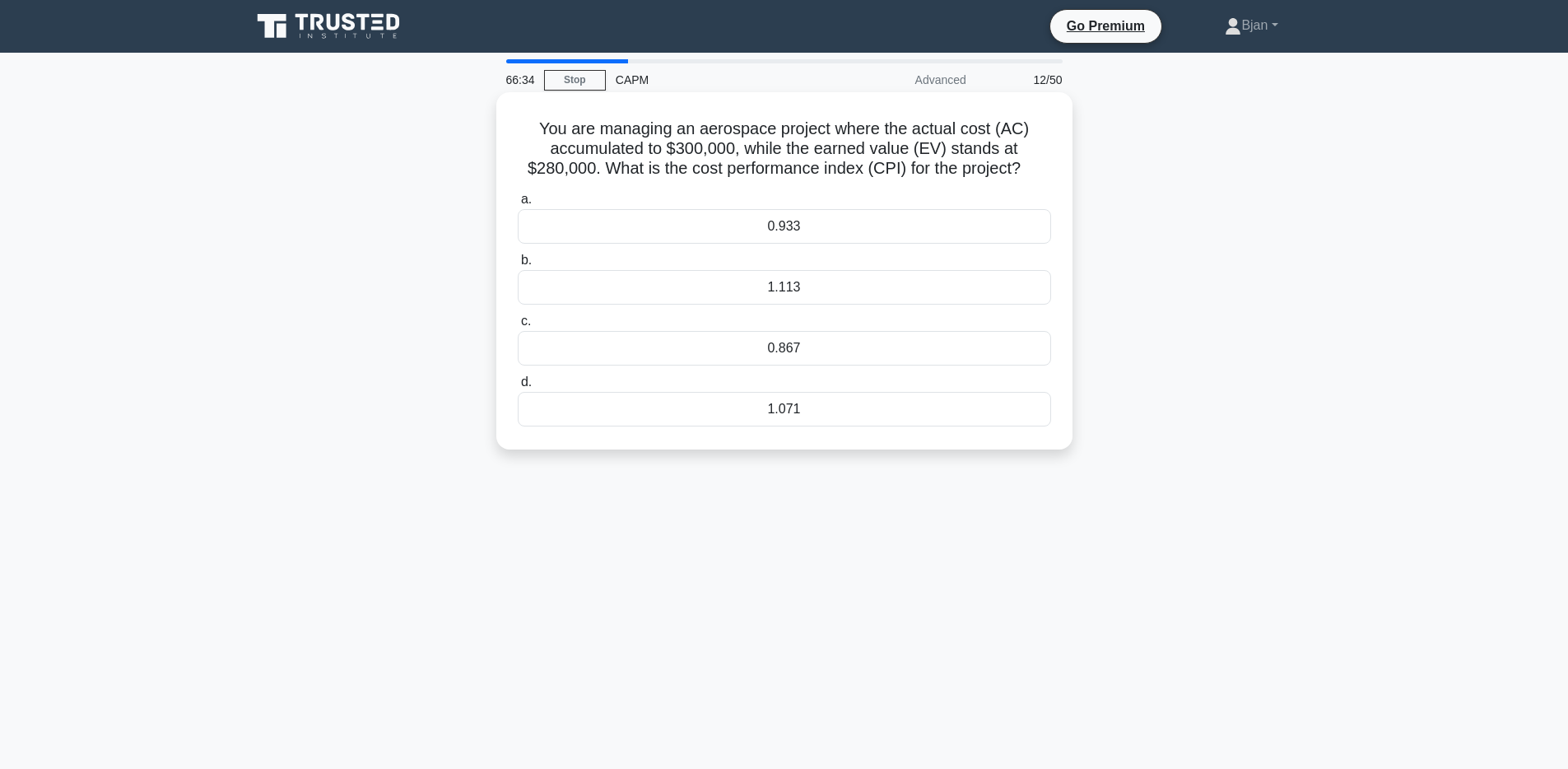 click on "0.933" at bounding box center [784, 226] 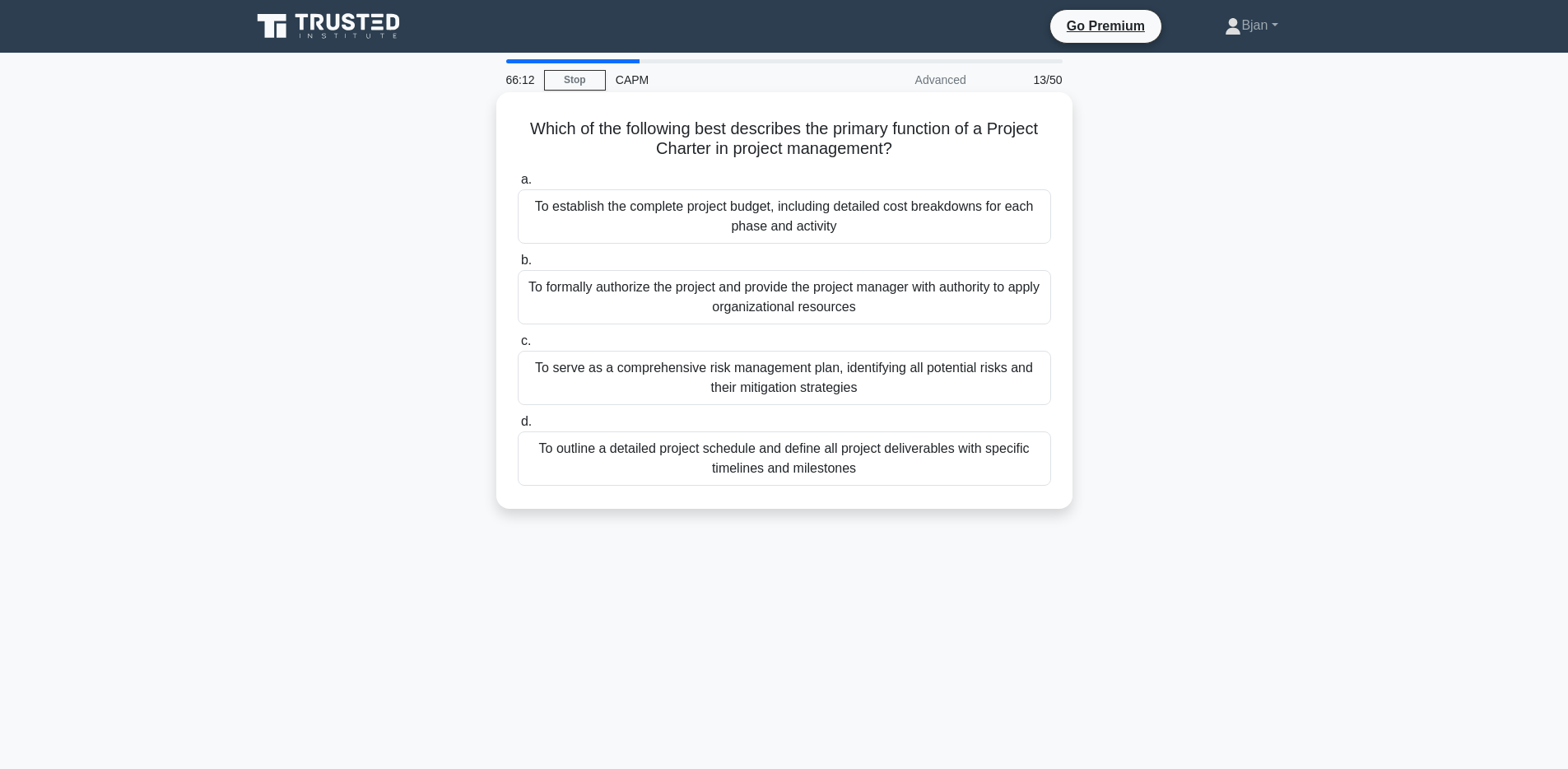 click on "To outline a detailed project schedule and define all project deliverables with specific timelines and milestones" at bounding box center [784, 459] 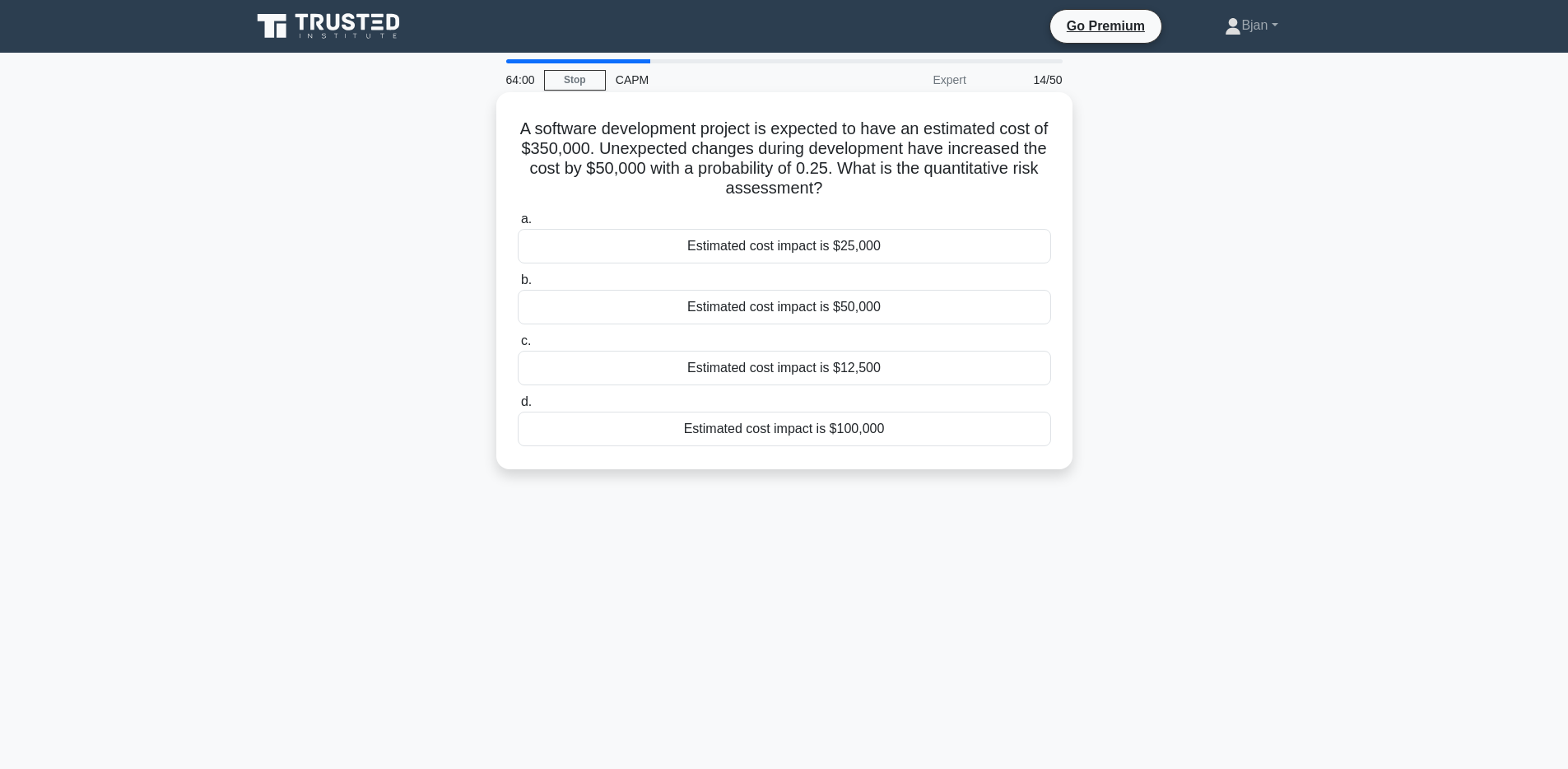 click on "Estimated cost impact is $12,500" at bounding box center [784, 368] 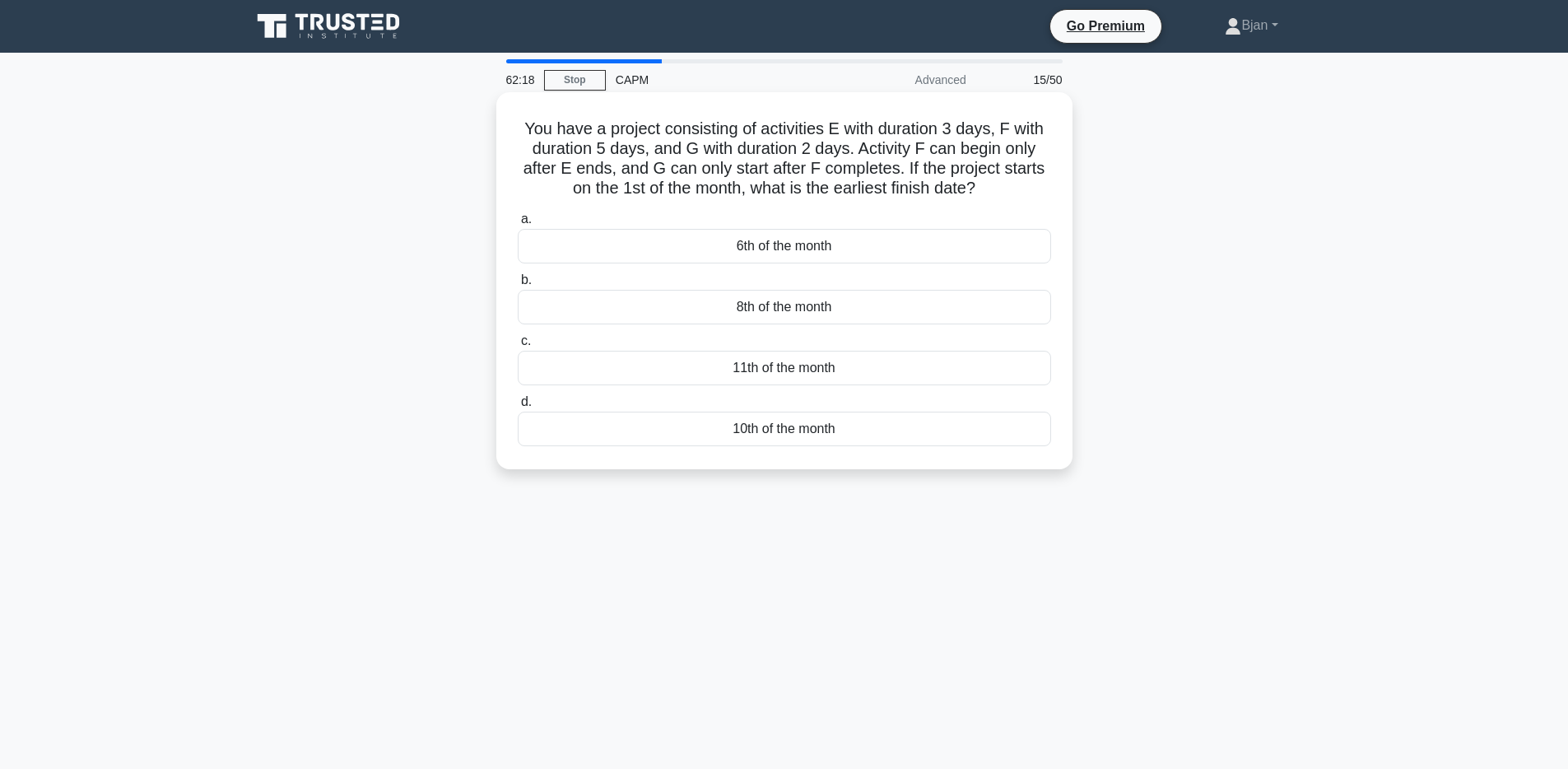 click on "10th of the month" at bounding box center [784, 429] 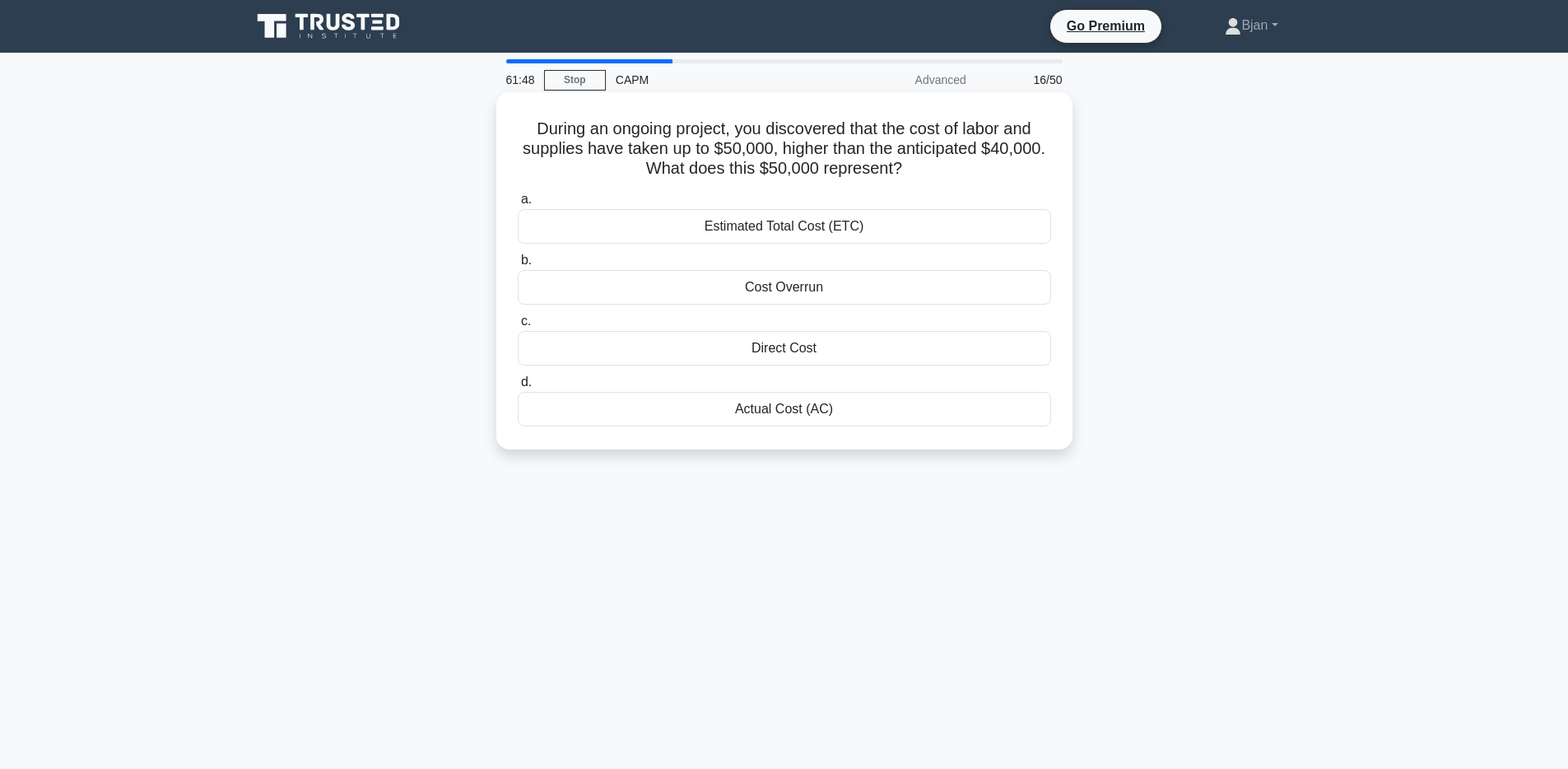 click on "Actual Cost (AC)" at bounding box center (784, 409) 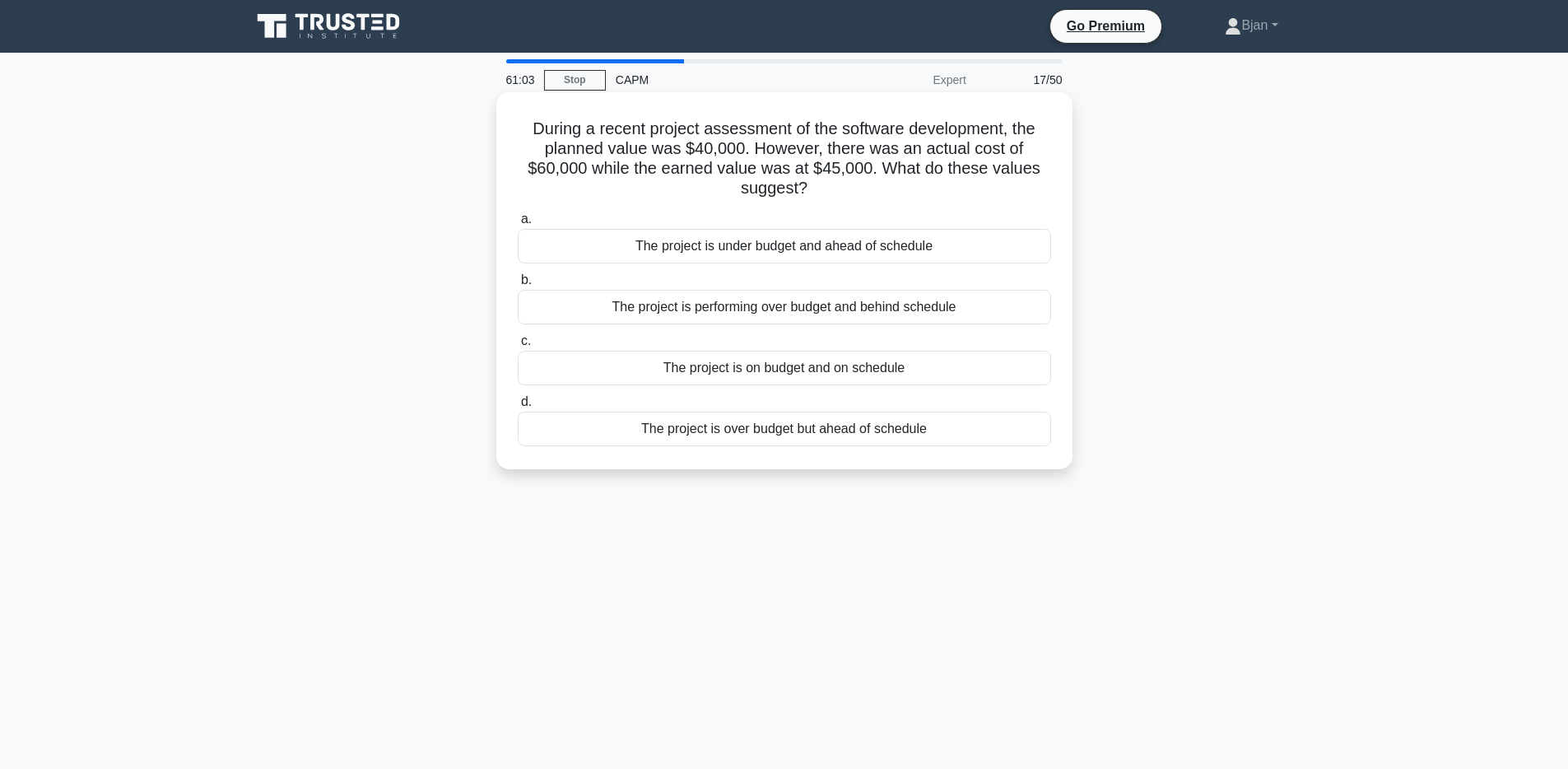 click on "The project is performing over budget and behind schedule" at bounding box center [784, 307] 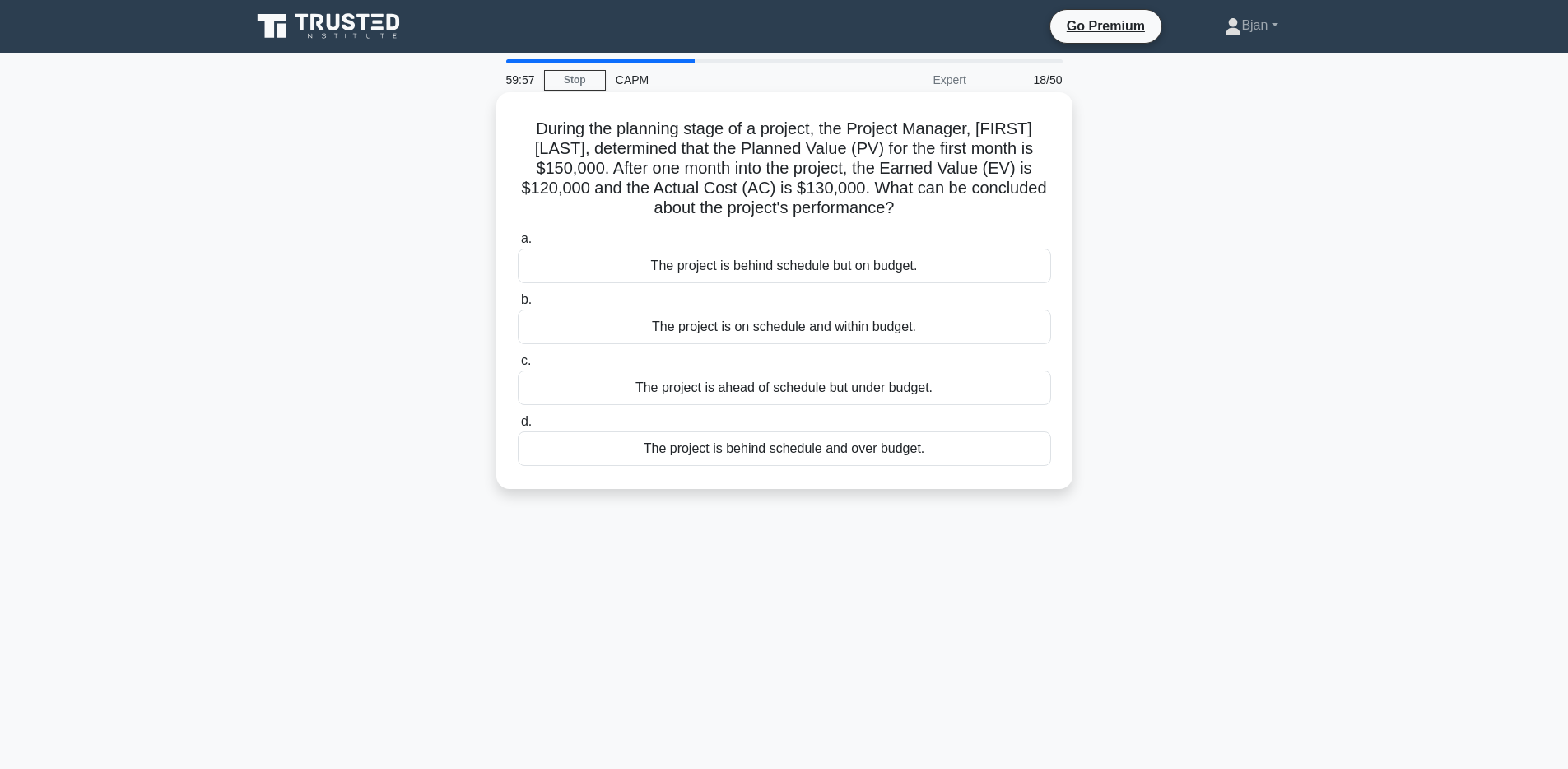 click on "The project is behind schedule but on budget." at bounding box center (784, 266) 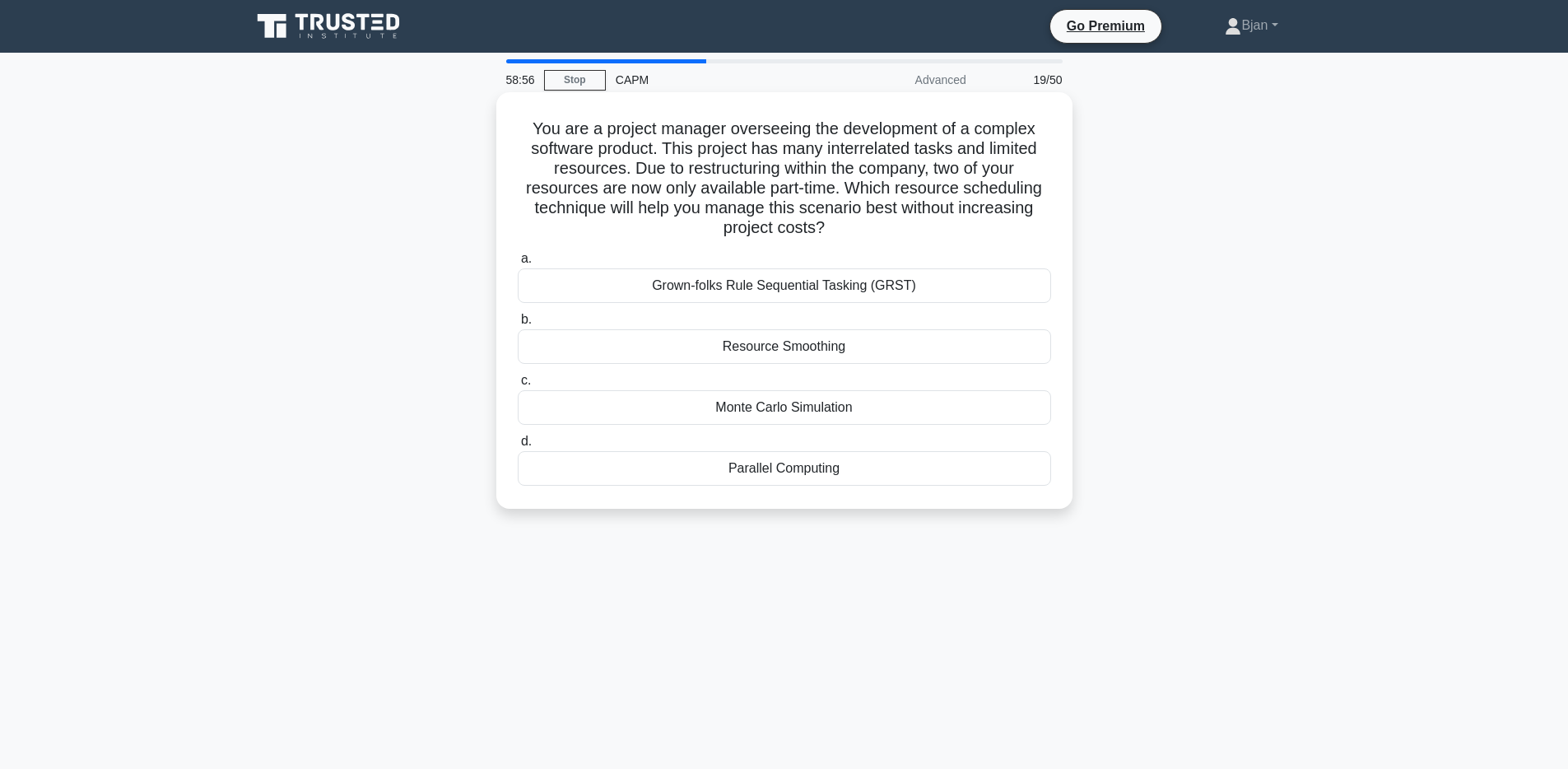 click on "Resource Smoothing" at bounding box center [784, 347] 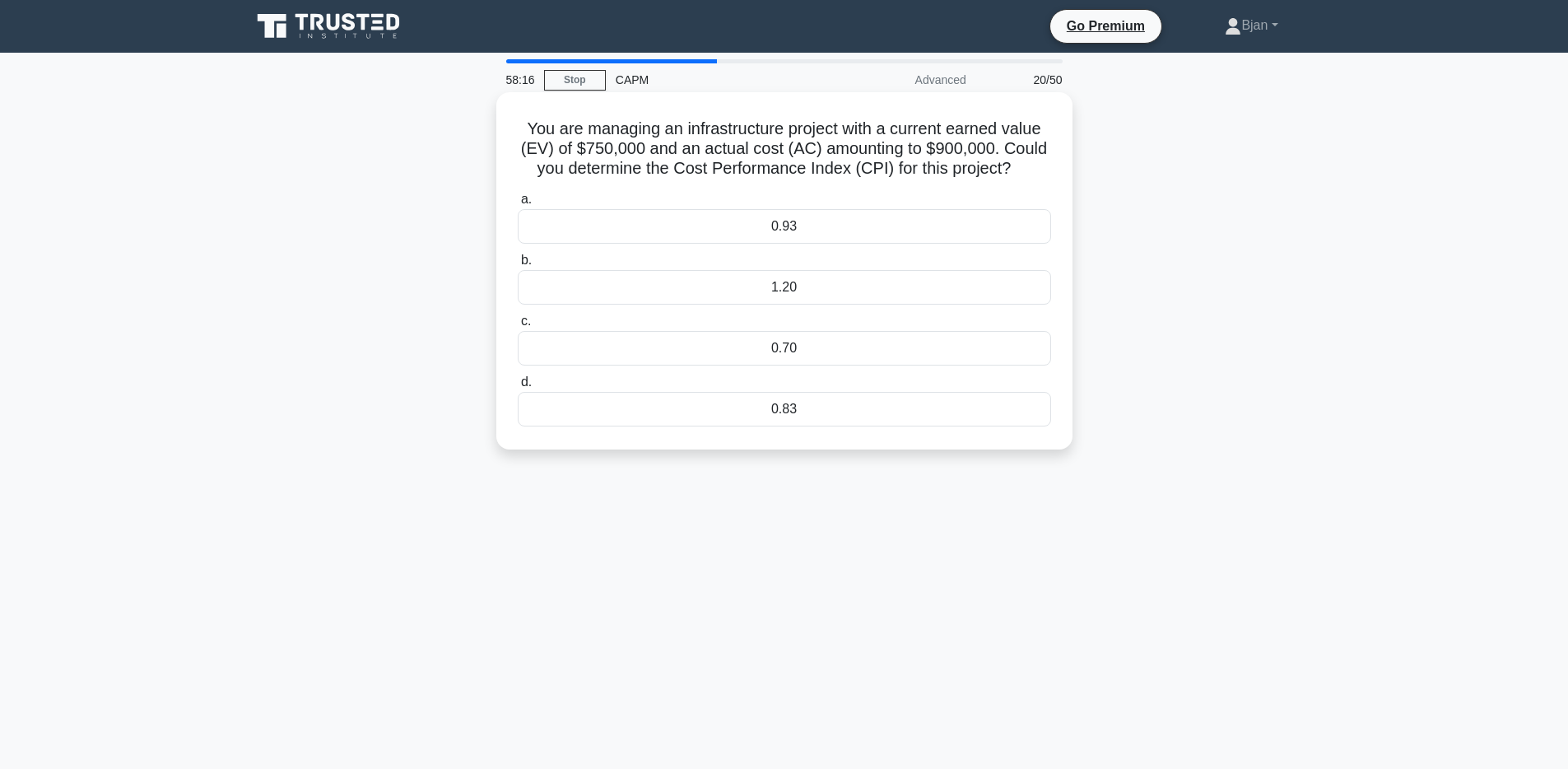 click on "0.83" at bounding box center [784, 409] 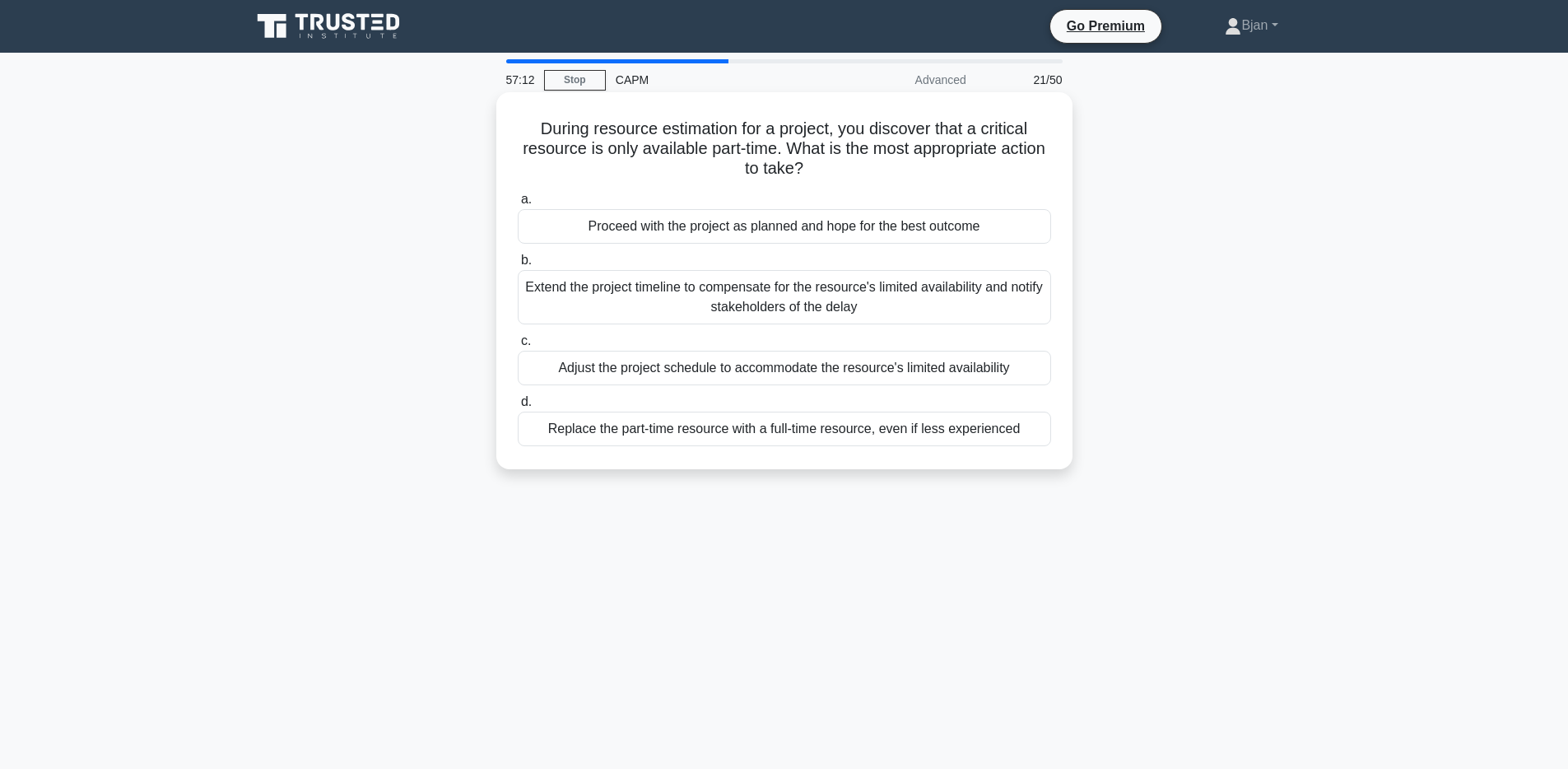 click on "Adjust the project schedule to accommodate the resource's limited availability" at bounding box center [784, 368] 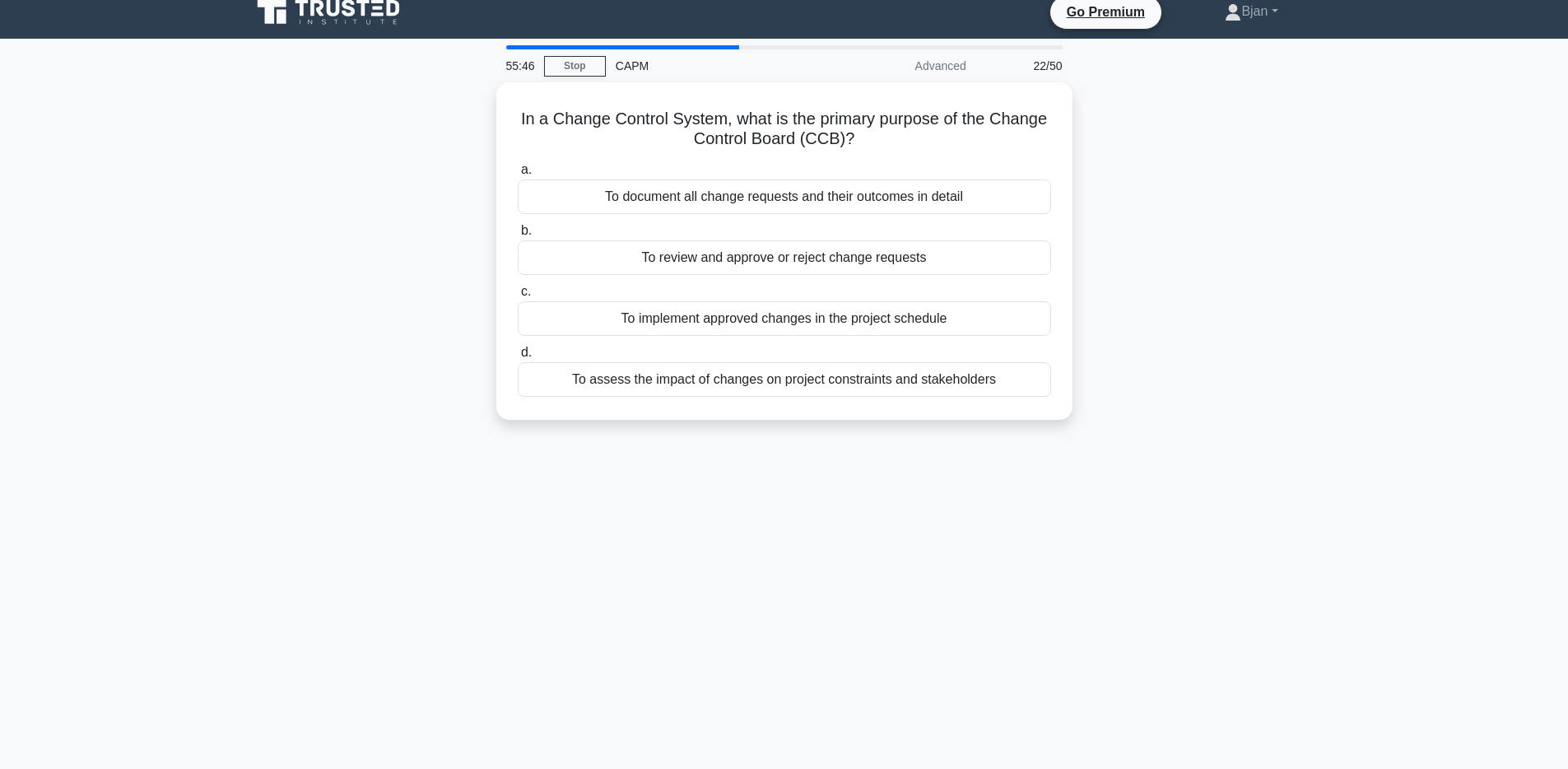 scroll, scrollTop: 15, scrollLeft: 0, axis: vertical 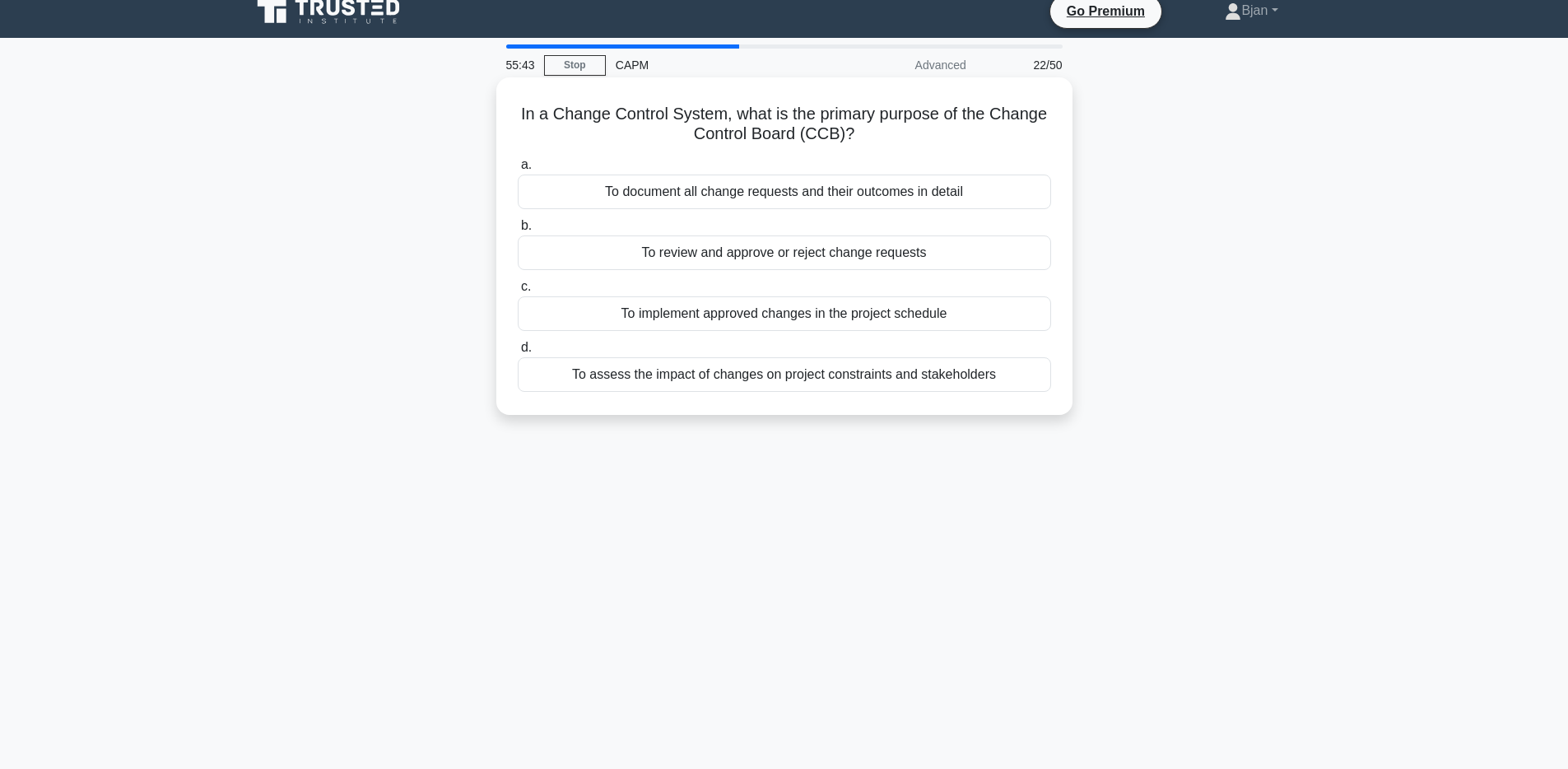 click on "To assess the impact of changes on project constraints and stakeholders" at bounding box center [784, 375] 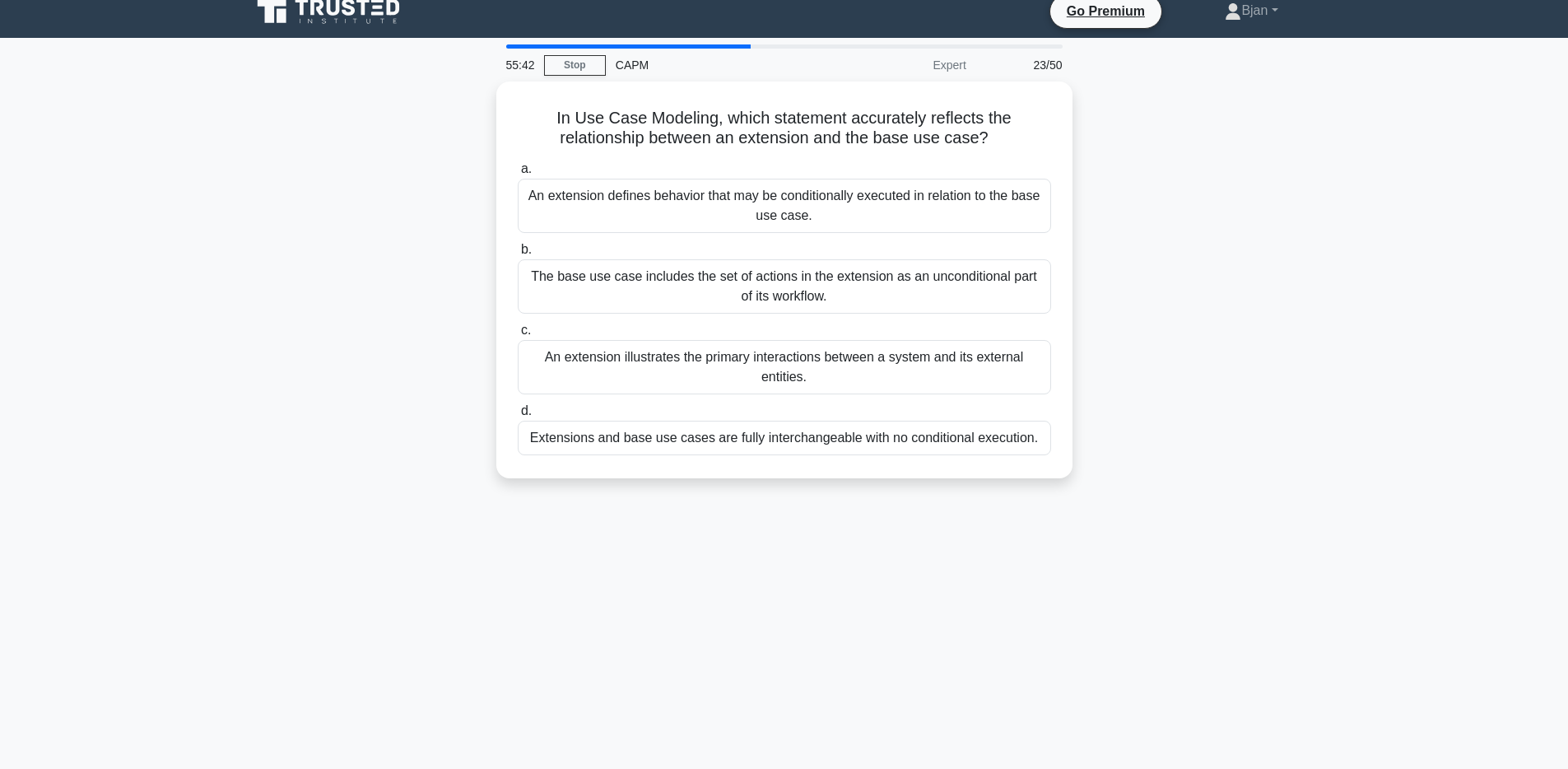 scroll, scrollTop: 0, scrollLeft: 0, axis: both 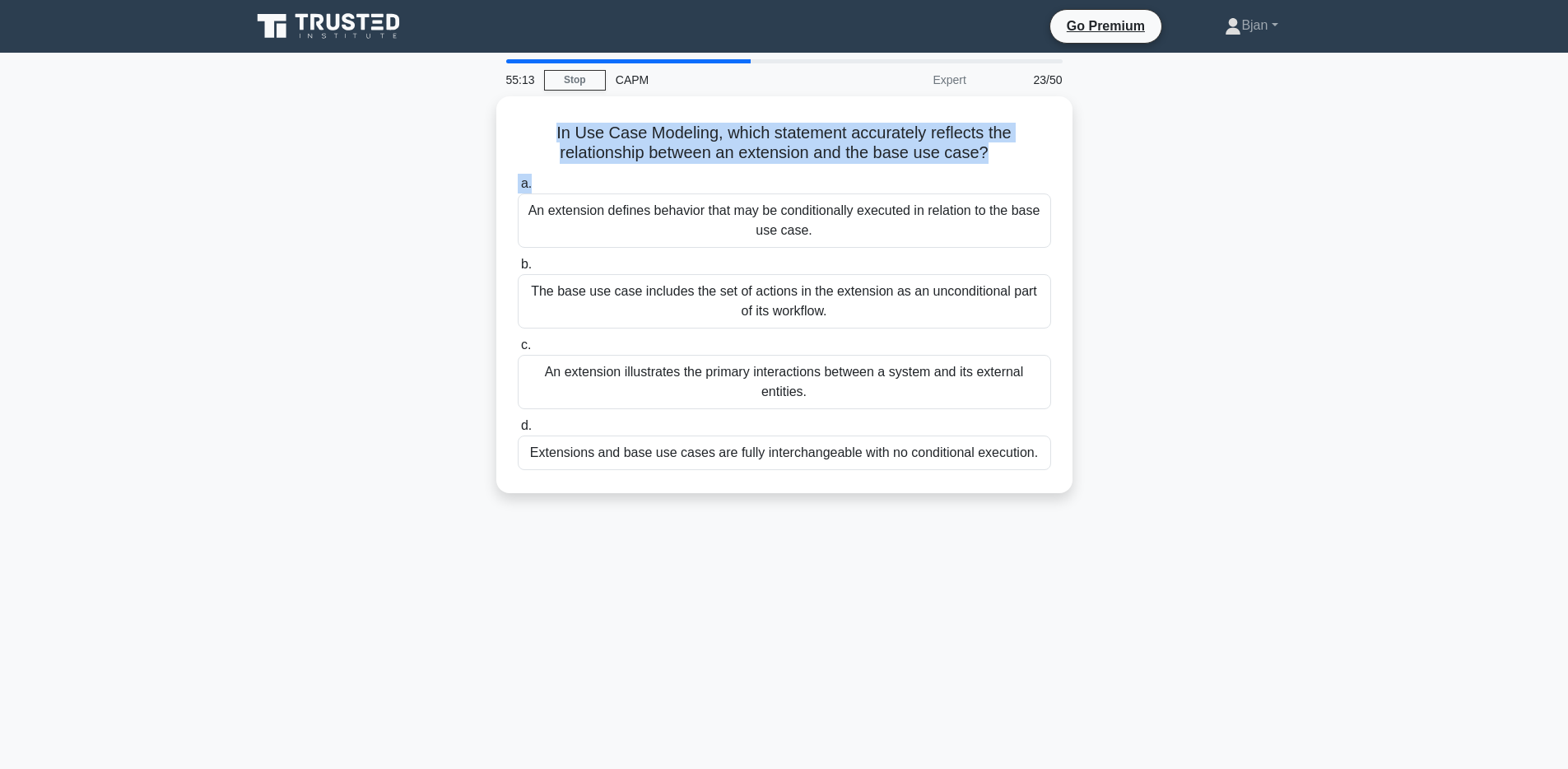 drag, startPoint x: 555, startPoint y: 127, endPoint x: 1087, endPoint y: 175, distance: 534.161 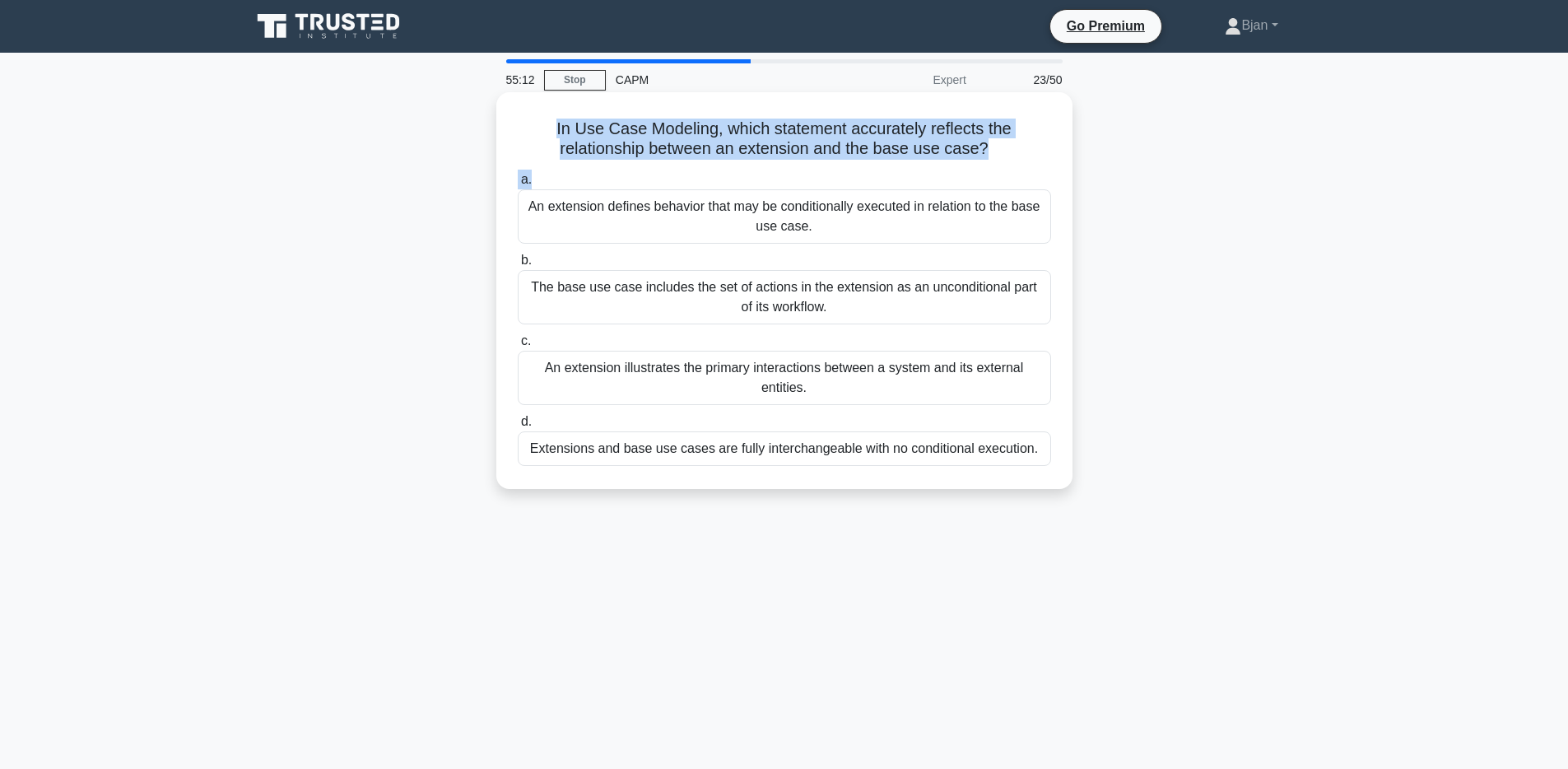 copy on "In Use Case Modeling, which statement accurately reflects the relationship between an extension and the base use case?
.spinner_0XTQ{transform-origin:center;animation:spinner_y6GP .75s linear infinite}@keyframes spinner_y6GP{100%{transform:rotate(360deg)}}
a." 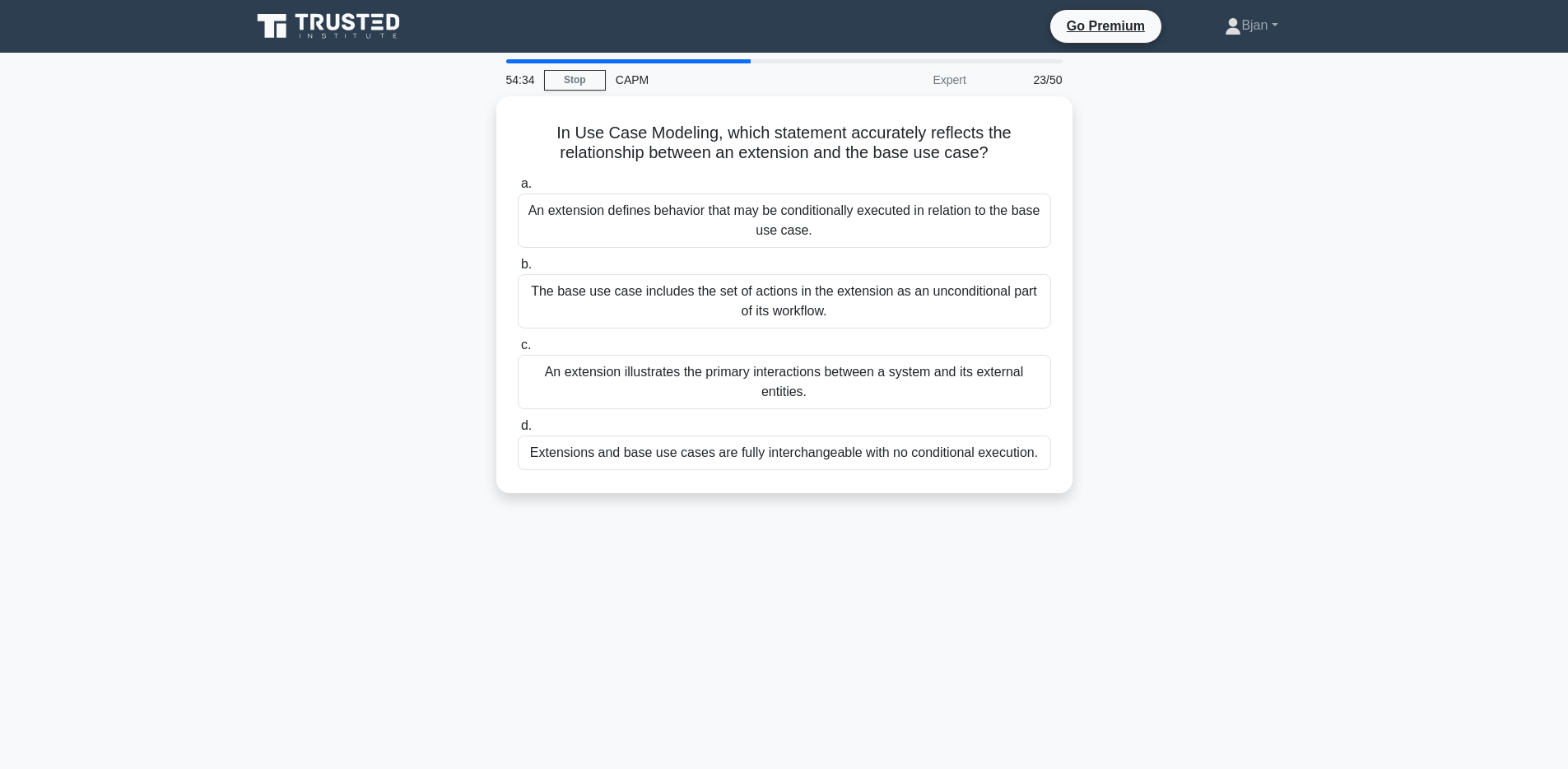 click on "54:34
Stop
CAPM
Expert
23/50
In Use Case Modeling, which statement accurately reflects the relationship between an extension and the base use case?
.spinner_0XTQ{transform-origin:center;animation:spinner_y6GP .75s linear infinite}@keyframes spinner_y6GP{100%{transform:rotate(360deg)}}
a.
b. c. d." at bounding box center (784, 471) 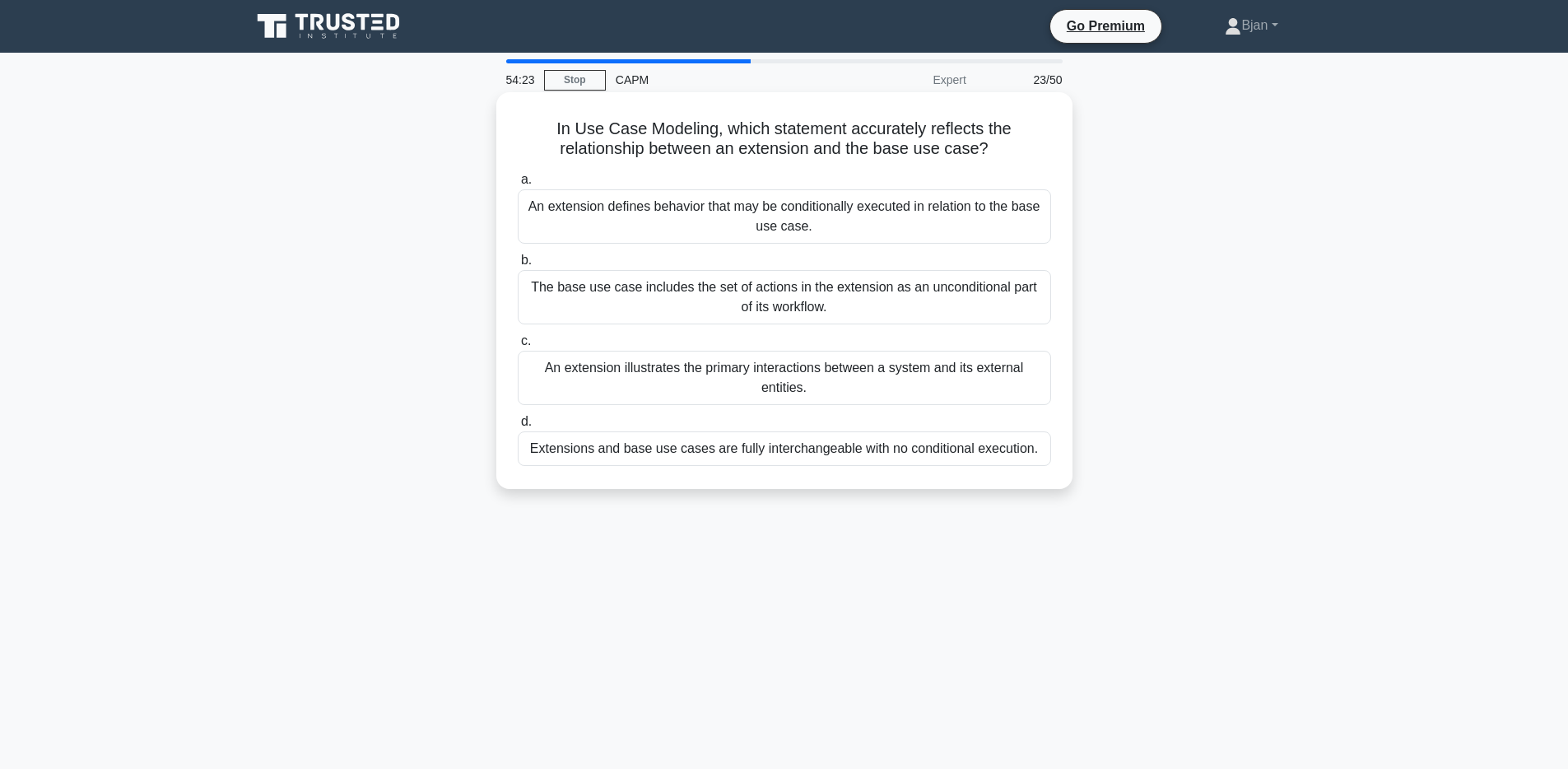 click on "An extension defines behavior that may be conditionally executed in relation to the base use case." at bounding box center [784, 217] 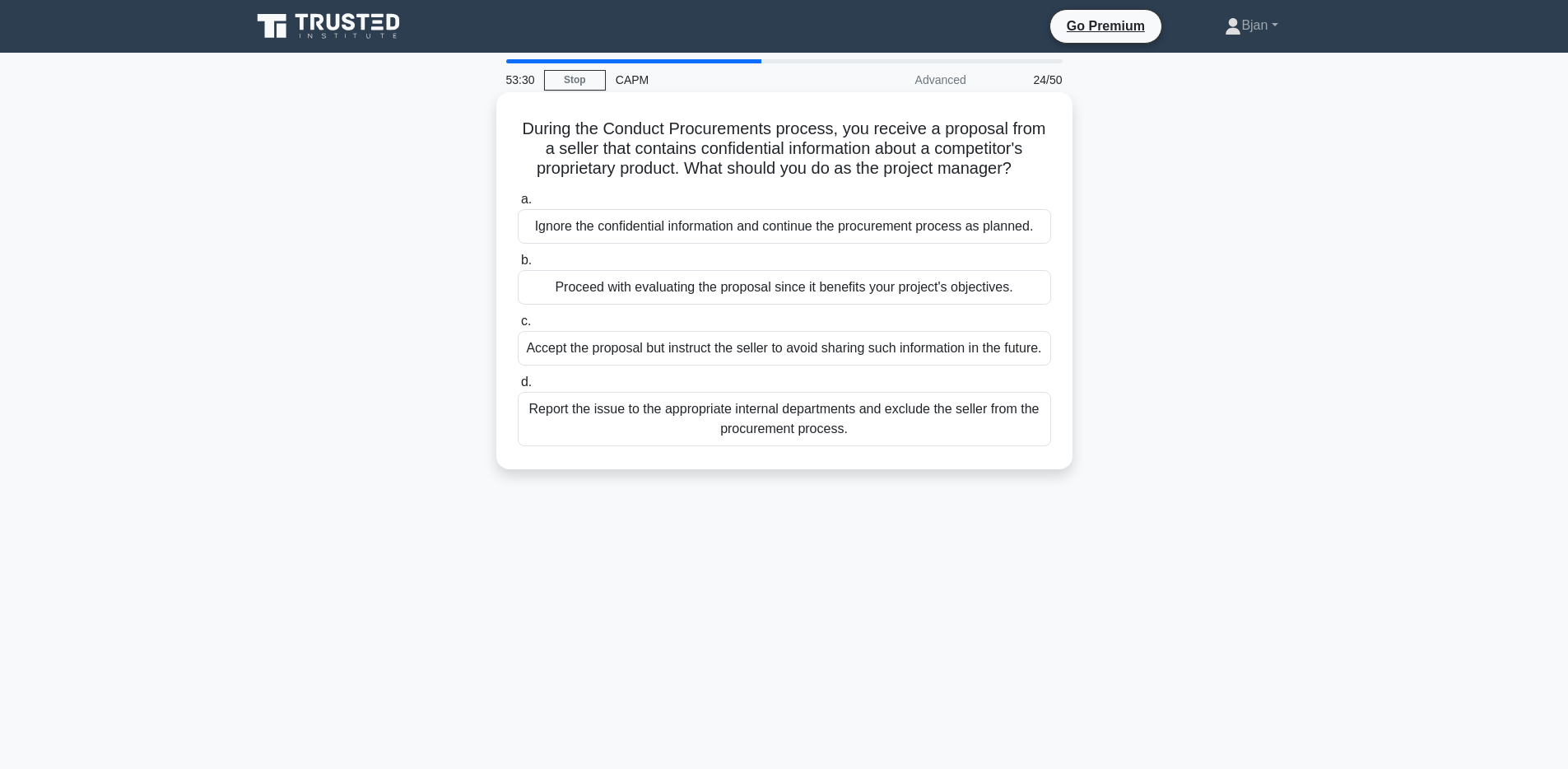 click on "Report the issue to the appropriate internal departments and exclude the seller from the procurement process." at bounding box center [784, 419] 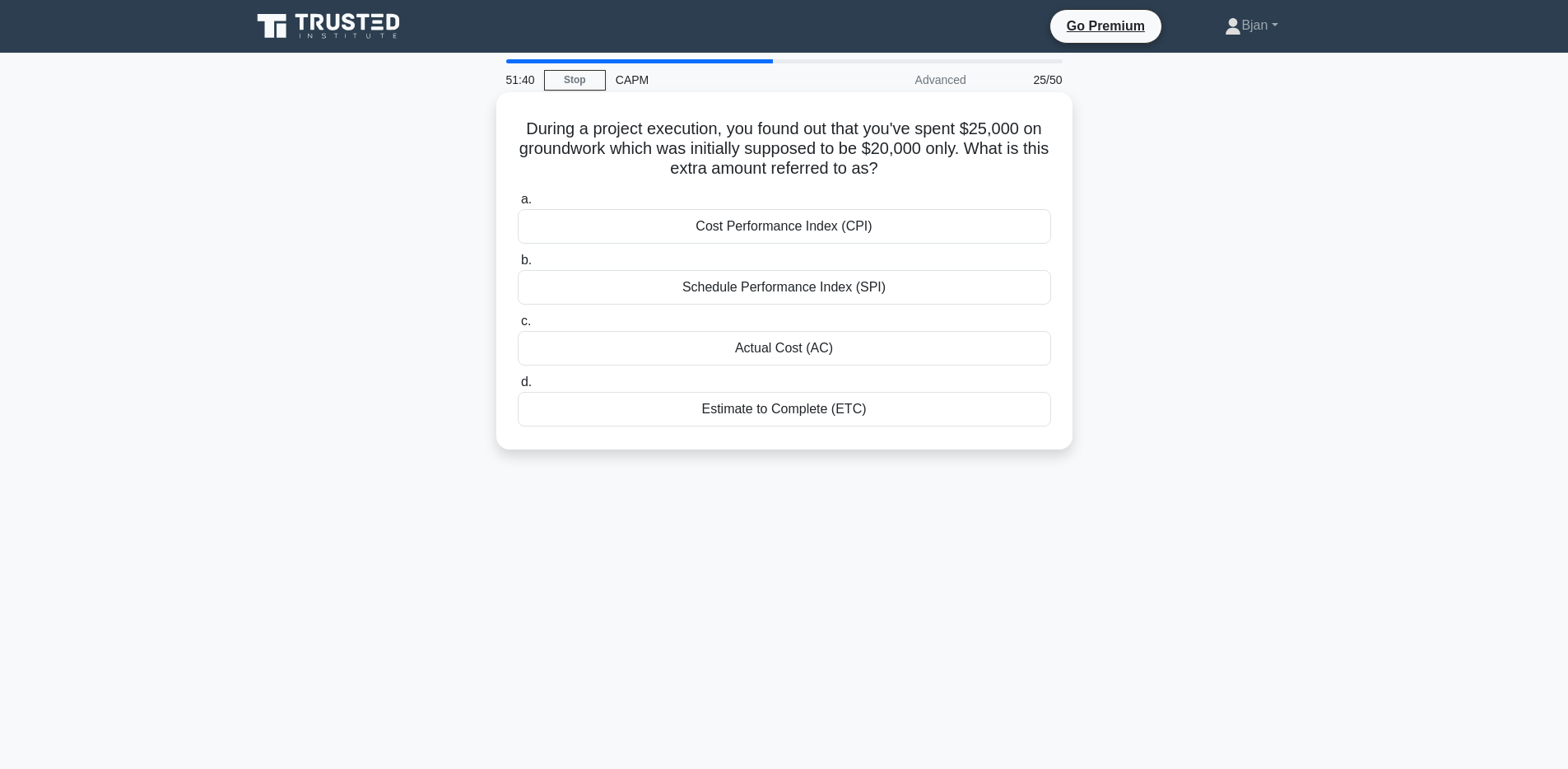 click on "Cost Performance Index (CPI)" at bounding box center [784, 226] 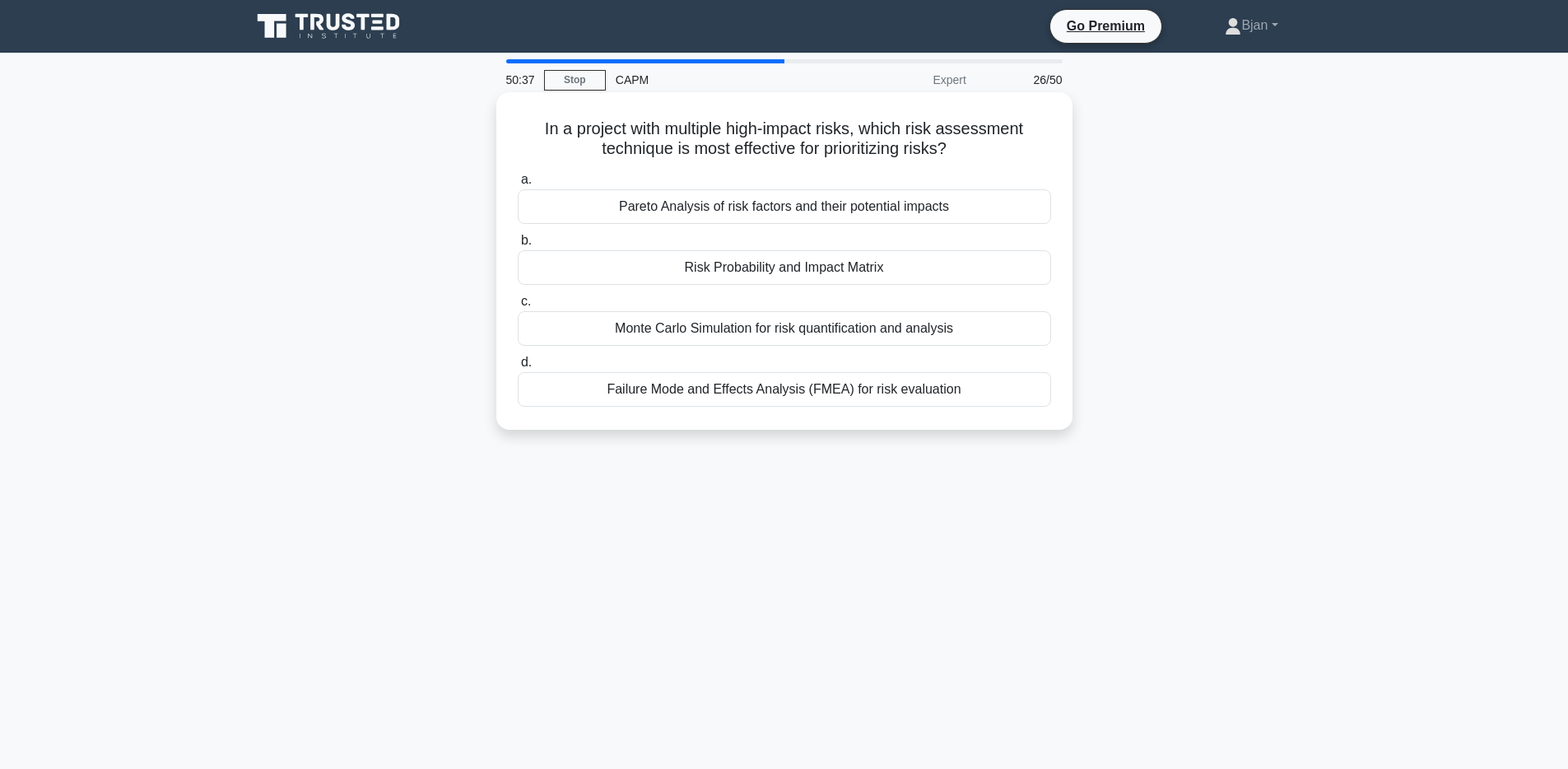 click on "Pareto Analysis of risk factors and their potential impacts" at bounding box center [784, 207] 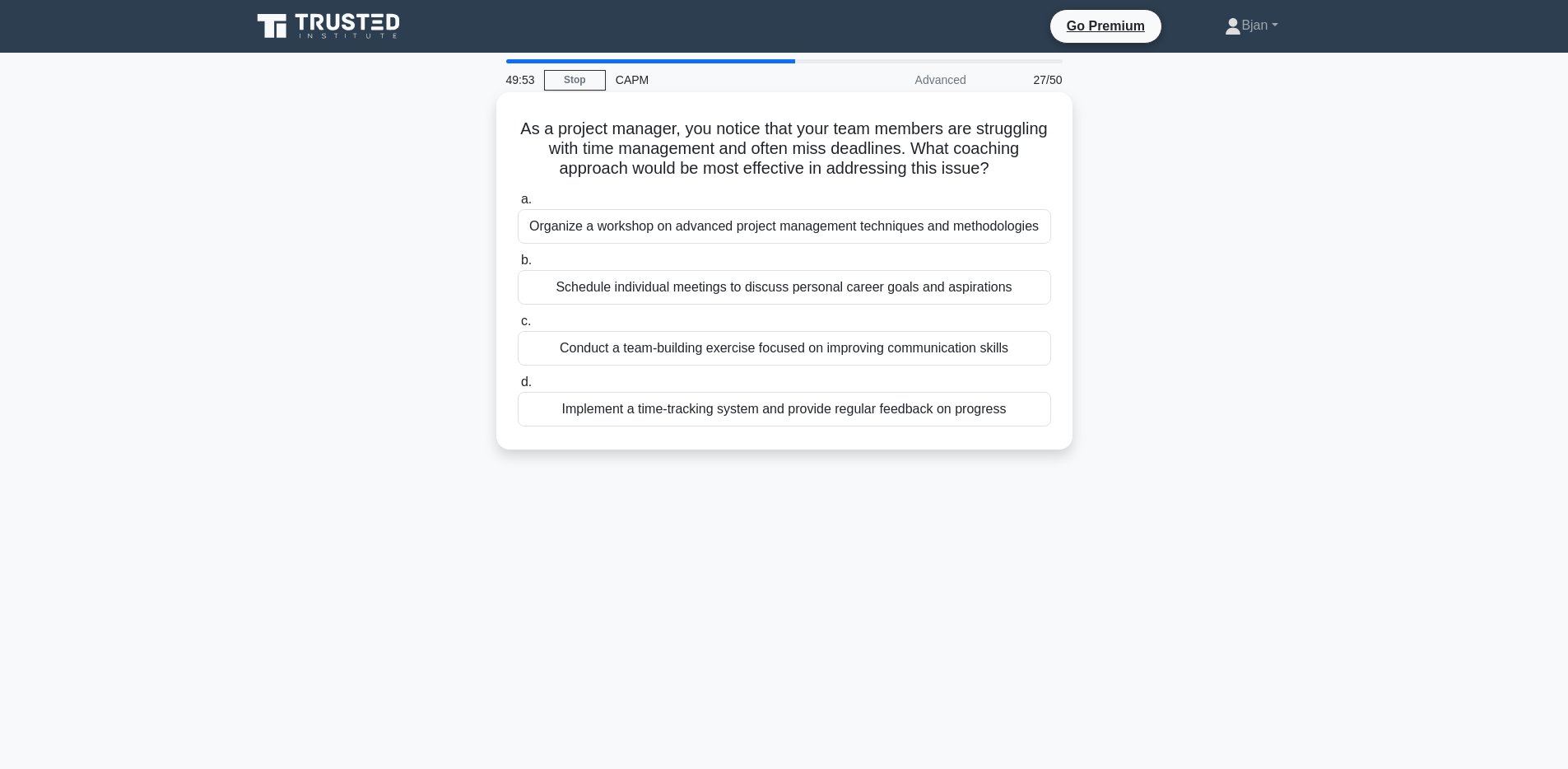click on "Implement a time-tracking system and provide regular feedback on progress" at bounding box center [784, 409] 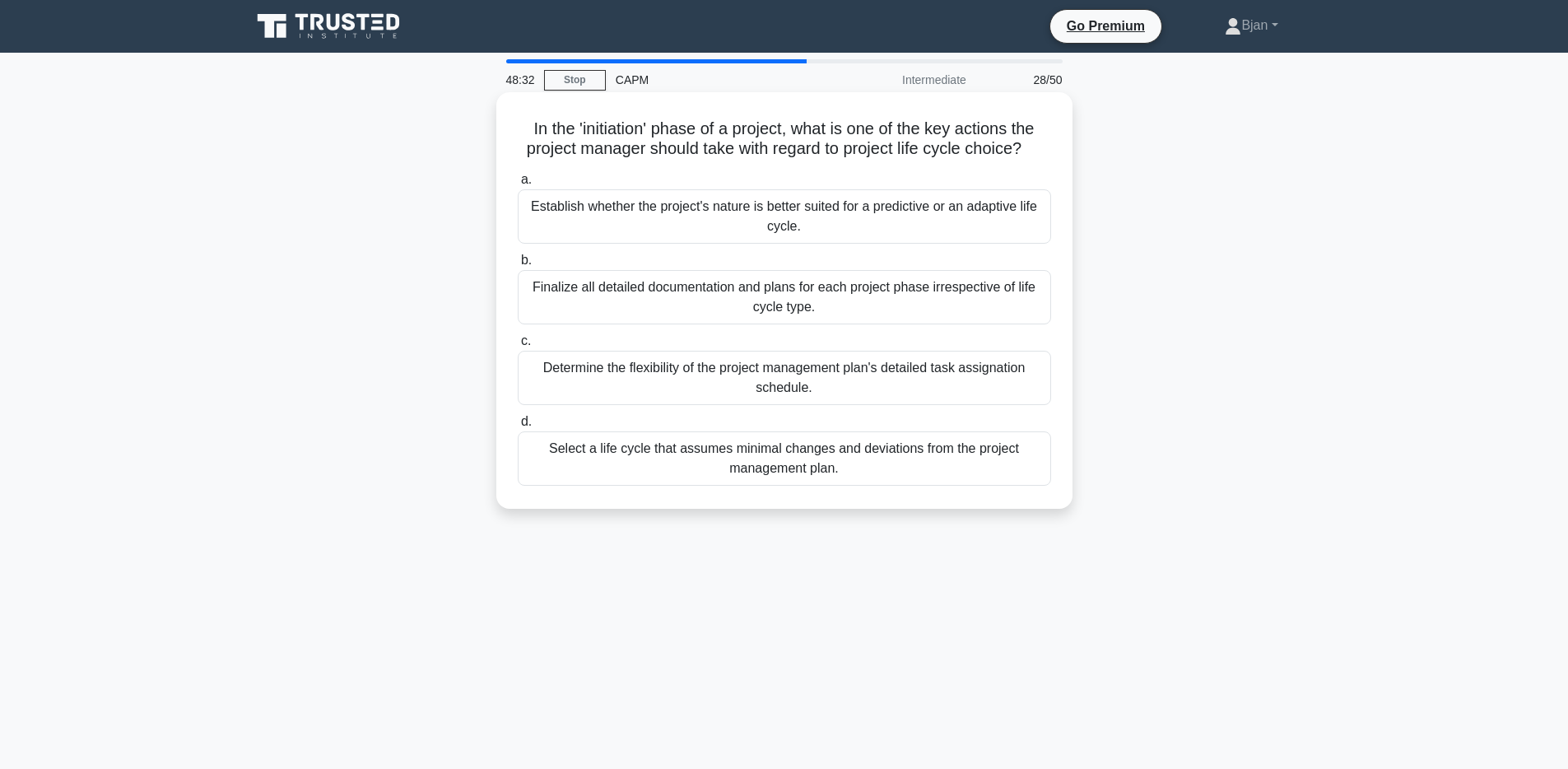 click on "Finalize all detailed documentation and plans for each project phase irrespective of life cycle type." at bounding box center (784, 297) 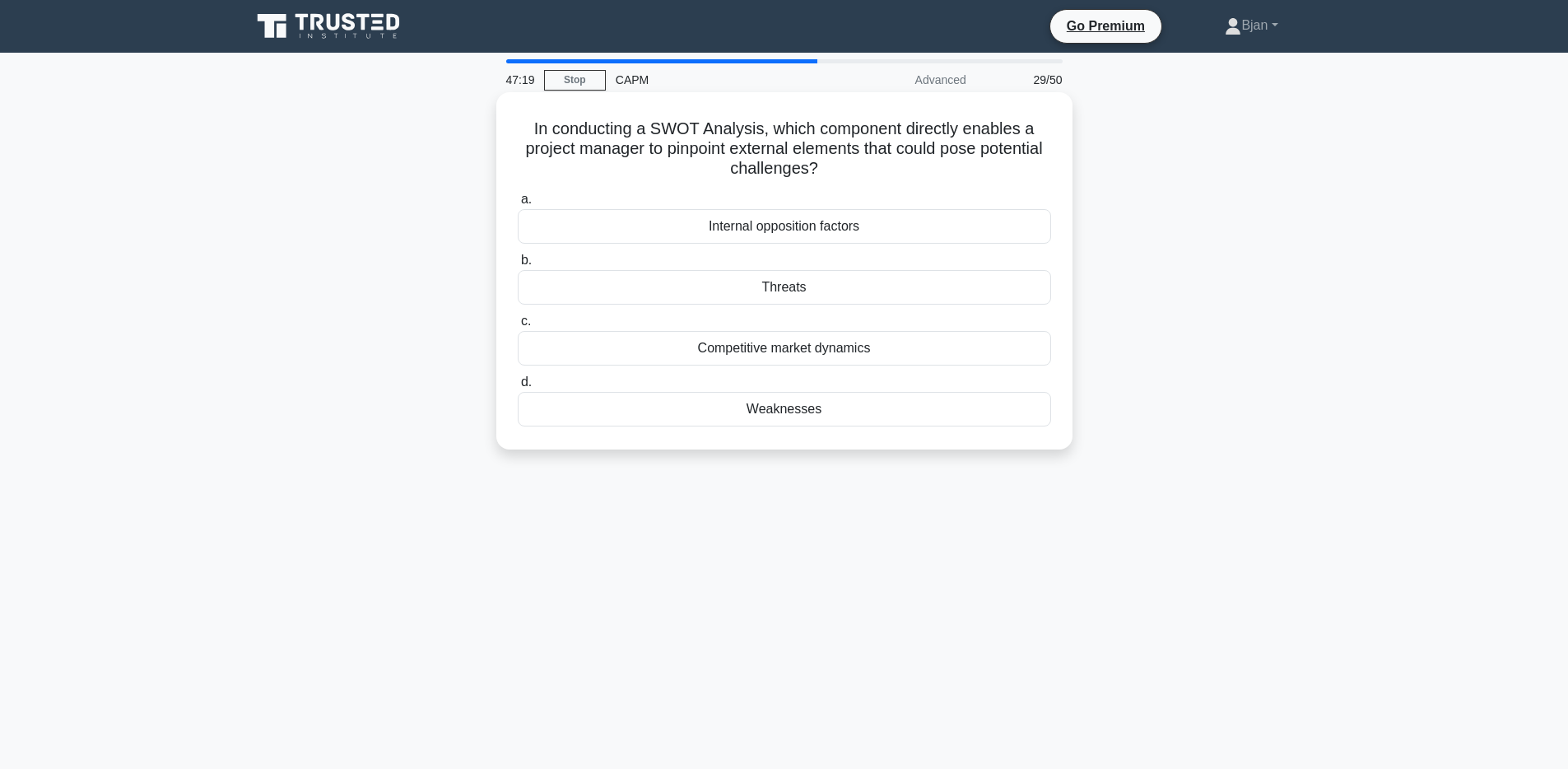 click on "Threats" at bounding box center (784, 287) 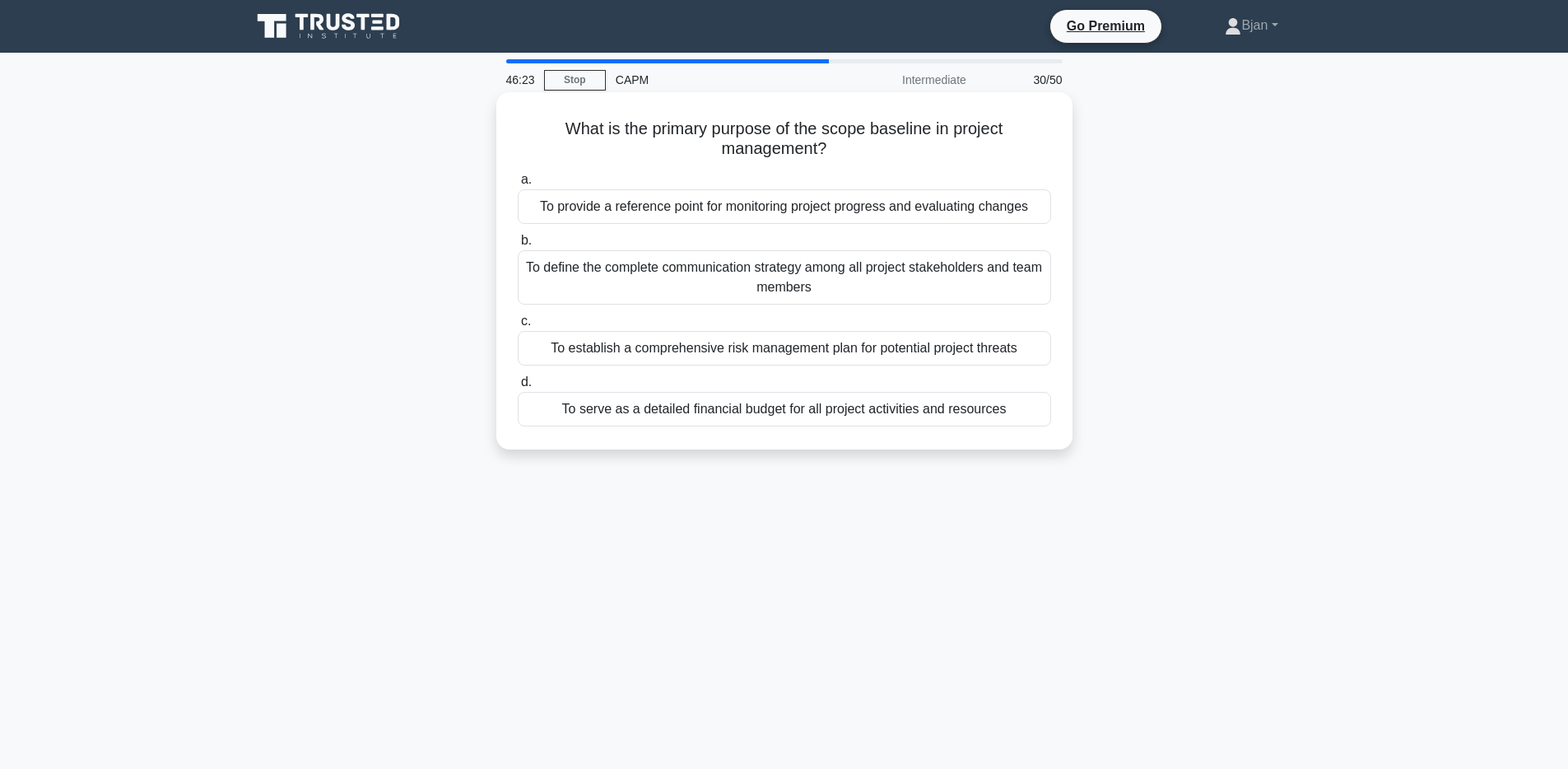 click on "To provide a reference point for monitoring project progress and evaluating changes" at bounding box center [784, 207] 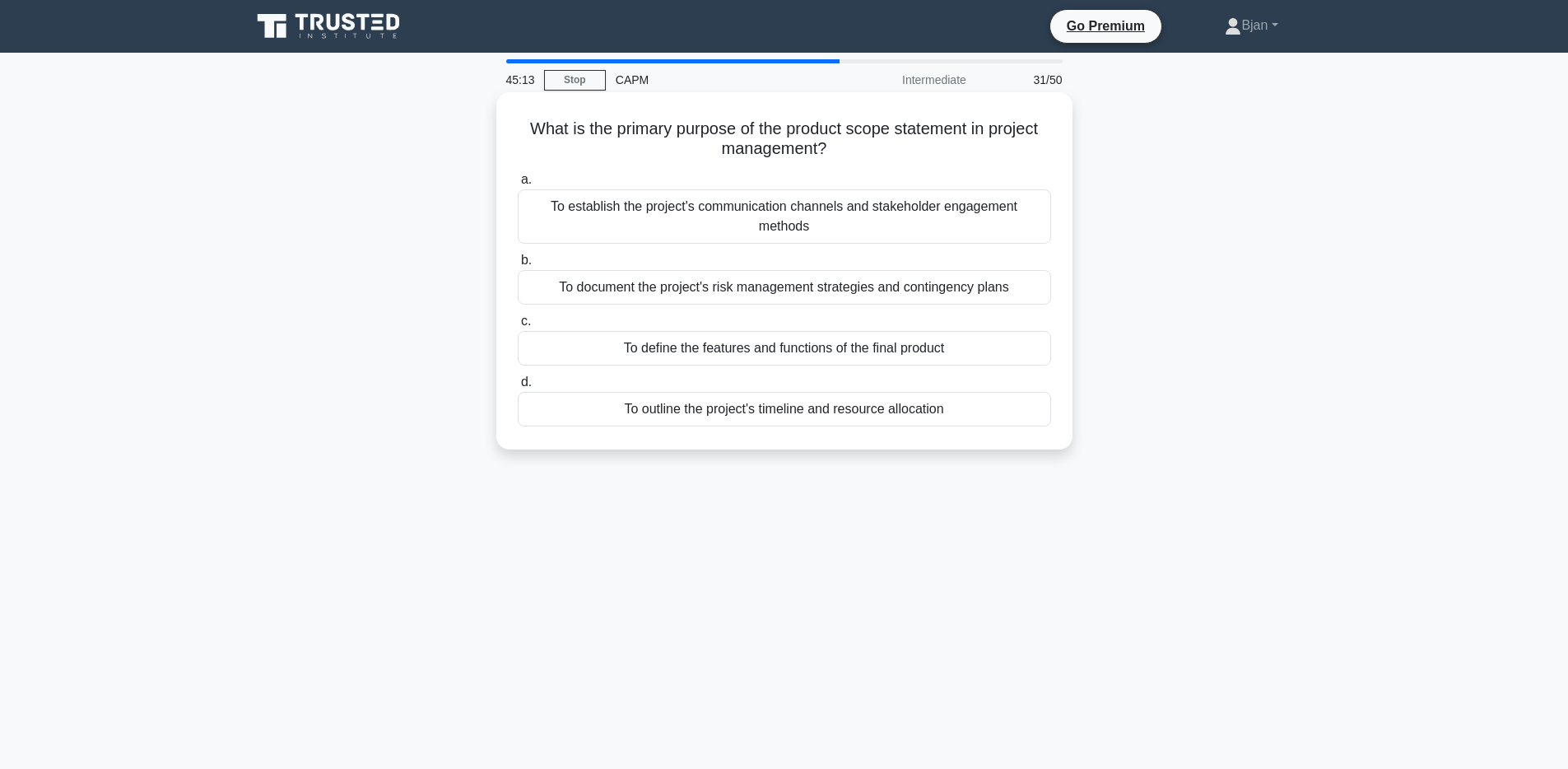 click on "To define the features and functions of the final product" at bounding box center [784, 348] 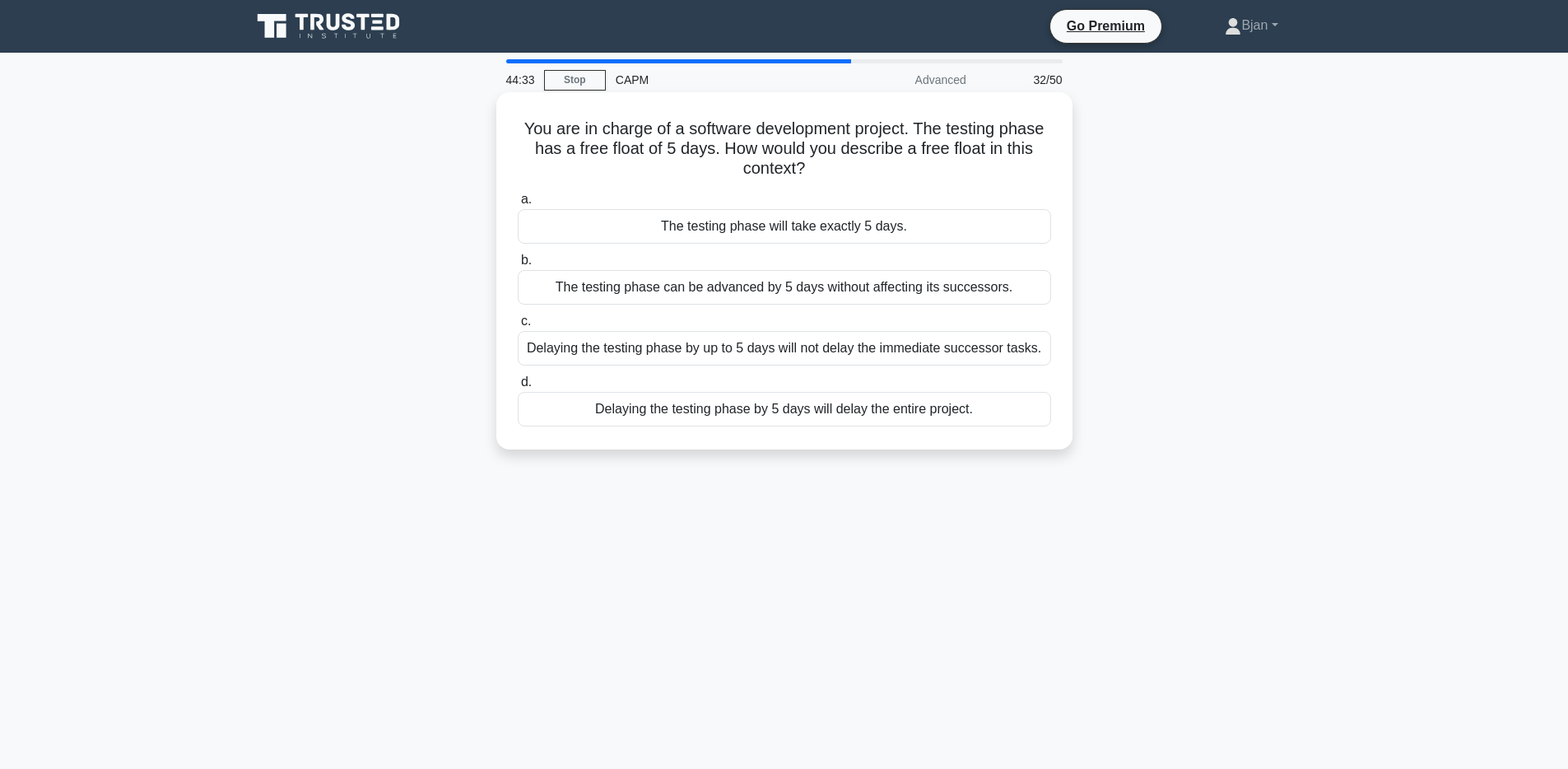 click on "Delaying the testing phase by up to 5 days will not delay the immediate successor tasks." at bounding box center (784, 348) 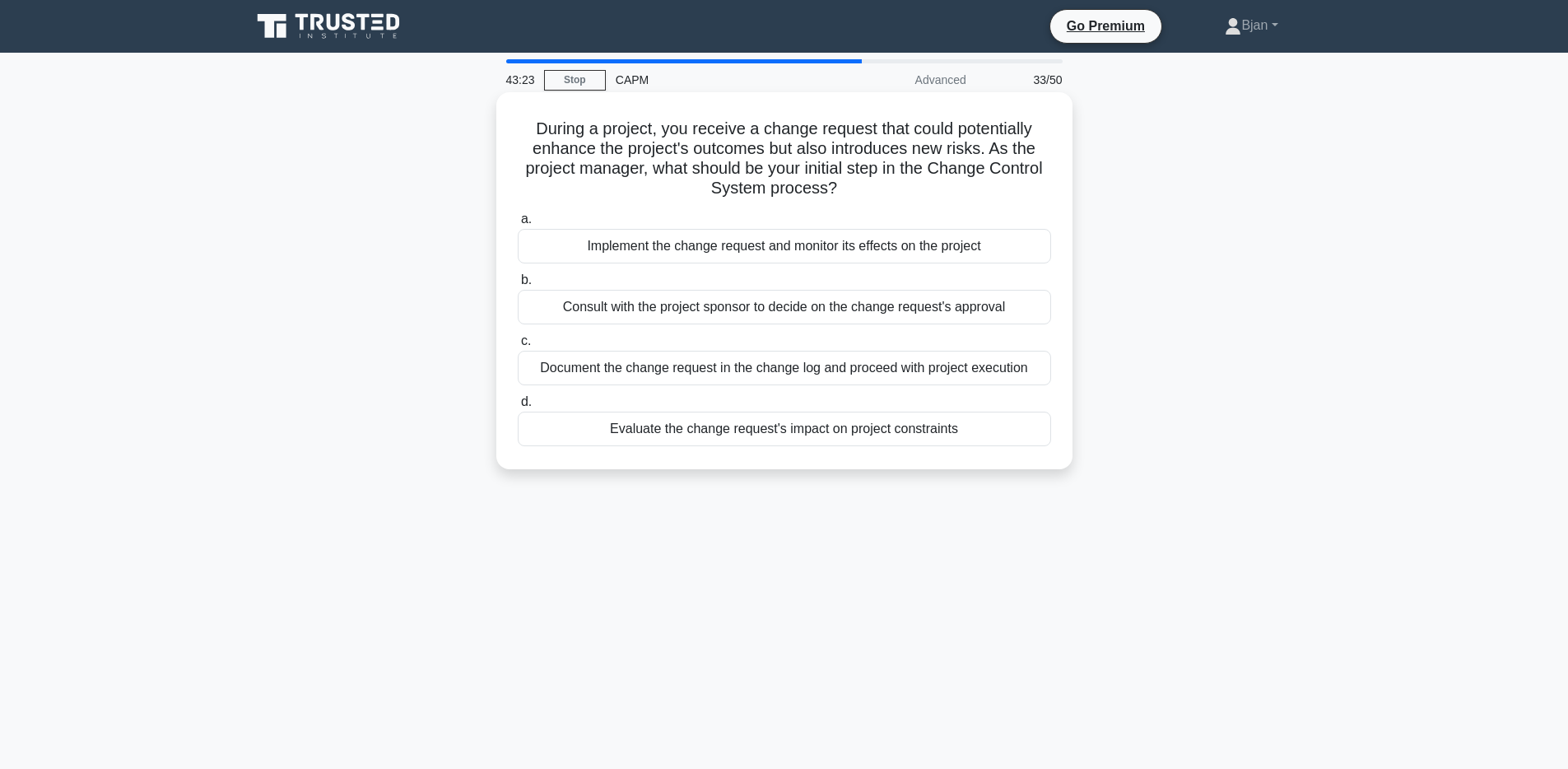 click on "Evaluate the change request's impact on project constraints" at bounding box center [784, 429] 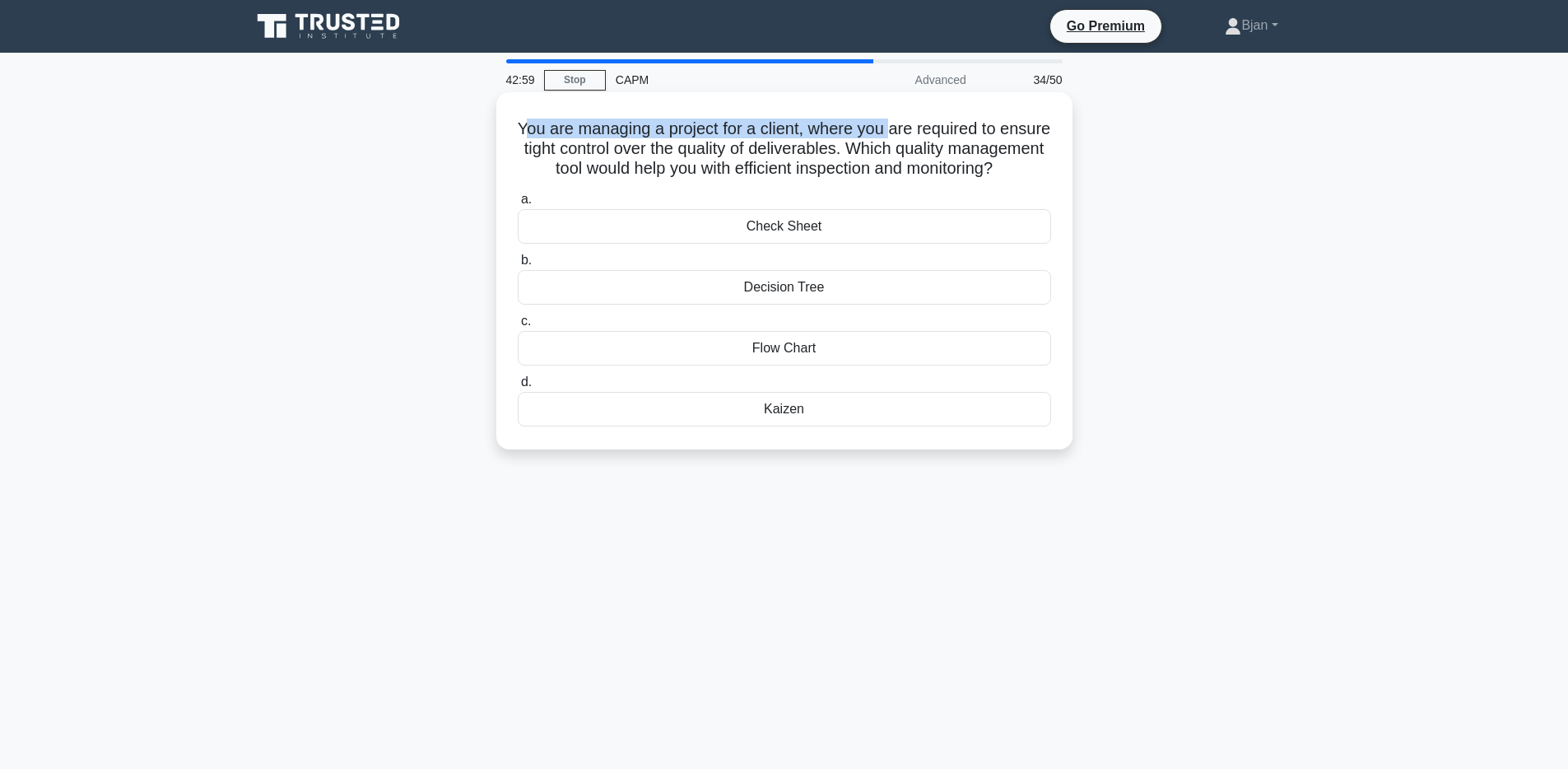 drag, startPoint x: 520, startPoint y: 123, endPoint x: 894, endPoint y: 132, distance: 374.10827 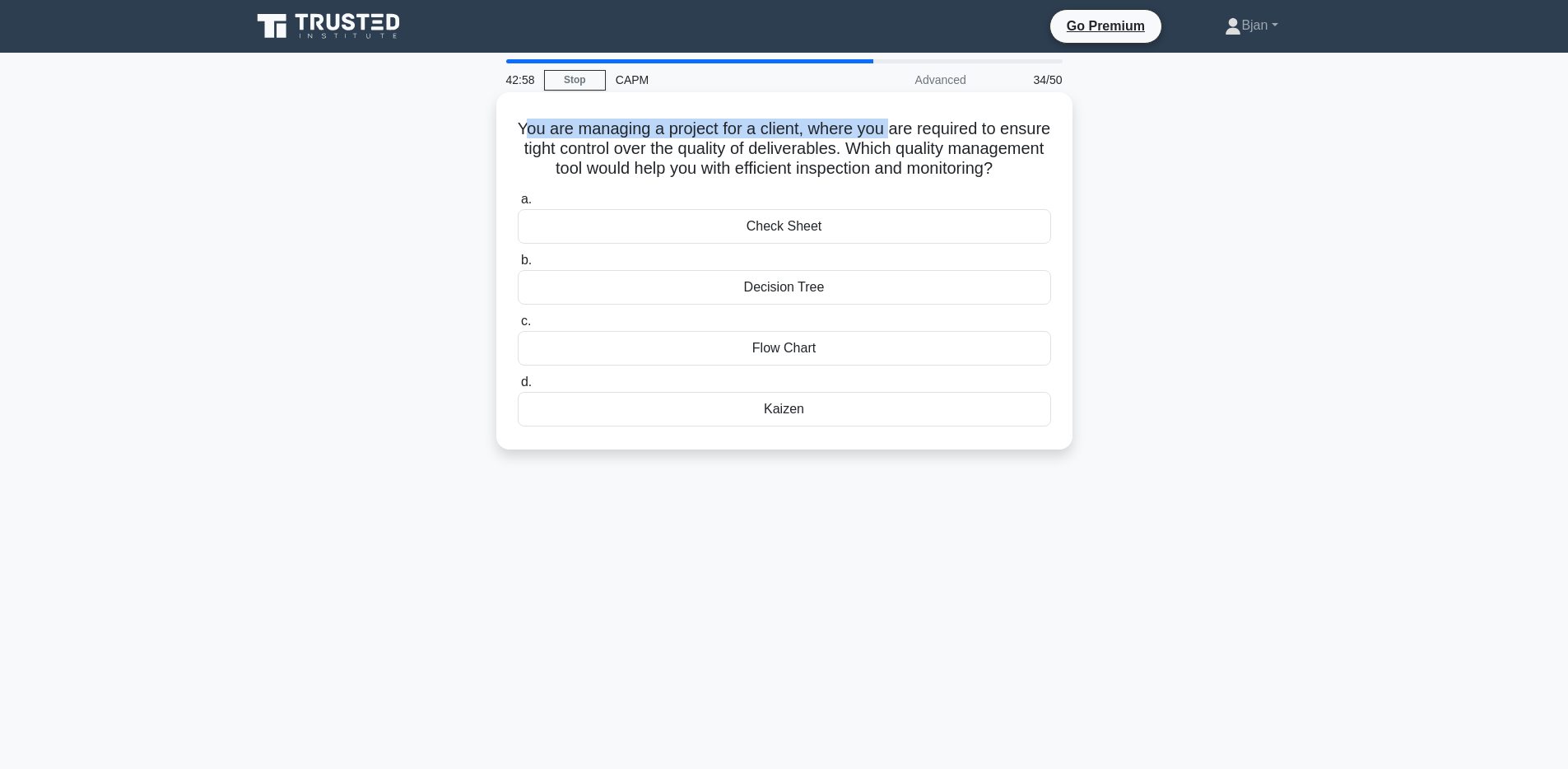 click on "You are managing a project for a client, where you are required to ensure tight control over the quality of deliverables. Which quality management tool would help you with efficient inspection and monitoring?
.spinner_0XTQ{transform-origin:center;animation:spinner_y6GP .75s linear infinite}@keyframes spinner_y6GP{100%{transform:rotate(360deg)}}" at bounding box center [784, 149] 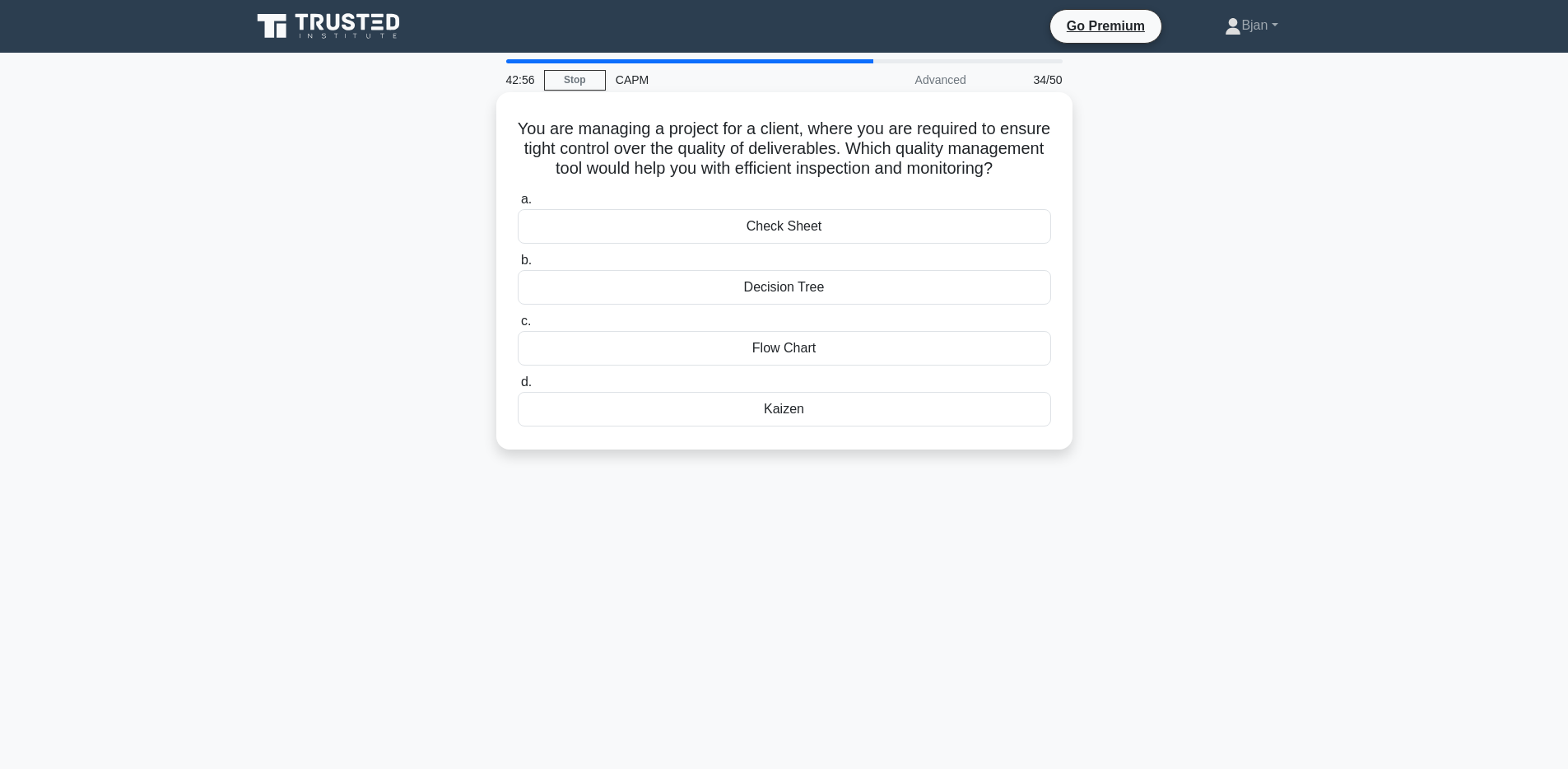 drag, startPoint x: 512, startPoint y: 131, endPoint x: 1057, endPoint y: 430, distance: 621.63172 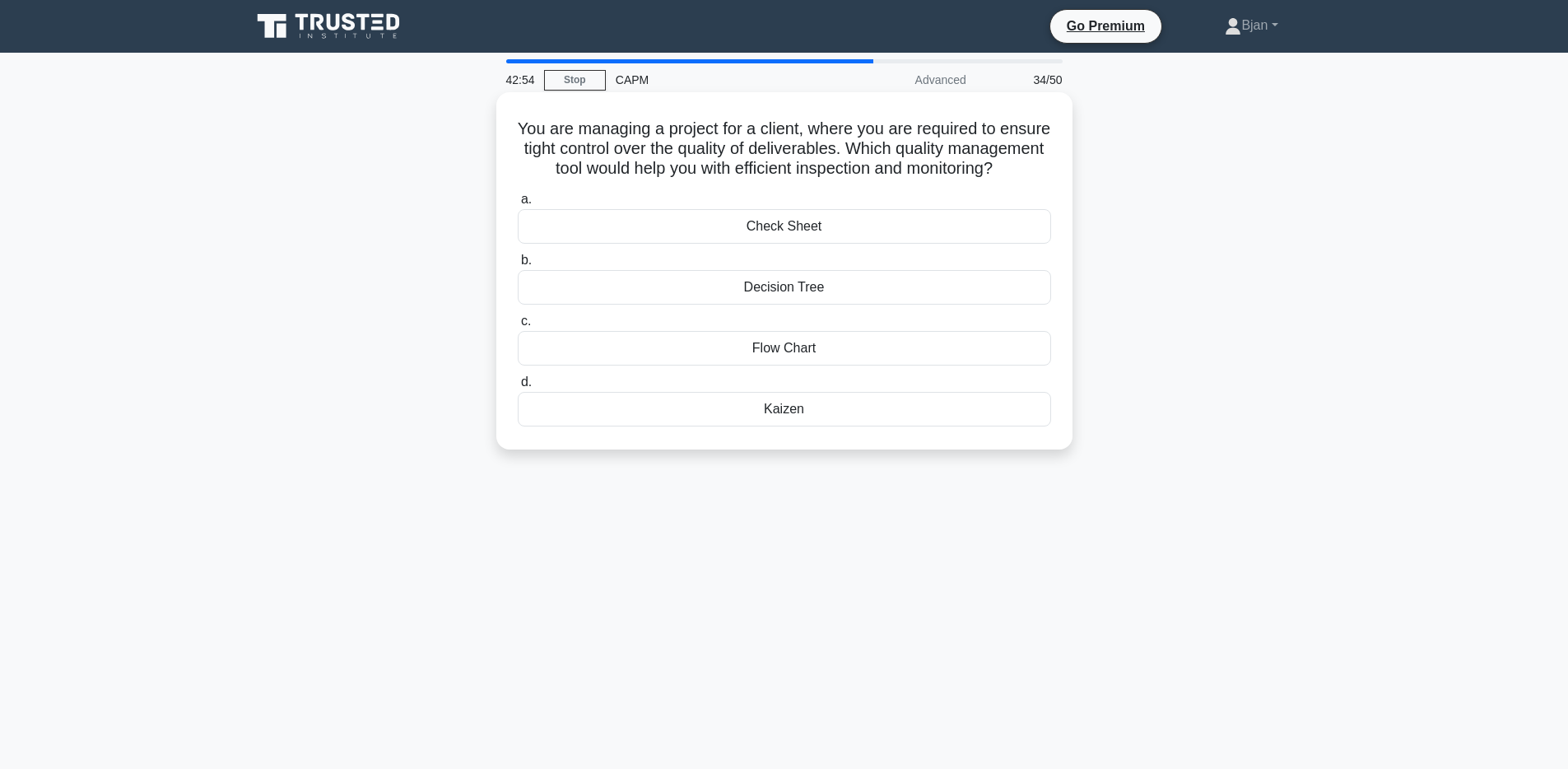copy on "You are managing a project for a client, where you are required to ensure tight control over the quality of deliverables. Which quality management tool would help you with efficient inspection and monitoring?
.spinner_0XTQ{transform-origin:center;animation:spinner_y6GP .75s linear infinite}@keyframes spinner_y6GP{100%{transform:rotate(360deg)}}
a.
Check Sheet
b.
Decision Tree
c.
Flow Chart
d.
Kaizen" 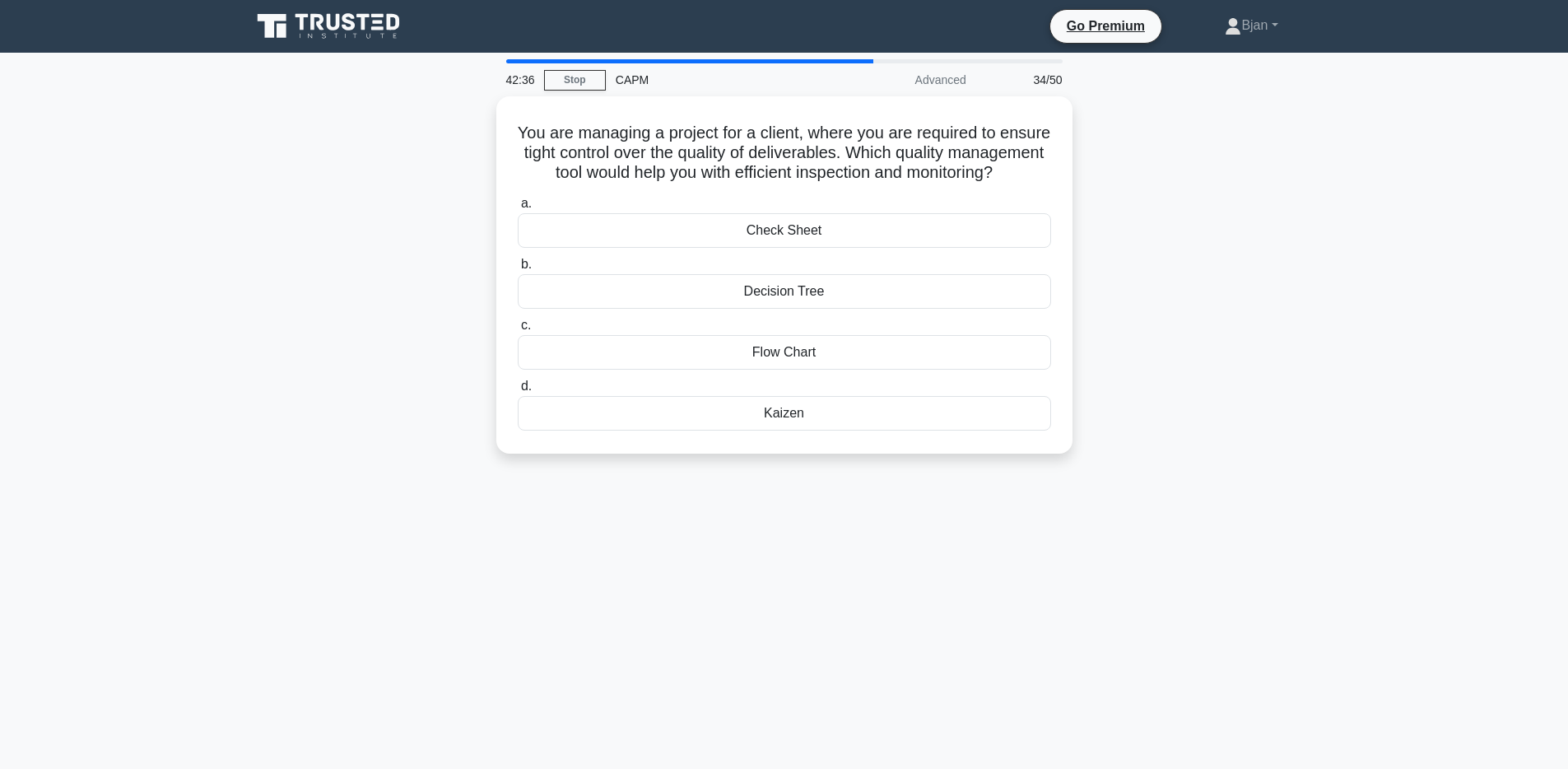 click on "42:36
Stop
CAPM
Advanced
34/50
You are managing a project for a client, where you are required to ensure tight control over the quality of deliverables. Which quality management tool would help you with efficient inspection and monitoring?
.spinner_0XTQ{transform-origin:center;animation:spinner_y6GP .75s linear infinite}@keyframes spinner_y6GP{100%{transform:rotate(360deg)}}
a.
b." at bounding box center [784, 471] 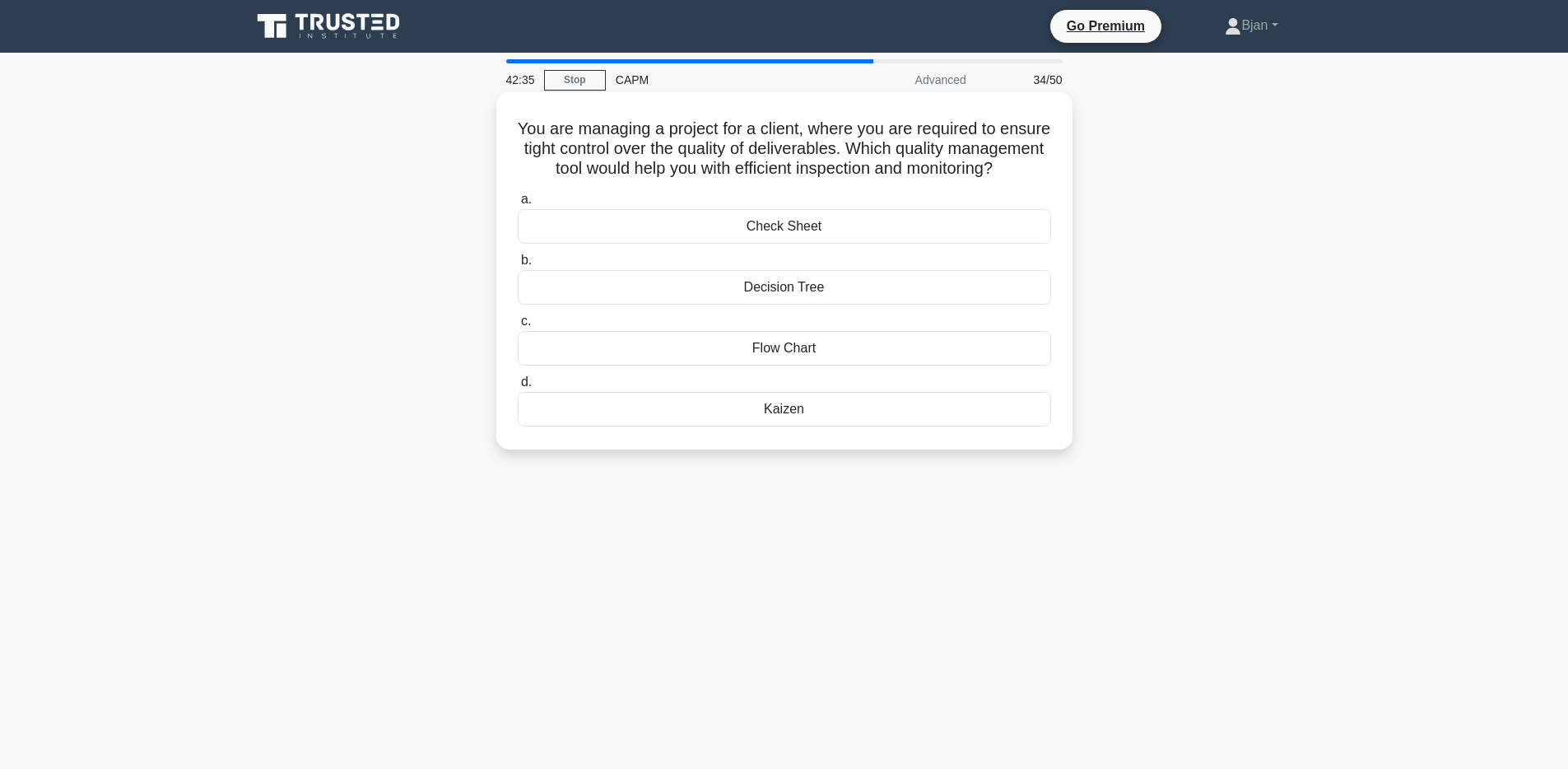 click on "Check Sheet" at bounding box center [784, 226] 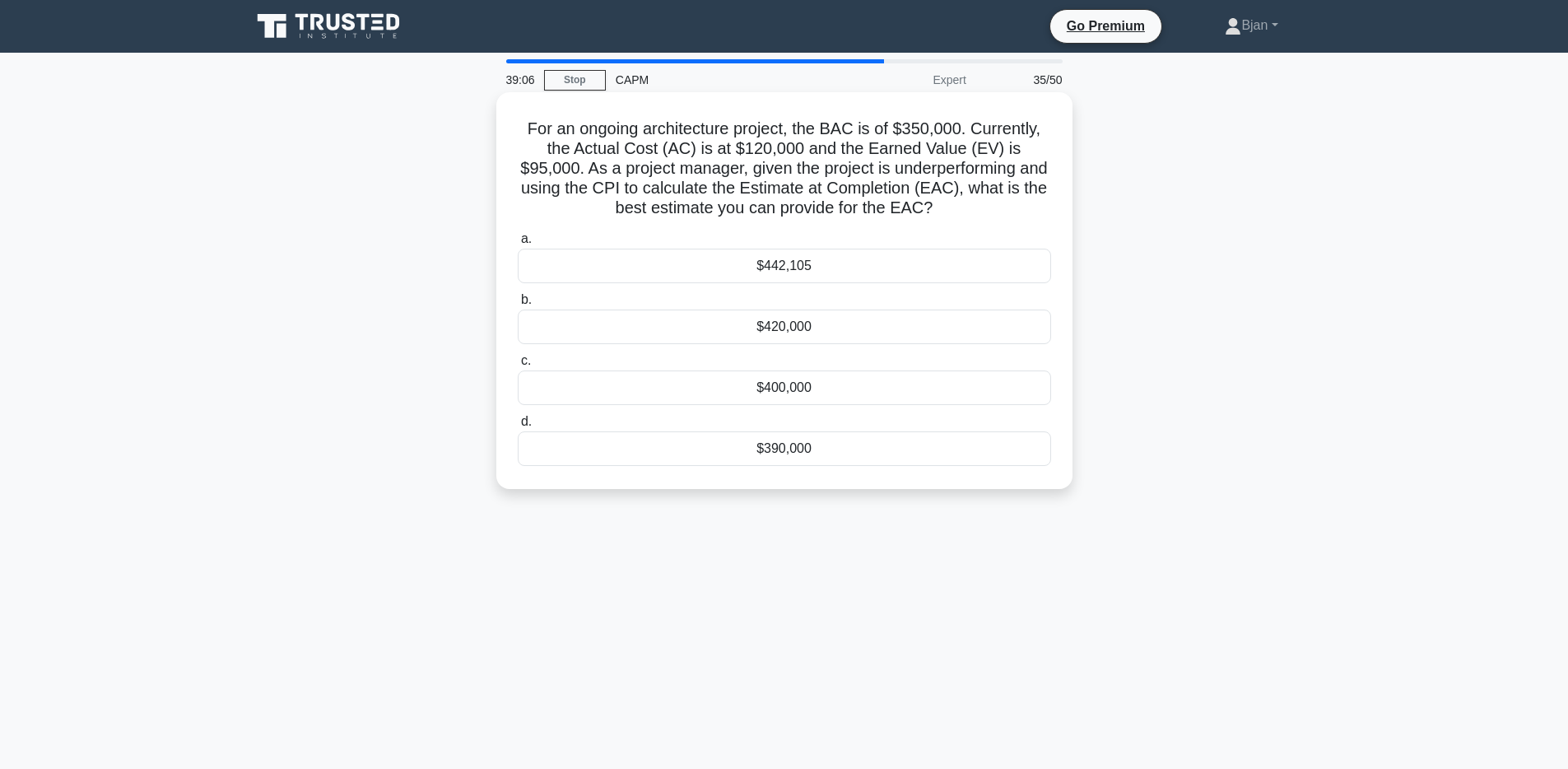click on "$442,105" at bounding box center (784, 266) 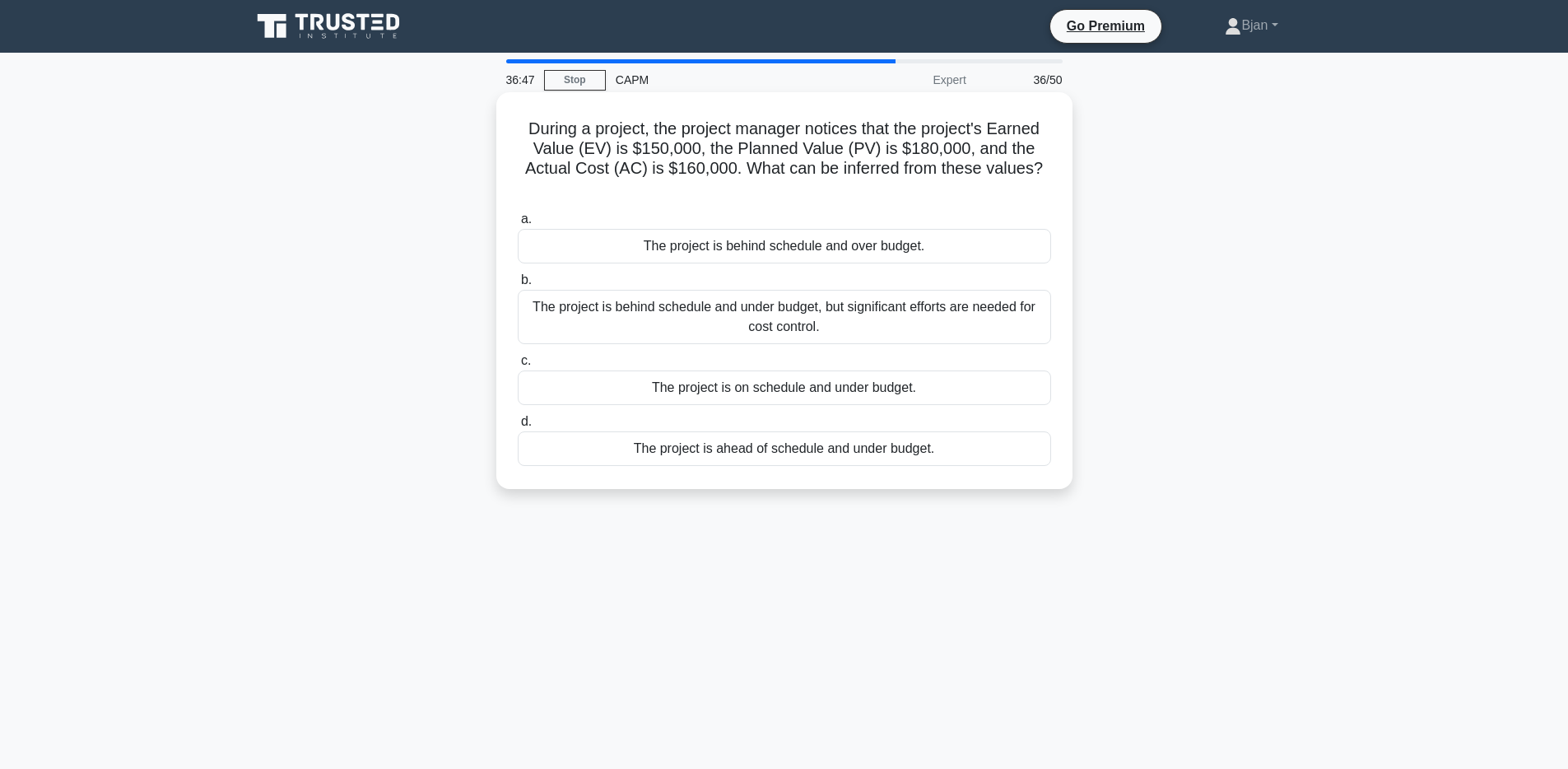 click on "The project is behind schedule and under budget, but significant efforts are needed for cost control." at bounding box center [784, 317] 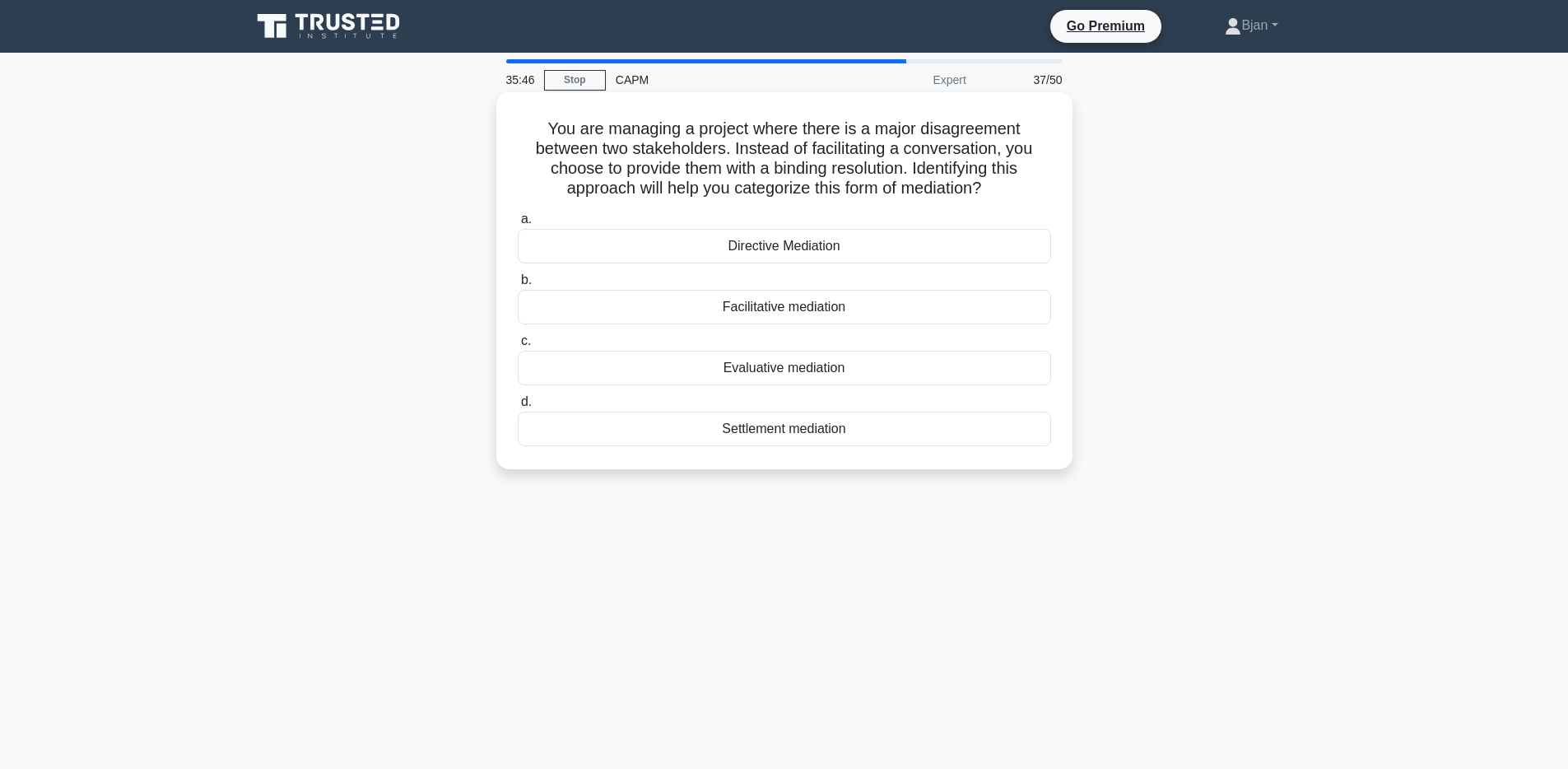 drag, startPoint x: 549, startPoint y: 130, endPoint x: 1004, endPoint y: 188, distance: 458.6818 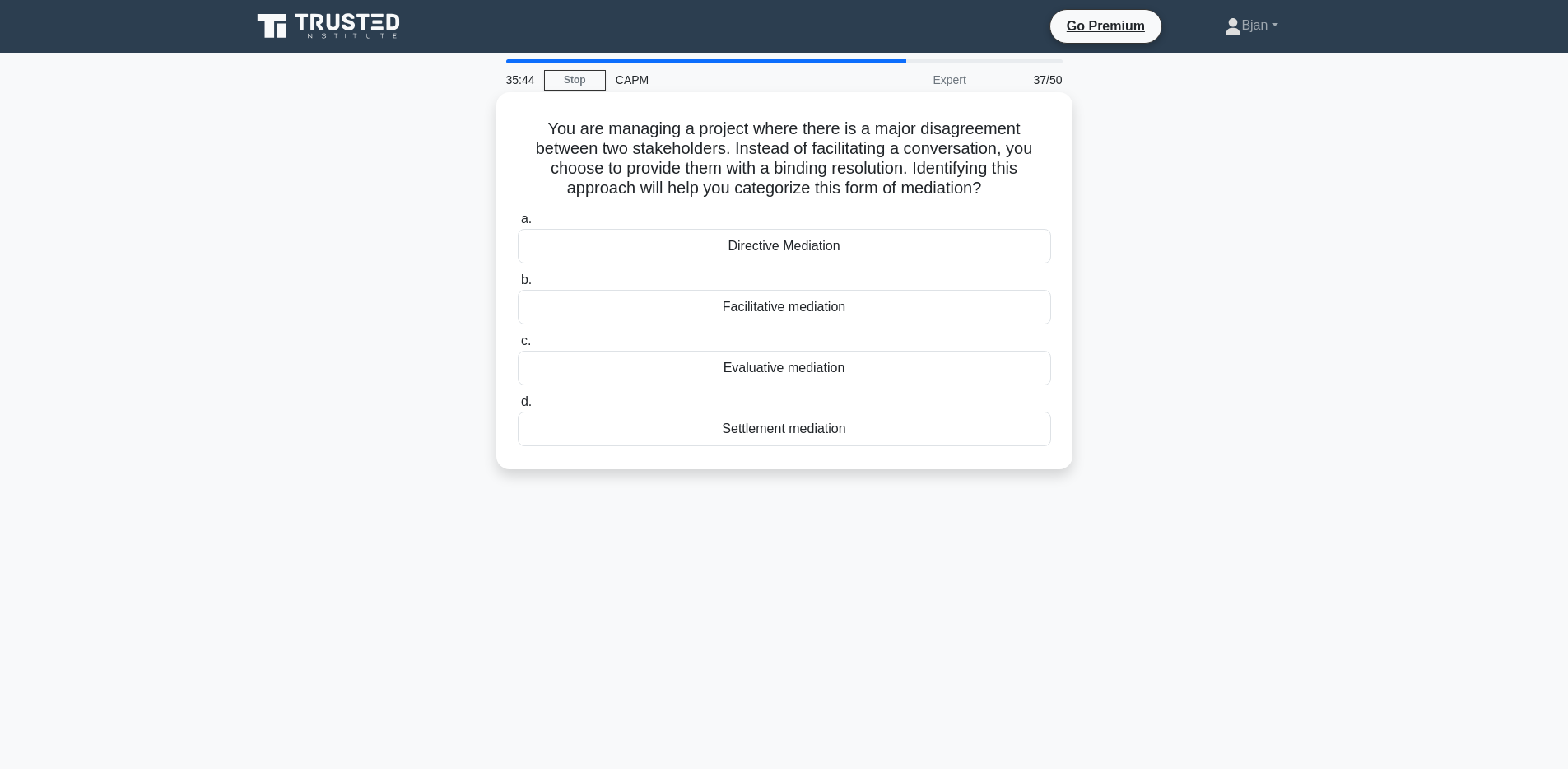 copy on "You are managing a project where there is a major disagreement between two stakeholders. Instead of facilitating a conversation, you choose to provide them with a binding resolution. Identifying this approach will help you categorize this form of mediation?" 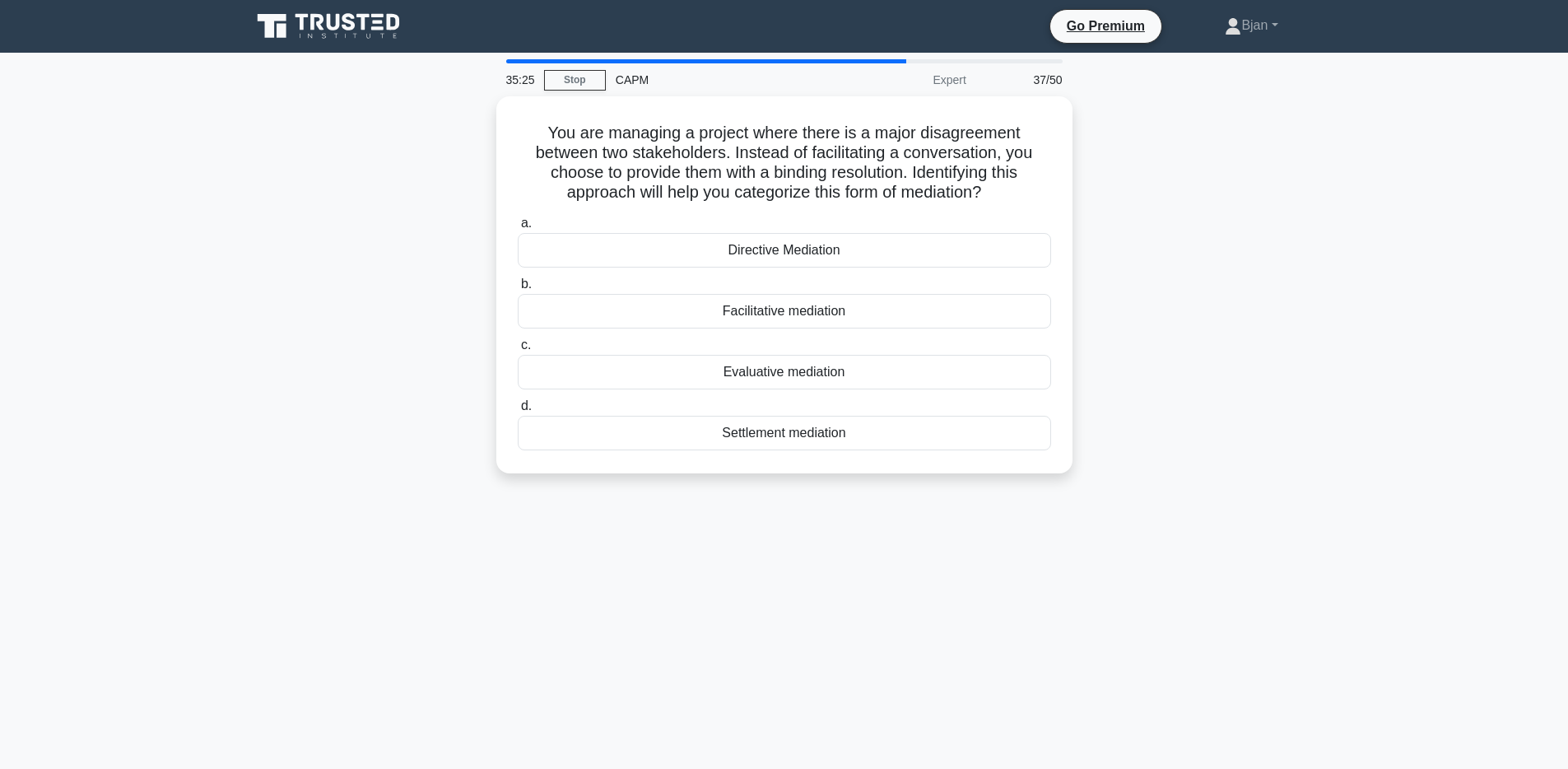 drag, startPoint x: 541, startPoint y: 128, endPoint x: 1094, endPoint y: 444, distance: 636.9184 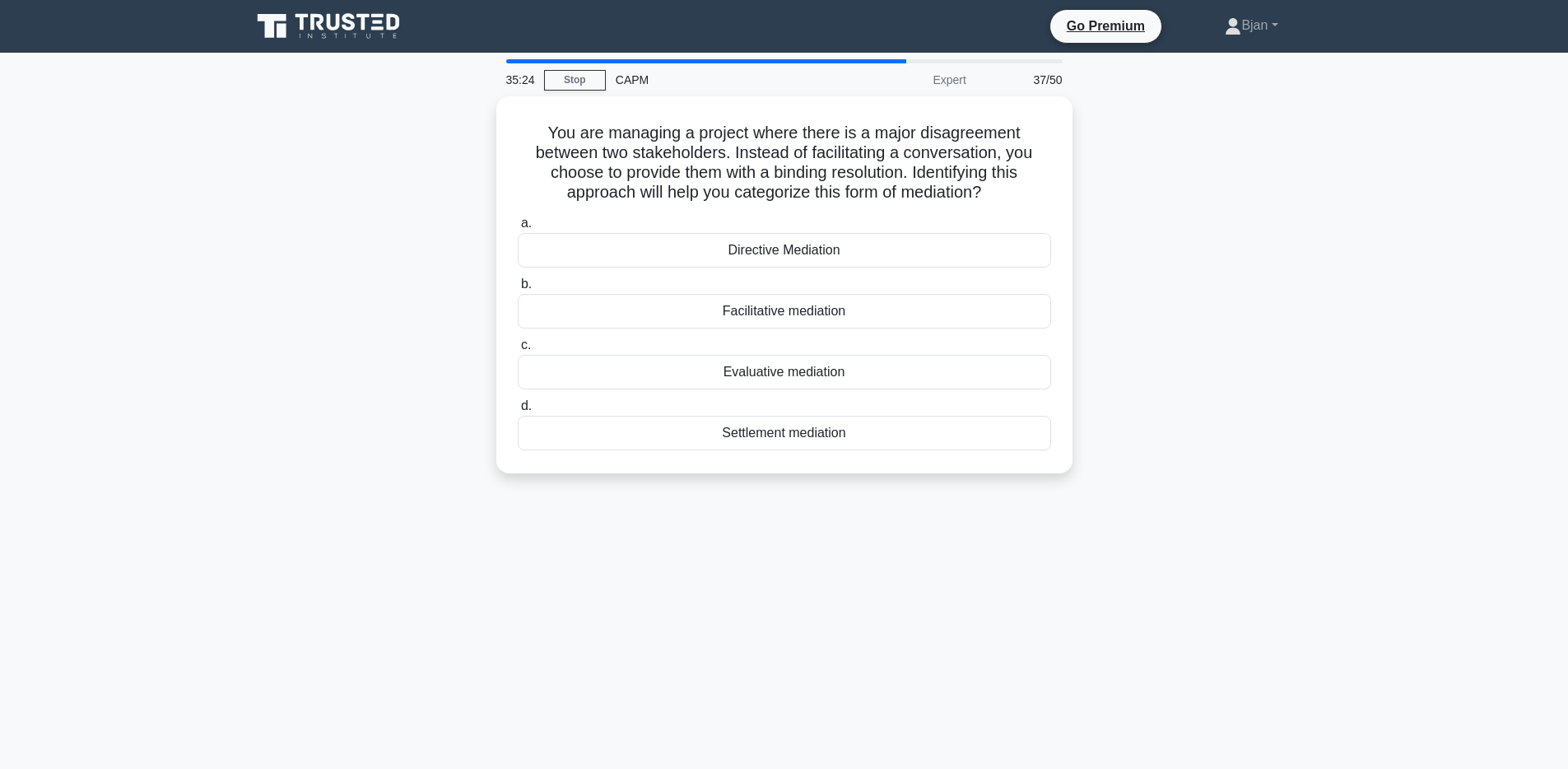 copy on "You are managing a project where there is a major disagreement between two stakeholders. Instead of facilitating a conversation, you choose to provide them with a binding resolution. Identifying this approach will help you categorize this form of mediation?
.spinner_0XTQ{transform-origin:center;animation:spinner_y6GP .75s linear infinite}@keyframes spinner_y6GP{100%{transform:rotate(360deg)}}
a.
Directive Mediation
b.
Facilitative mediation
c.
Evaluative mediation
d.
Settlement mediation" 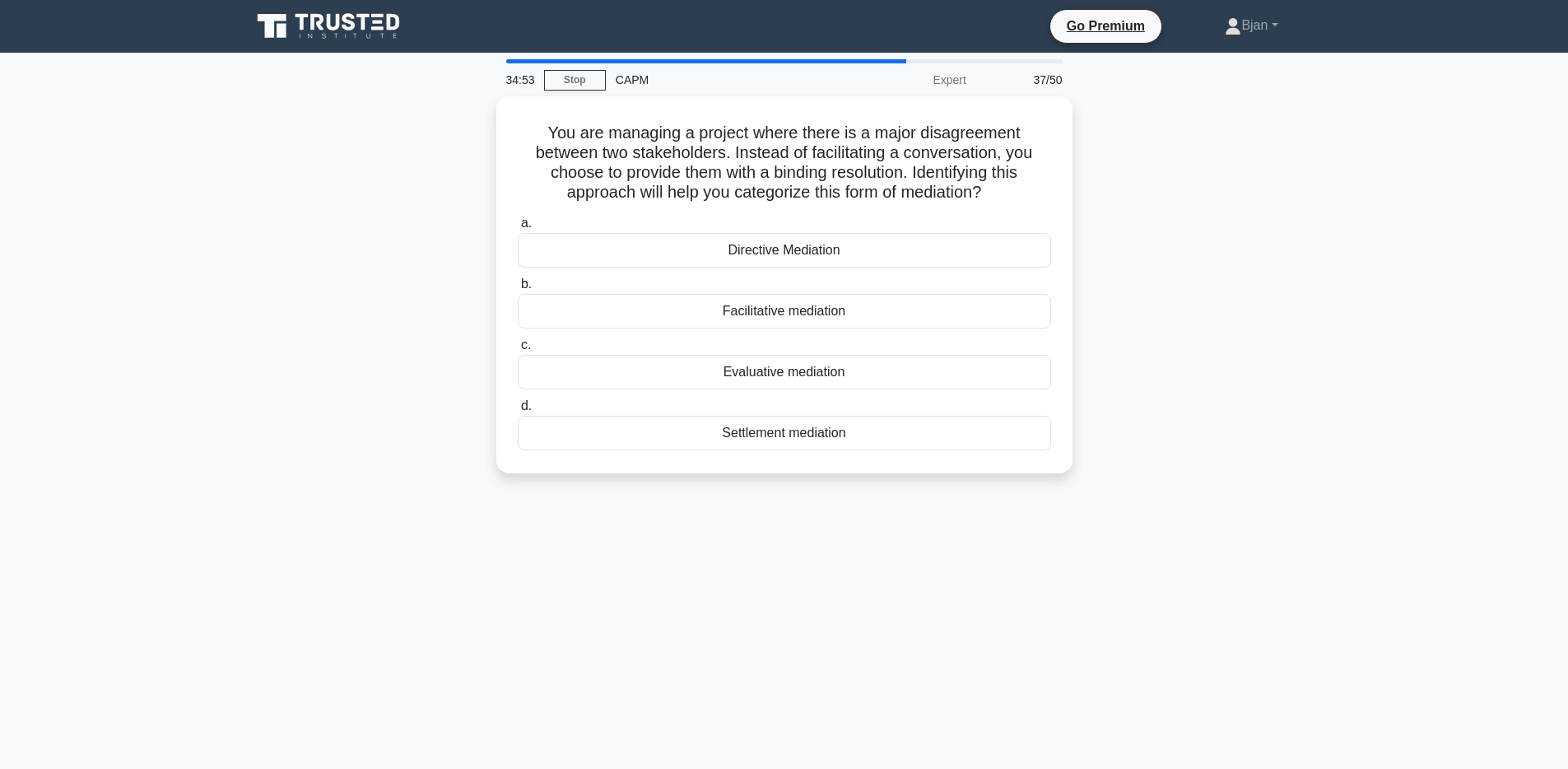 click on "34:53
Stop
CAPM
Expert
37/50
You are managing a project where there is a major disagreement between two stakeholders. Instead of facilitating a conversation, you choose to provide them with a binding resolution. Identifying this approach will help you categorize this form of mediation?
.spinner_0XTQ{transform-origin:center;animation:spinner_y6GP .75s linear infinite}@keyframes spinner_y6GP{100%{transform:rotate(360deg)}}
a. b. c. d." at bounding box center [784, 471] 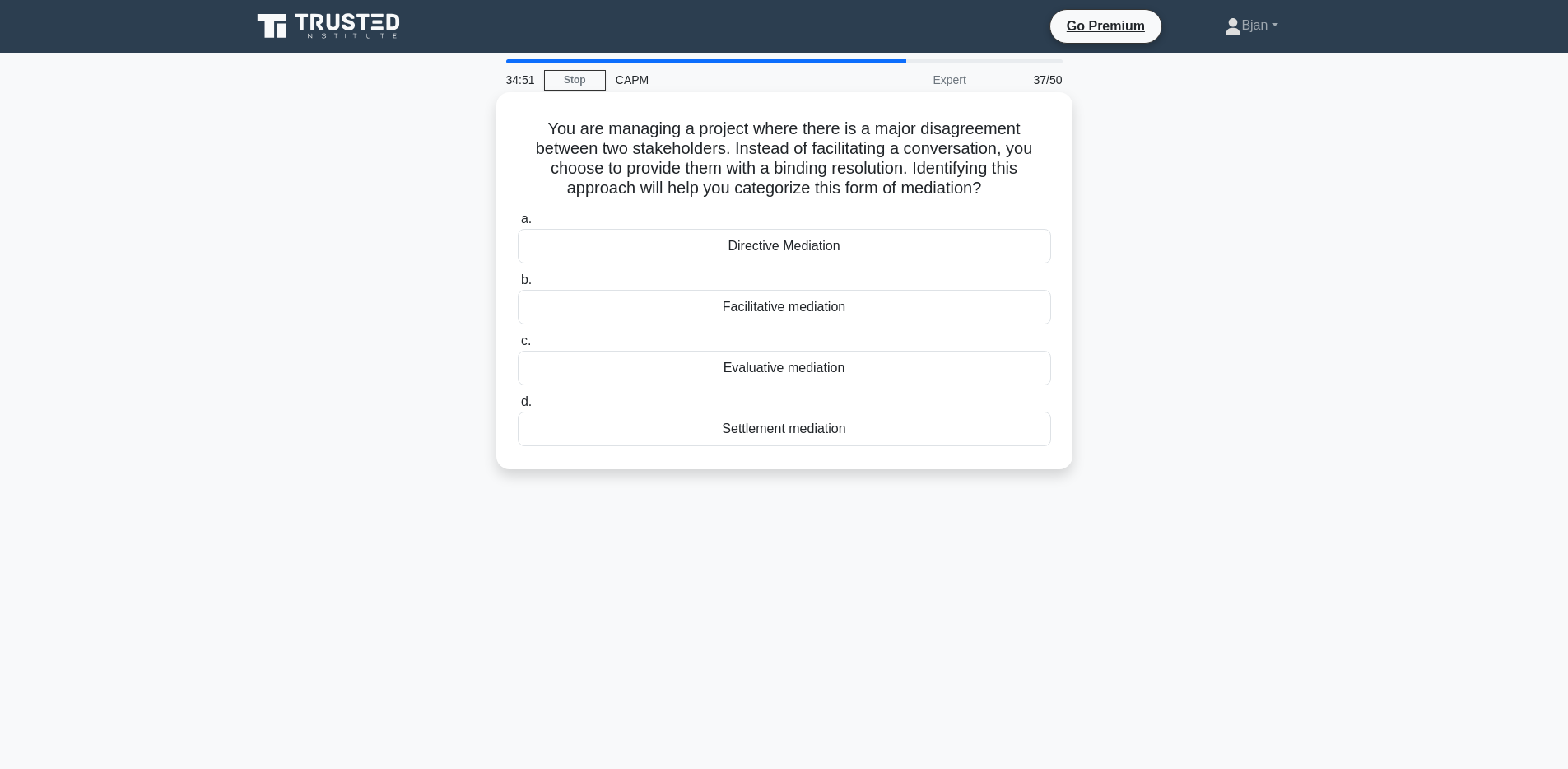 click on "Directive Mediation" at bounding box center (784, 246) 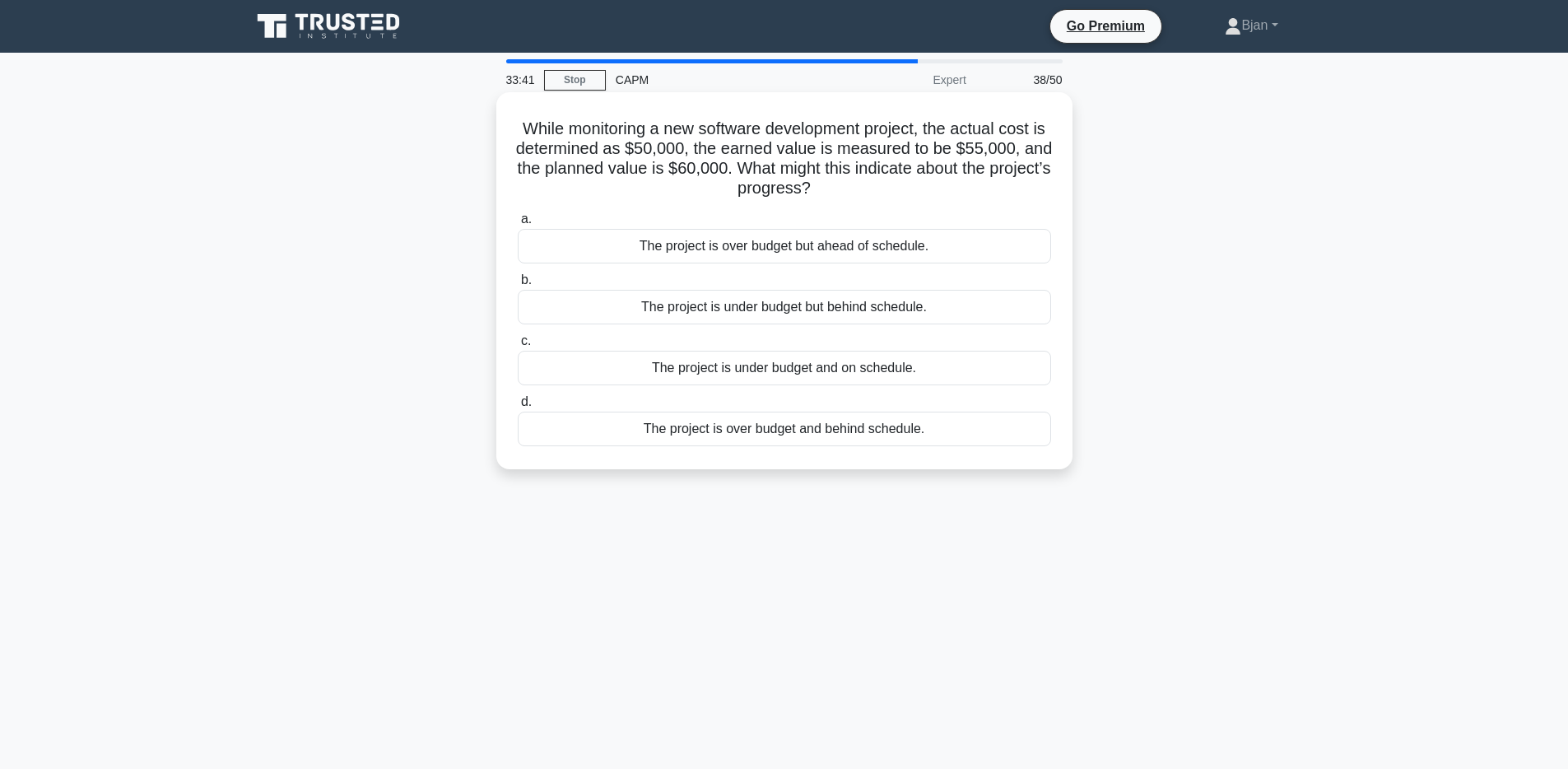 click on "The project is under budget and on schedule." at bounding box center (784, 368) 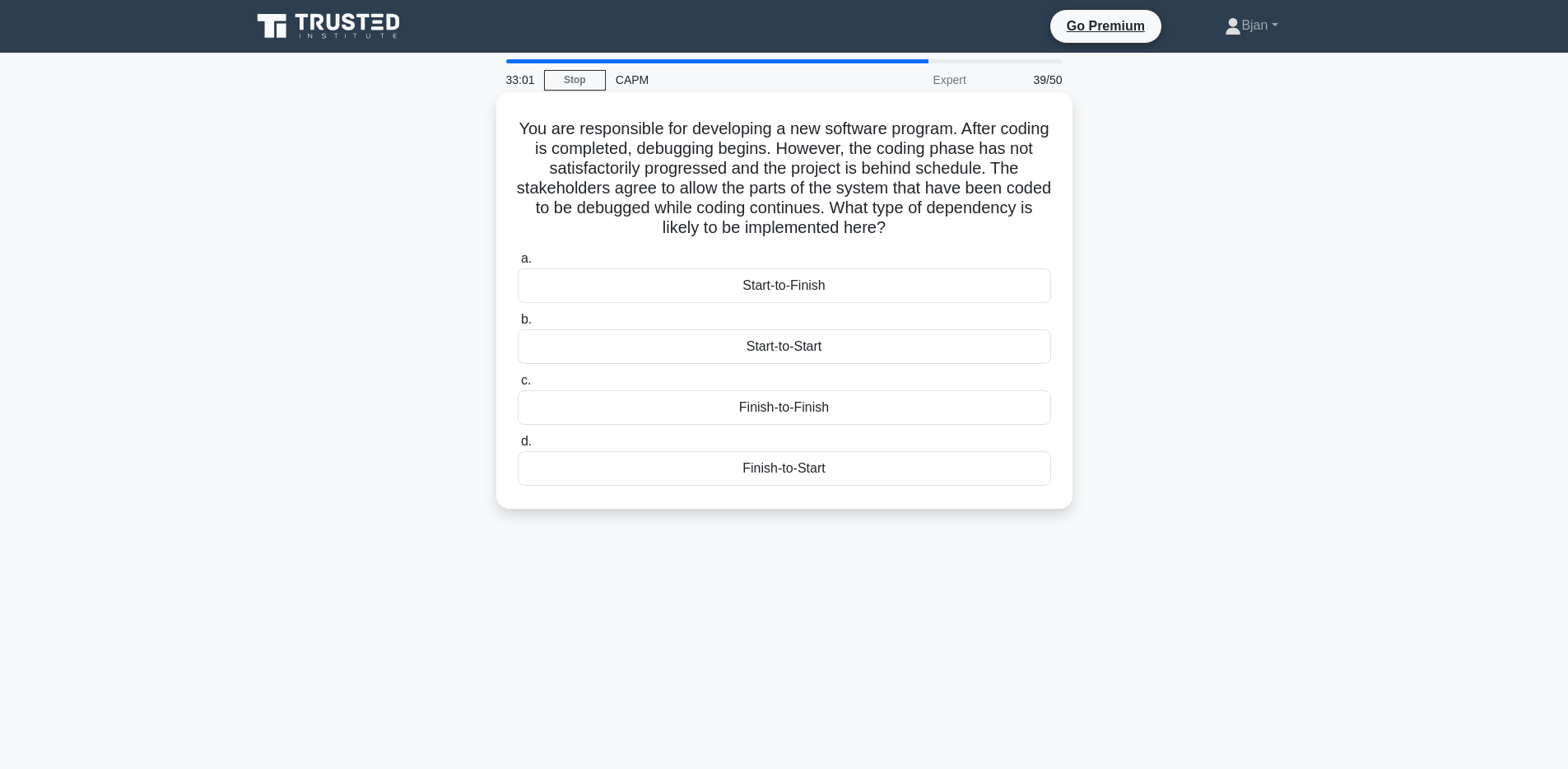 click on "You are responsible for developing a new software program. After coding is completed, debugging begins. However, the coding phase has not satisfactorily progressed and the project is behind schedule. The stakeholders agree to allow the parts of the system that have been coded to be debugged while coding continues. What type of dependency is likely to be implemented here?
.spinner_0XTQ{transform-origin:center;animation:spinner_y6GP .75s linear infinite}@keyframes spinner_y6GP{100%{transform:rotate(360deg)}}" at bounding box center (784, 179) 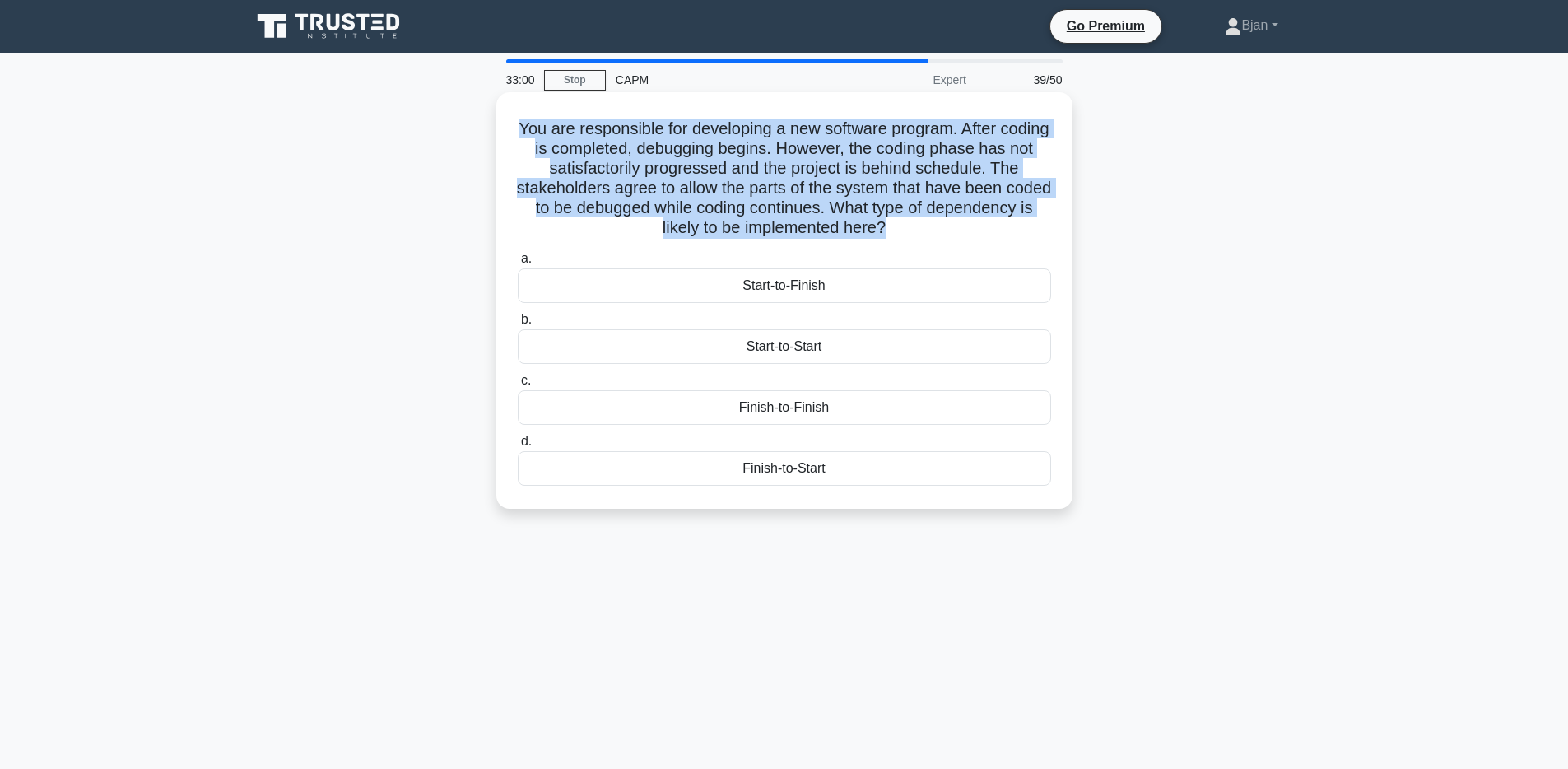 drag, startPoint x: 519, startPoint y: 131, endPoint x: 976, endPoint y: 245, distance: 471.0042 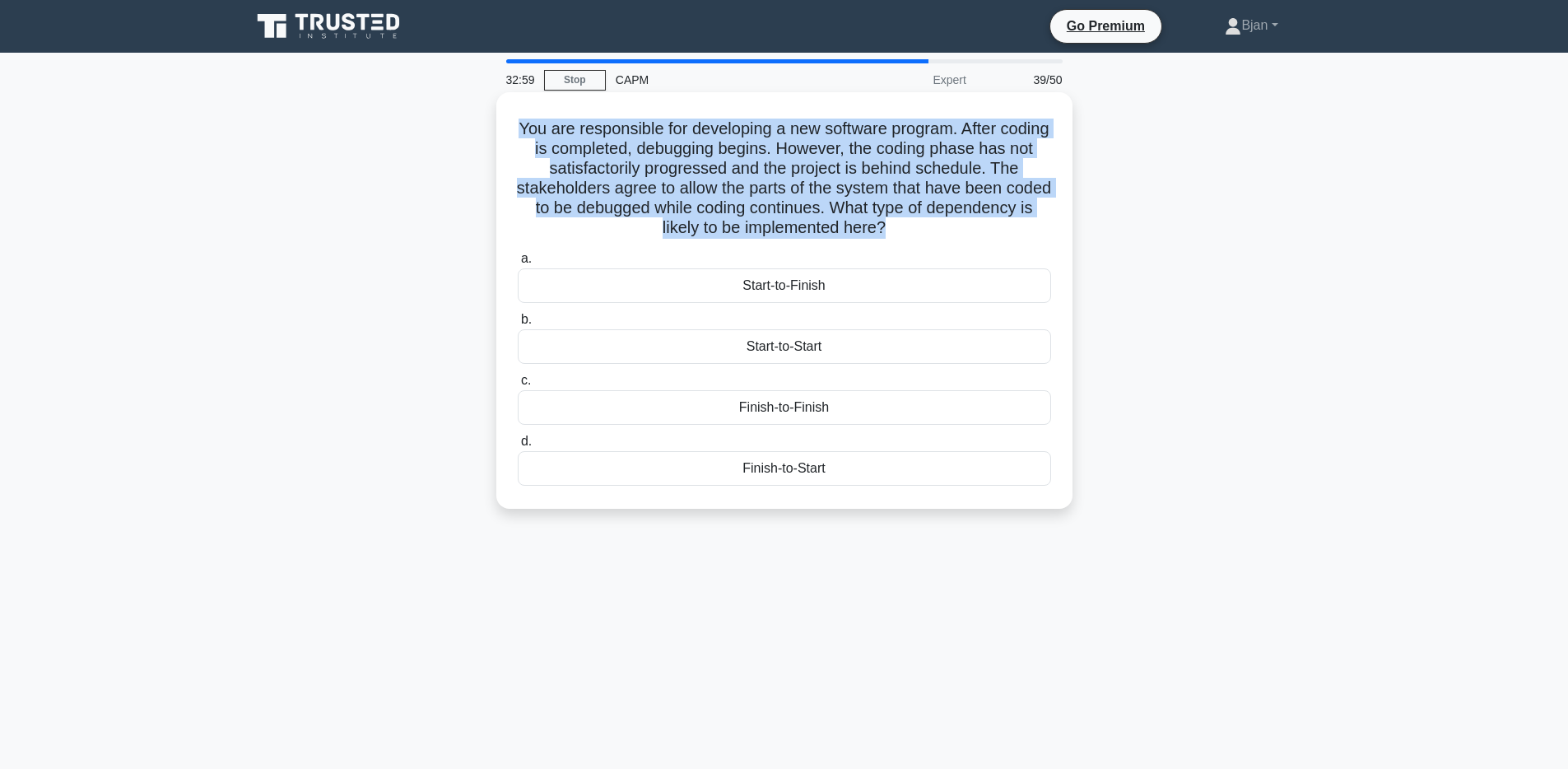 copy on "You are responsible for developing a new software program. After coding is completed, debugging begins. However, the coding phase has not satisfactorily progressed and the project is behind schedule. The stakeholders agree to allow the parts of the system that have been coded to be debugged while coding continues. What type of dependency is likely to be implemented here?
.spinner_0XTQ{transform-origin:center;animation:spinner_y6GP .75s linear infinite}@keyframes spinner_y6GP{100%{transform:rotate(360deg)}}" 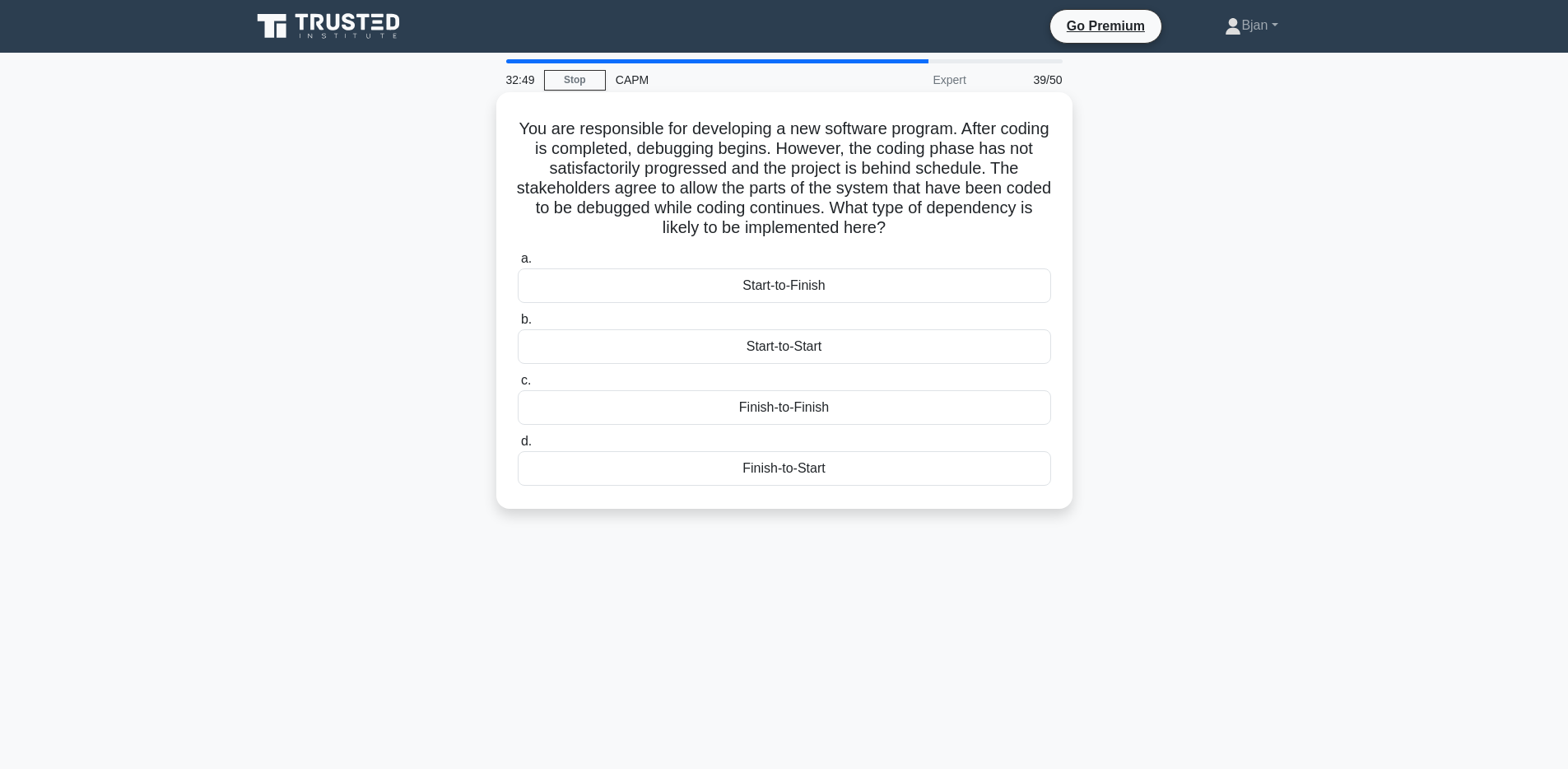 click on "a.
Start-to-Finish
b.
Start-to-Start
c. d." at bounding box center (784, 367) 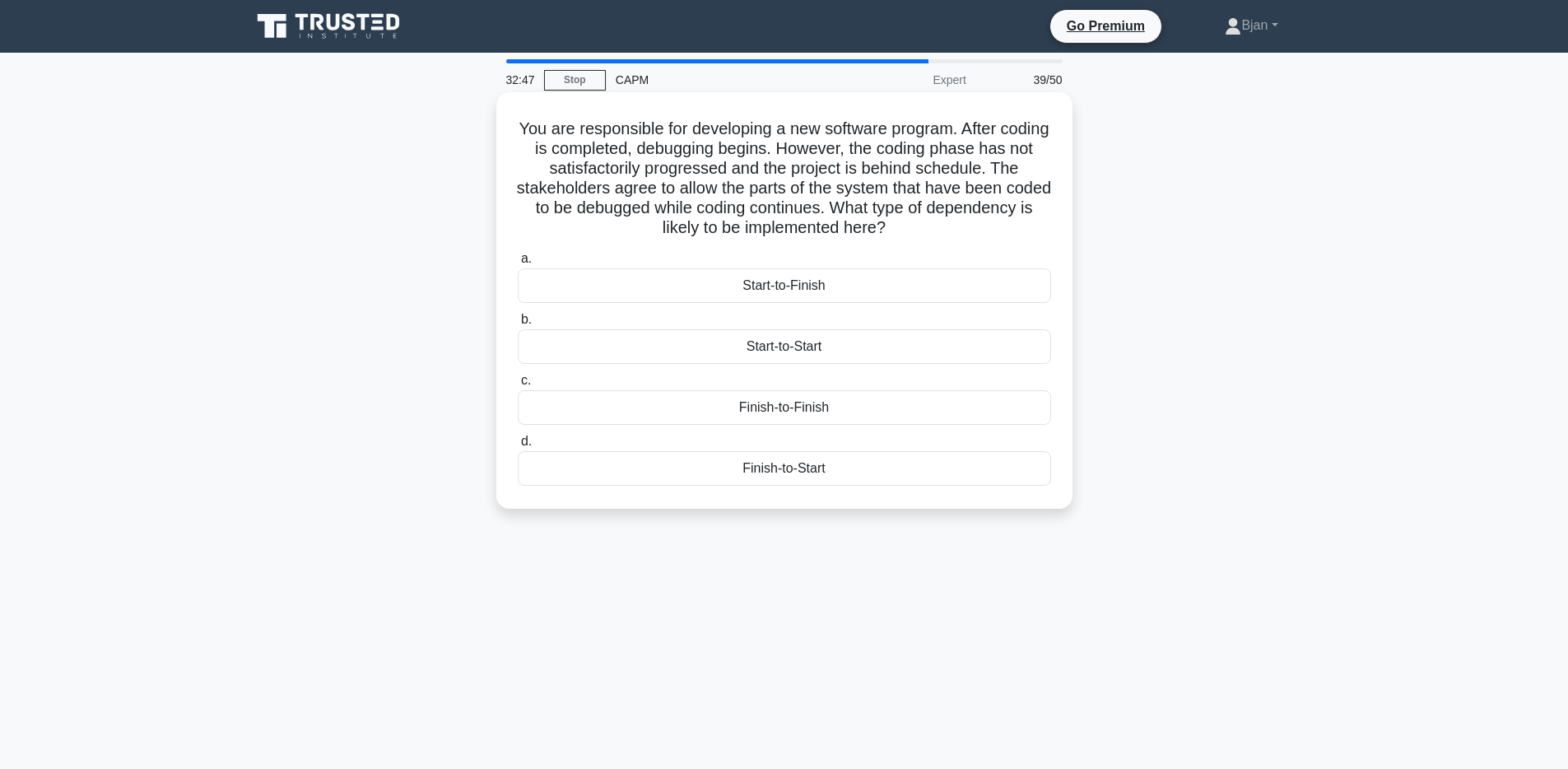 click on "Start-to-Start" at bounding box center (784, 347) 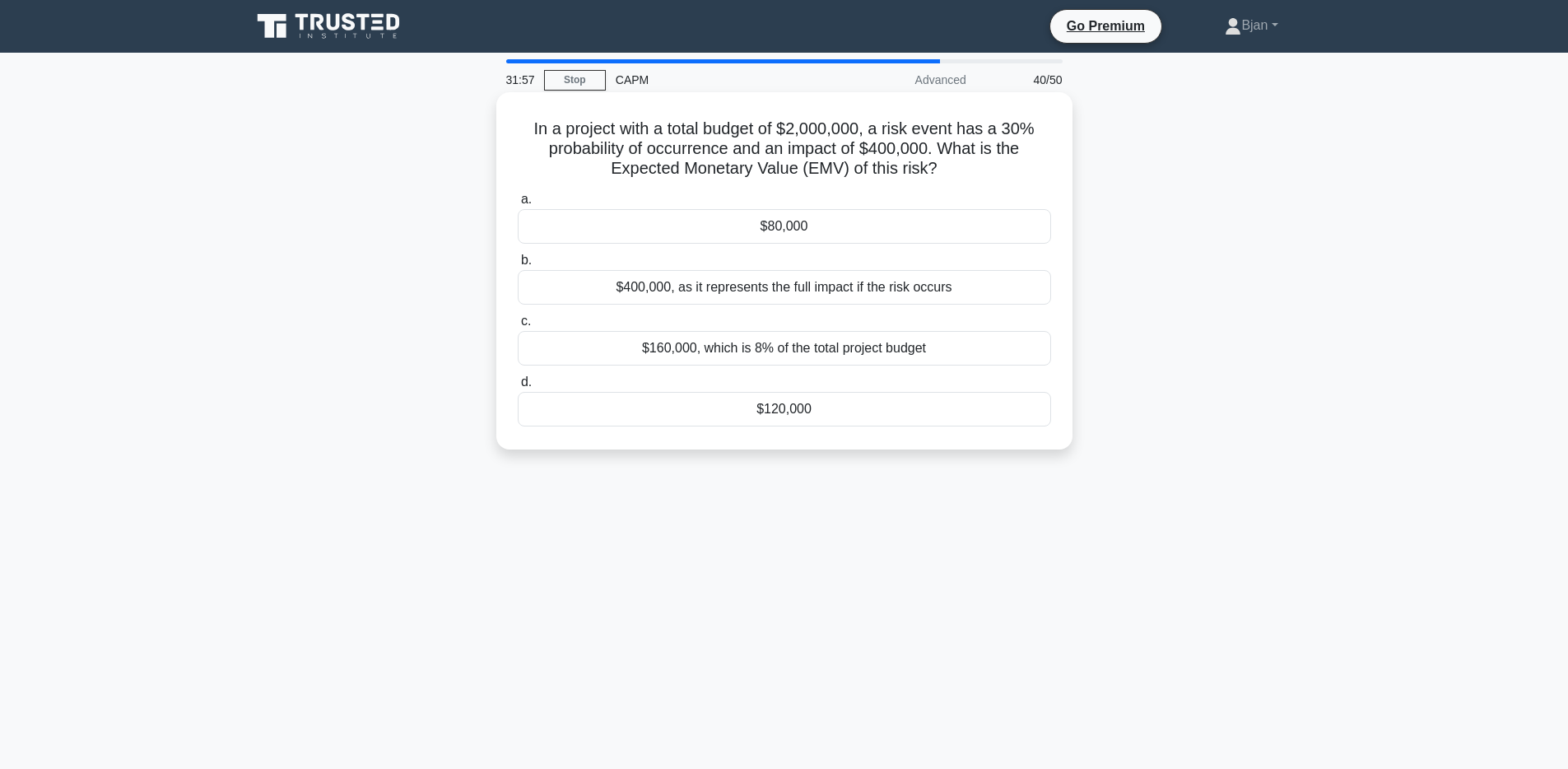 click on "$120,000" at bounding box center [784, 409] 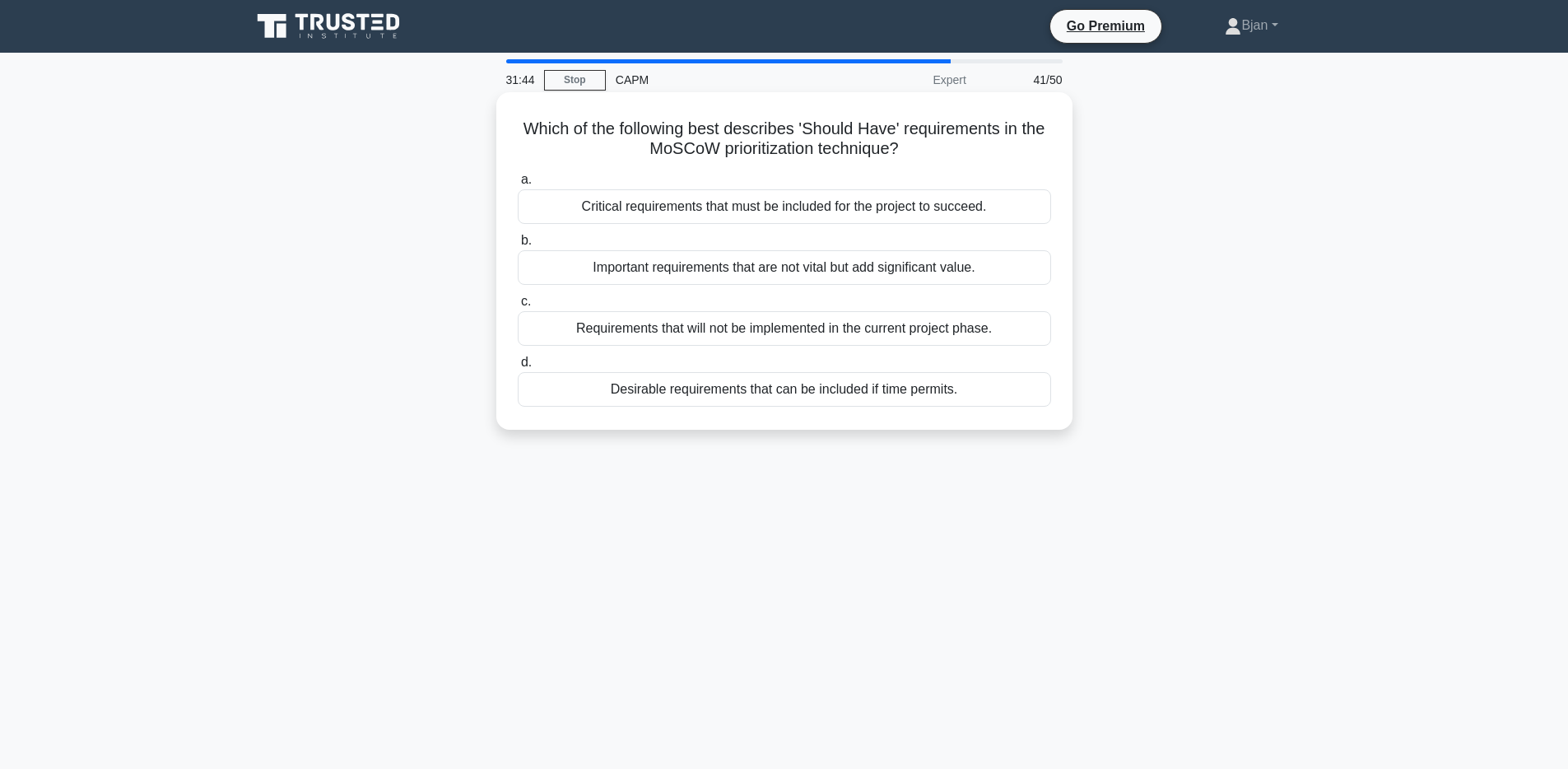 click on "Which of the following best describes 'Should Have' requirements in the MoSCoW prioritization technique?
.spinner_0XTQ{transform-origin:center;animation:spinner_y6GP .75s linear infinite}@keyframes spinner_y6GP{100%{transform:rotate(360deg)}}" at bounding box center (784, 139) 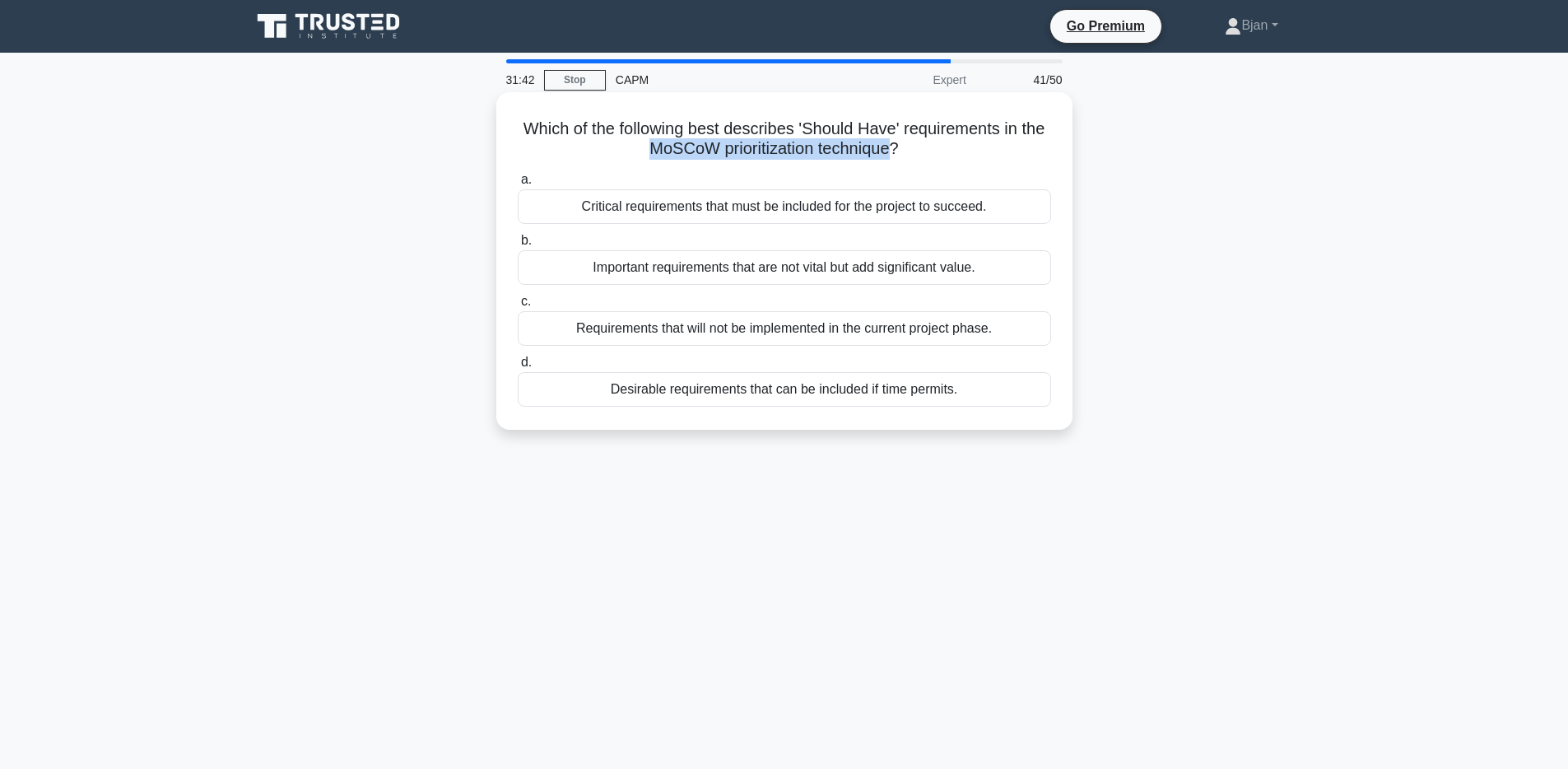 drag, startPoint x: 652, startPoint y: 151, endPoint x: 886, endPoint y: 152, distance: 234.00214 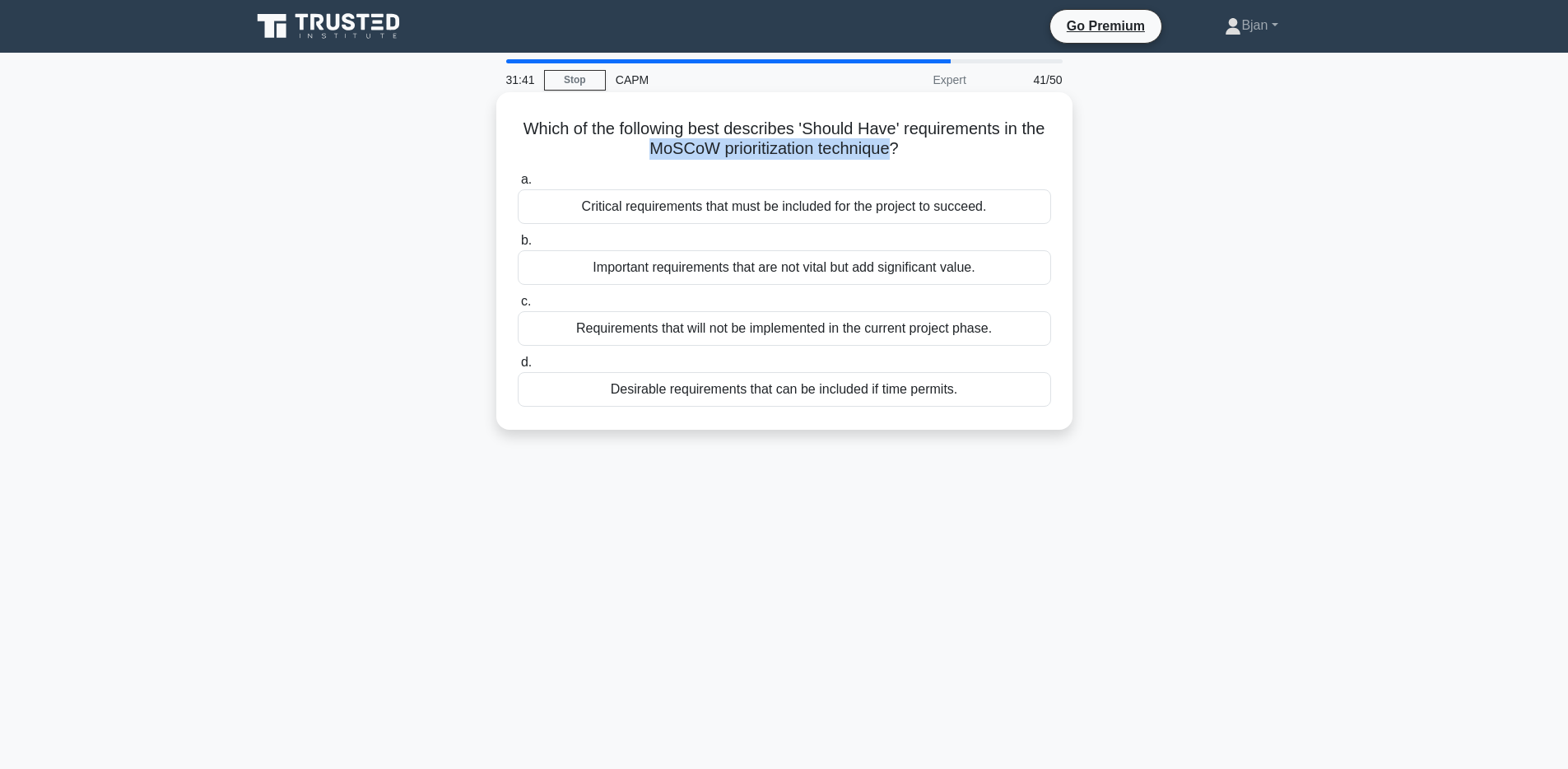 copy on "MoSCoW prioritization technique" 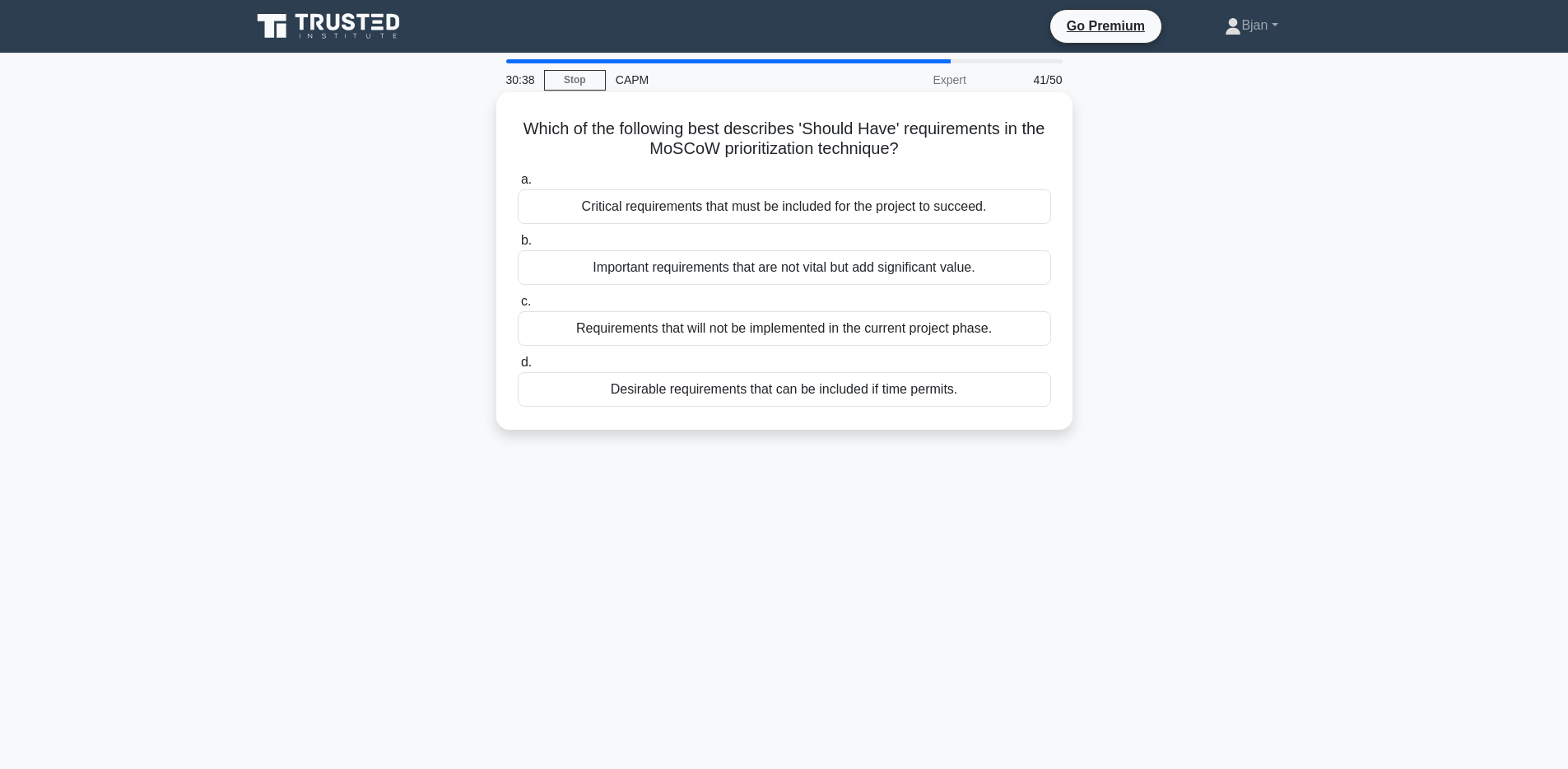 click on "Important requirements that are not vital but add significant value." at bounding box center [784, 268] 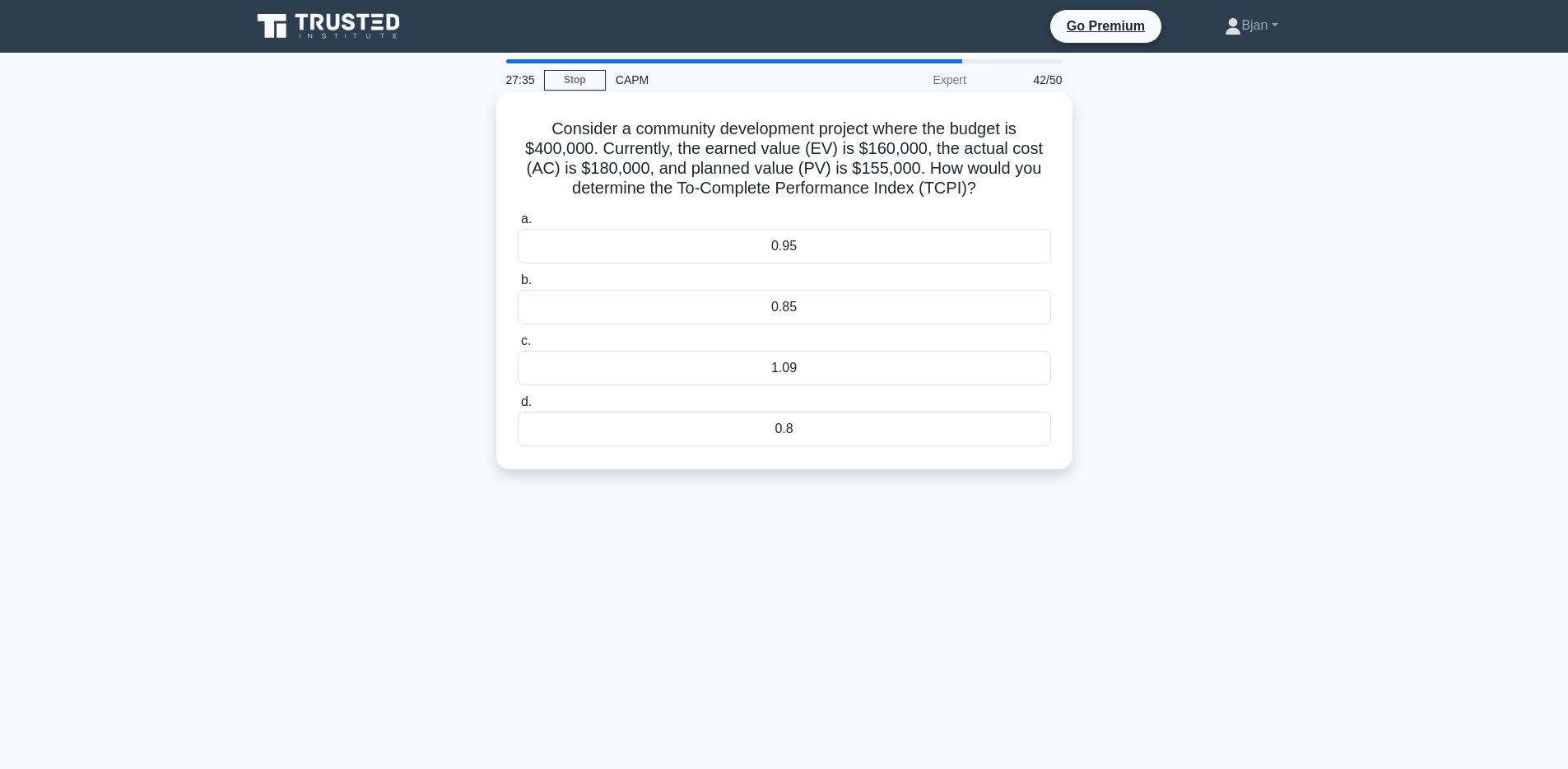 click on "1.09" at bounding box center (784, 368) 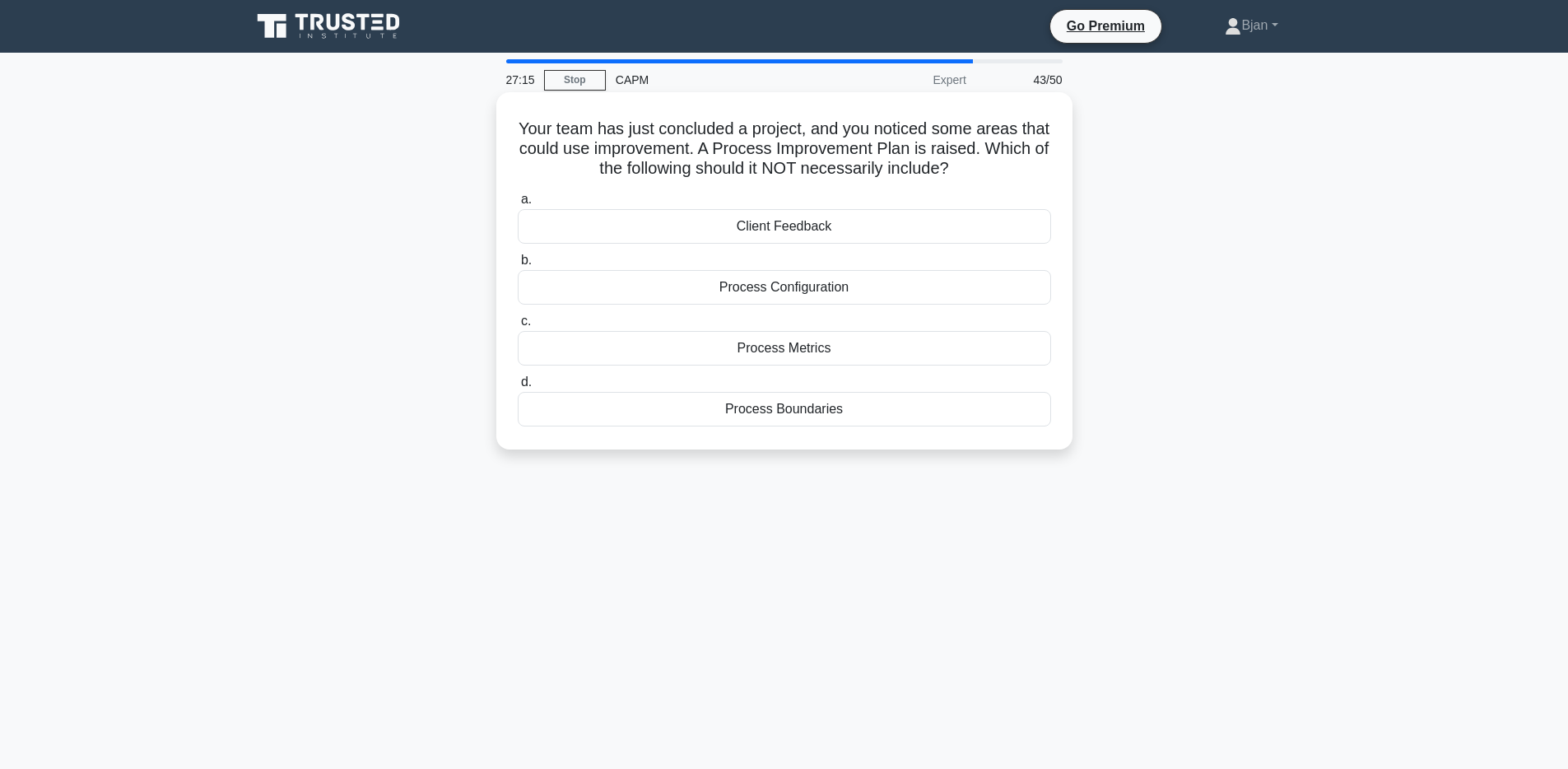 click on "Client Feedback" at bounding box center [784, 226] 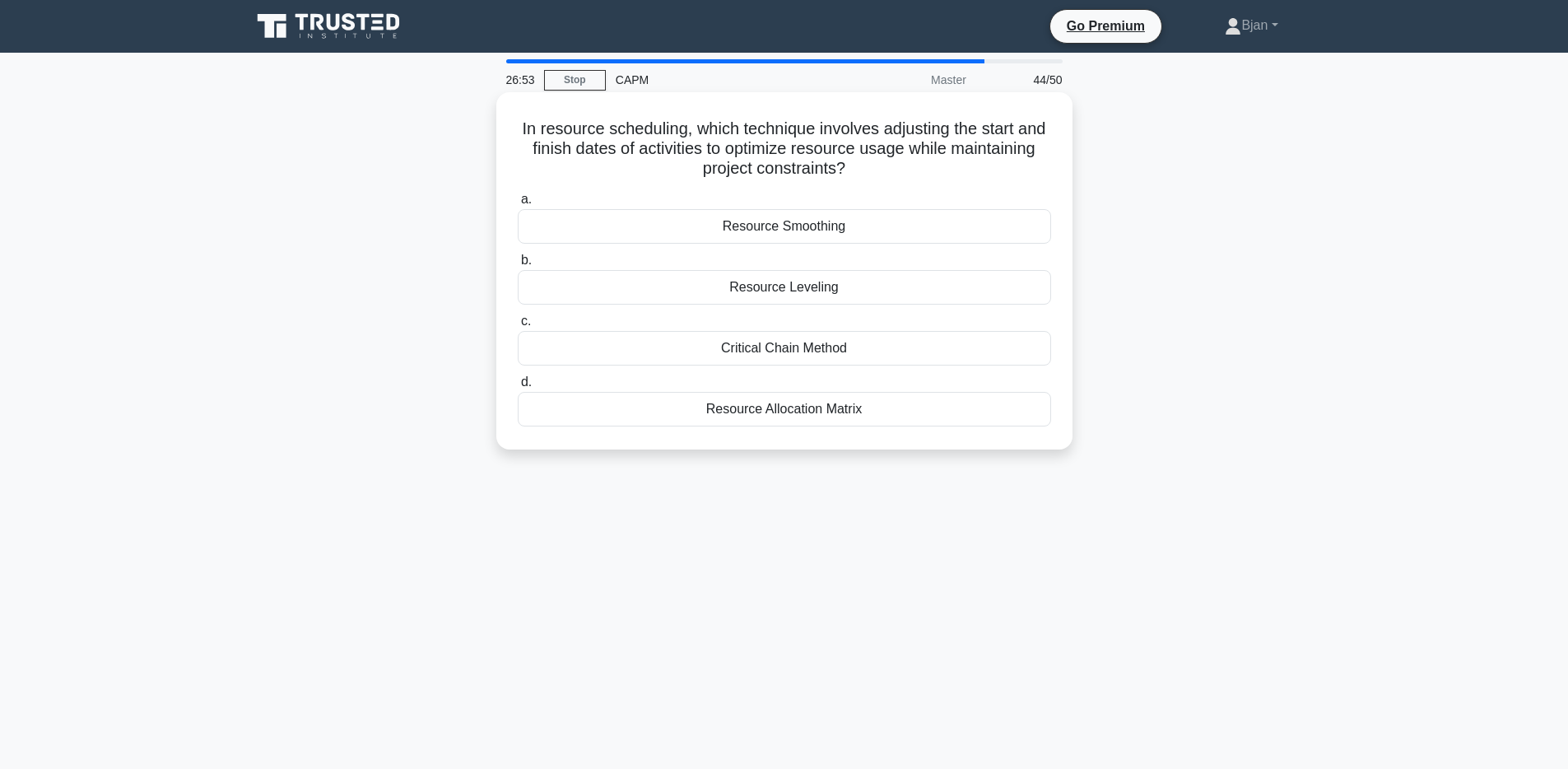 click on "Resource Leveling" at bounding box center [784, 287] 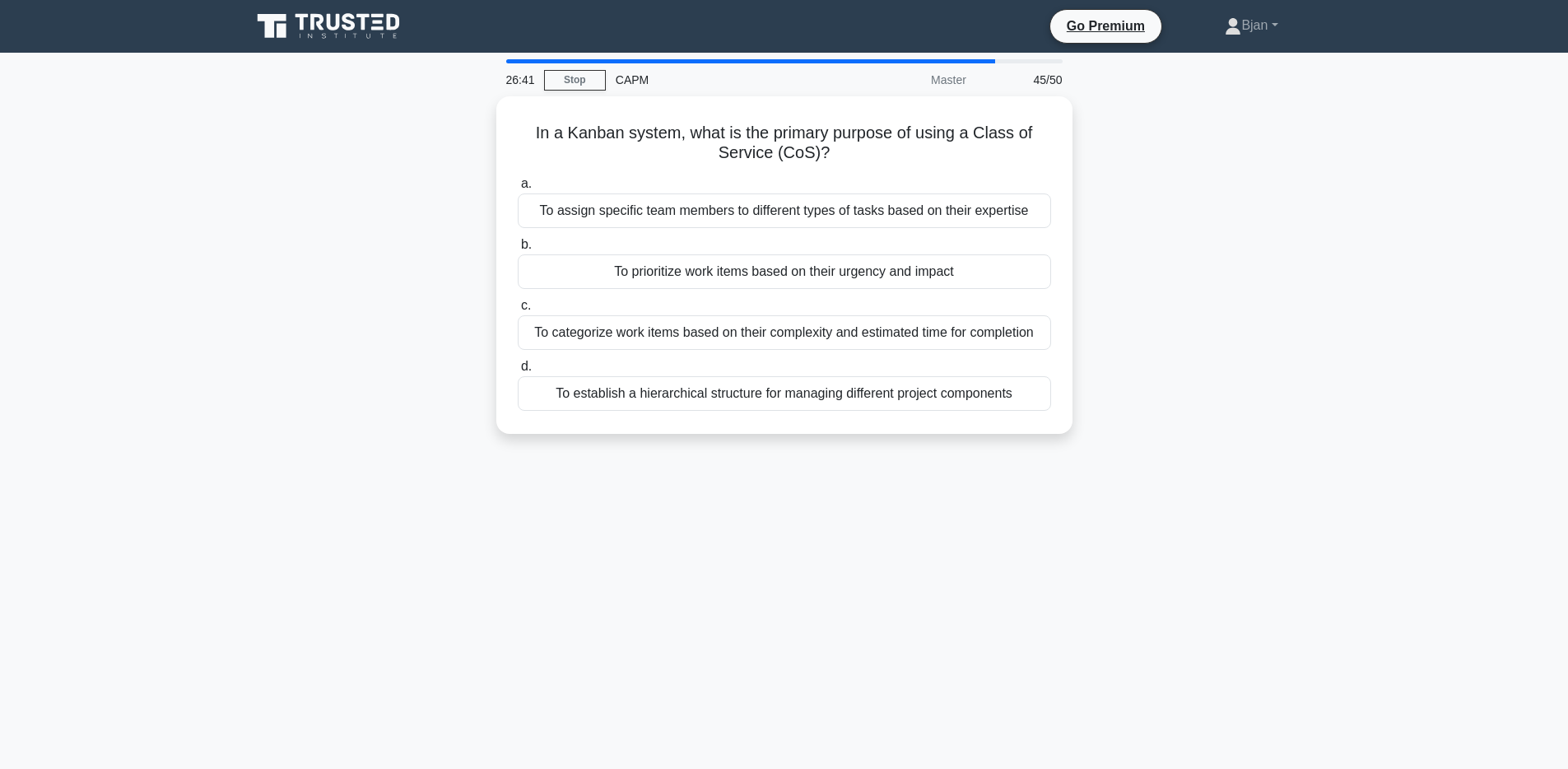 click on "In a Kanban system, what is the primary purpose of using a Class of Service (CoS)?
.spinner_0XTQ{transform-origin:center;animation:spinner_y6GP .75s linear infinite}@keyframes spinner_y6GP{100%{transform:rotate(360deg)}}
a.
To assign specific team members to different types of tasks based on their expertise
b. c." at bounding box center (784, 275) 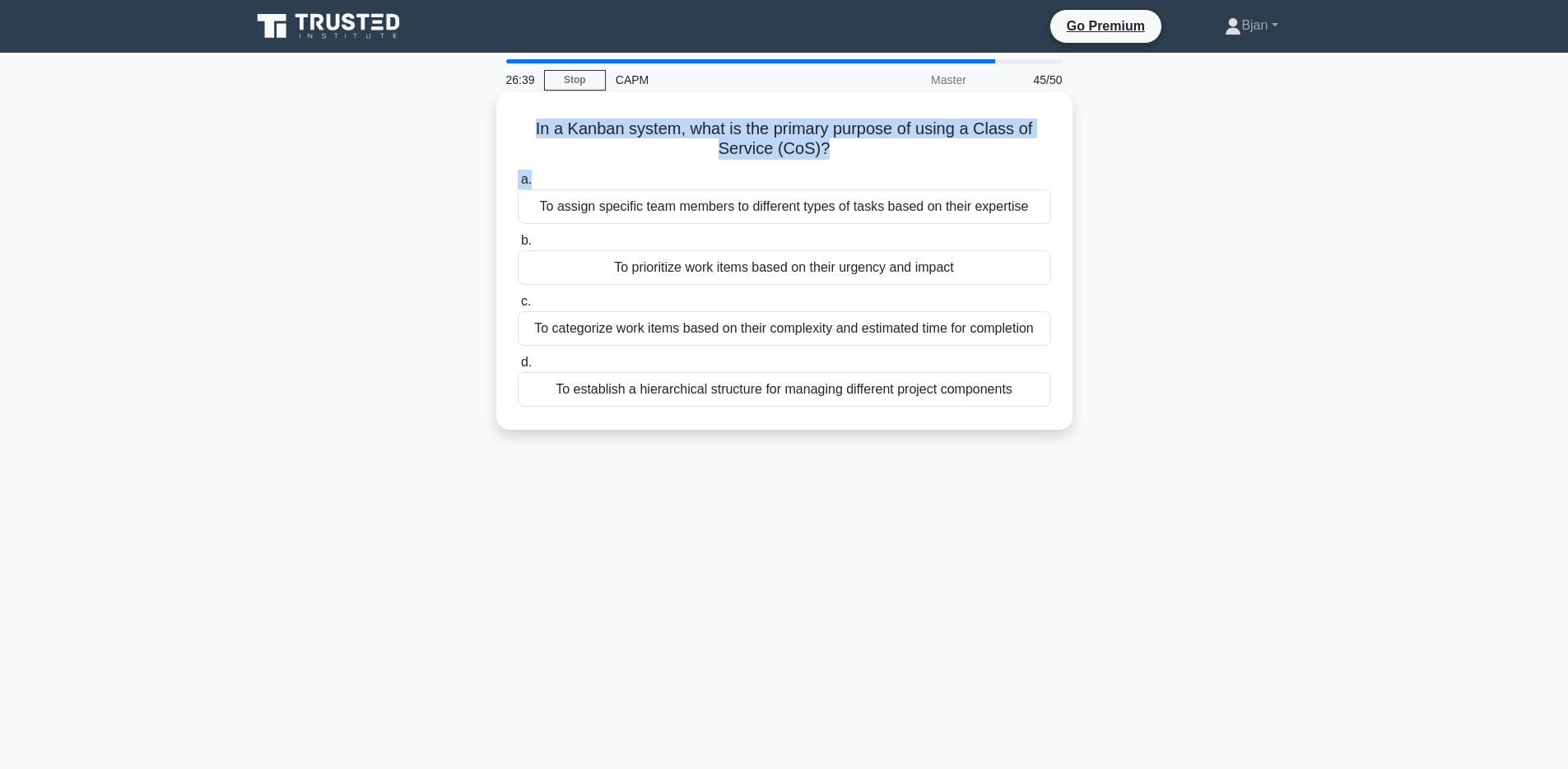 drag, startPoint x: 537, startPoint y: 128, endPoint x: 984, endPoint y: 182, distance: 450.24993 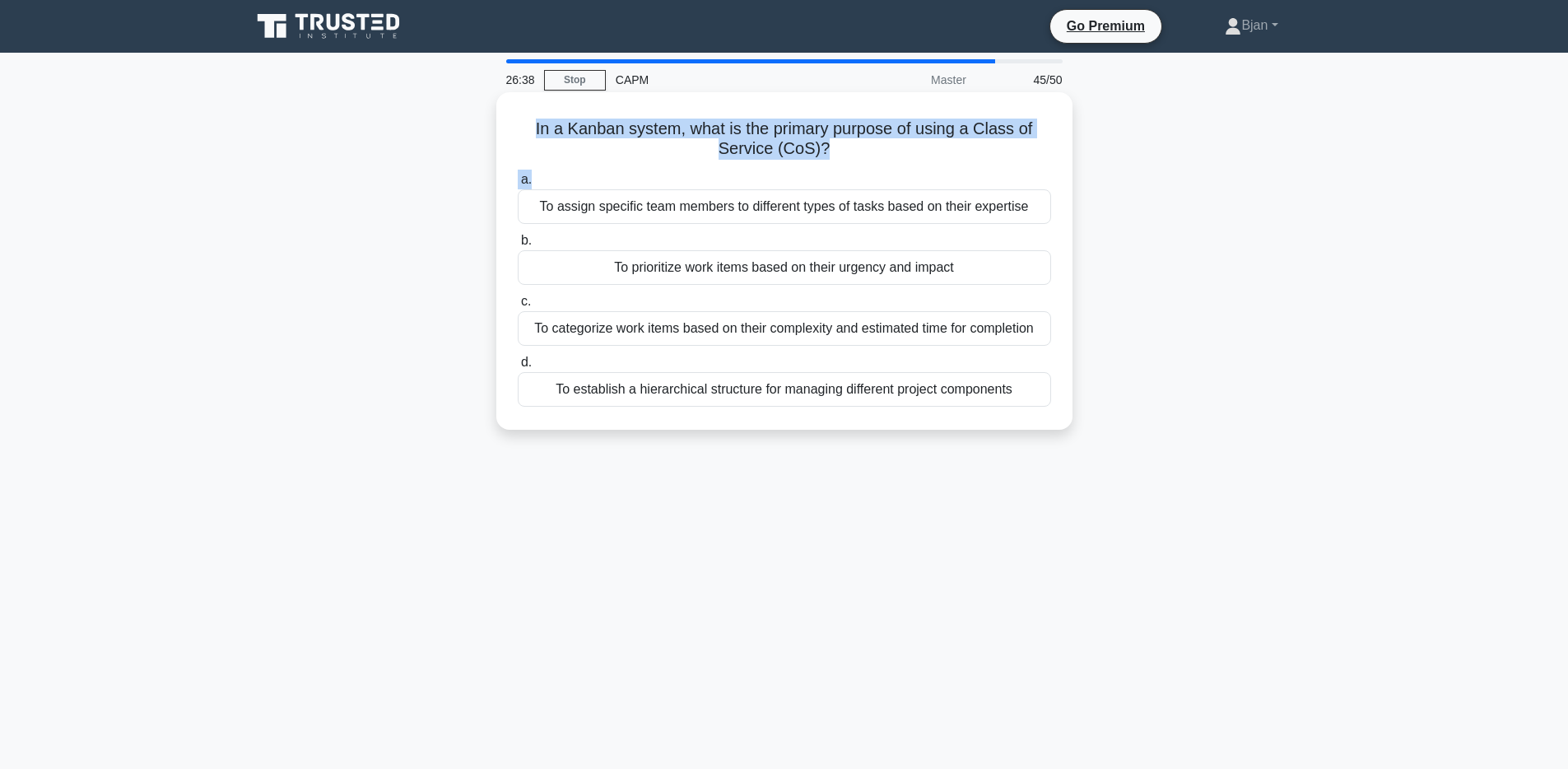 click on "In a Kanban system, what is the primary purpose of using a Class of Service (CoS)?
.spinner_0XTQ{transform-origin:center;animation:spinner_y6GP .75s linear infinite}@keyframes spinner_y6GP{100%{transform:rotate(360deg)}}
a.
To assign specific team members to different types of tasks based on their expertise
b. c. d." at bounding box center (784, 261) 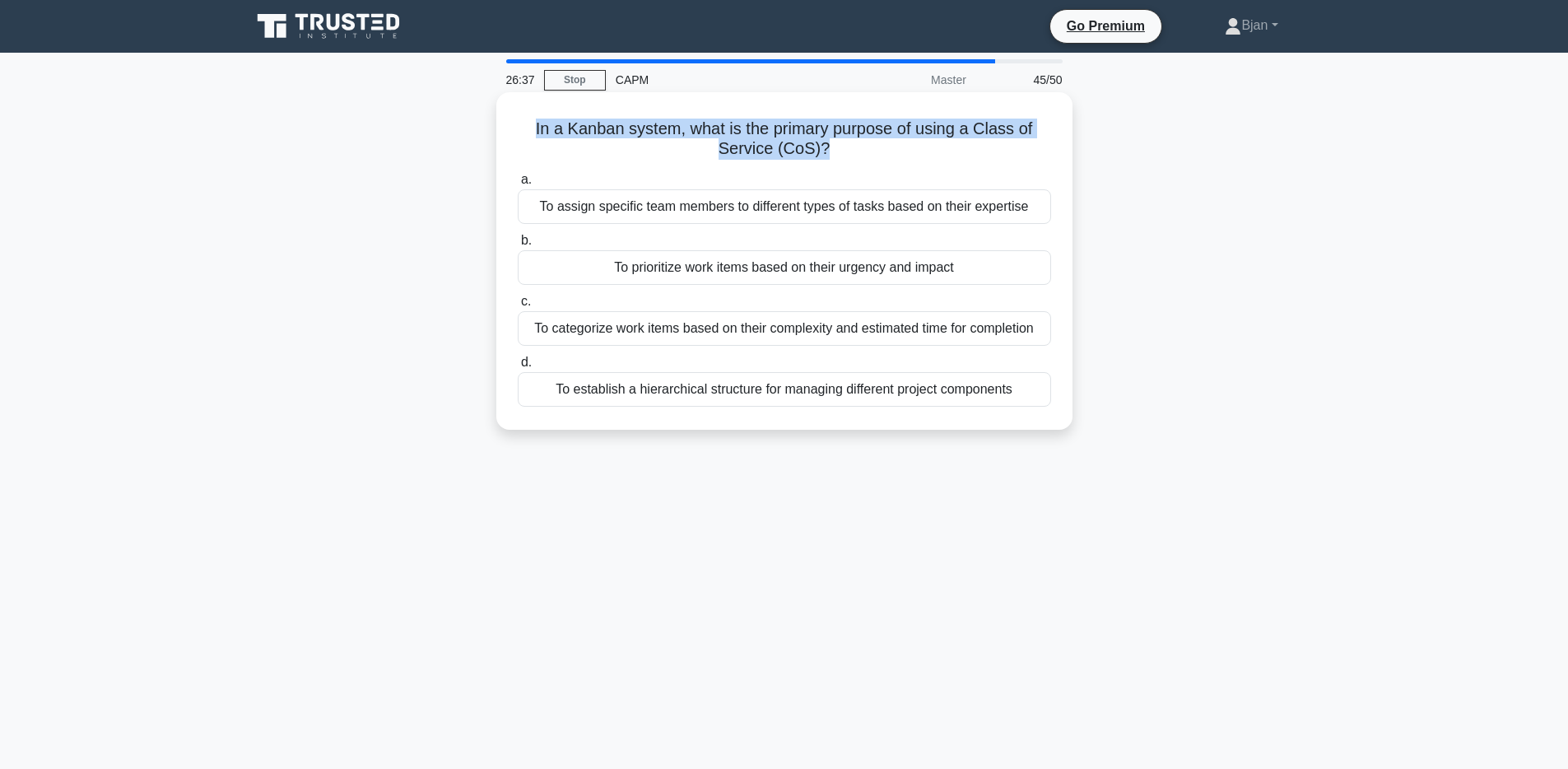 drag, startPoint x: 821, startPoint y: 155, endPoint x: 503, endPoint y: 126, distance: 319.31959 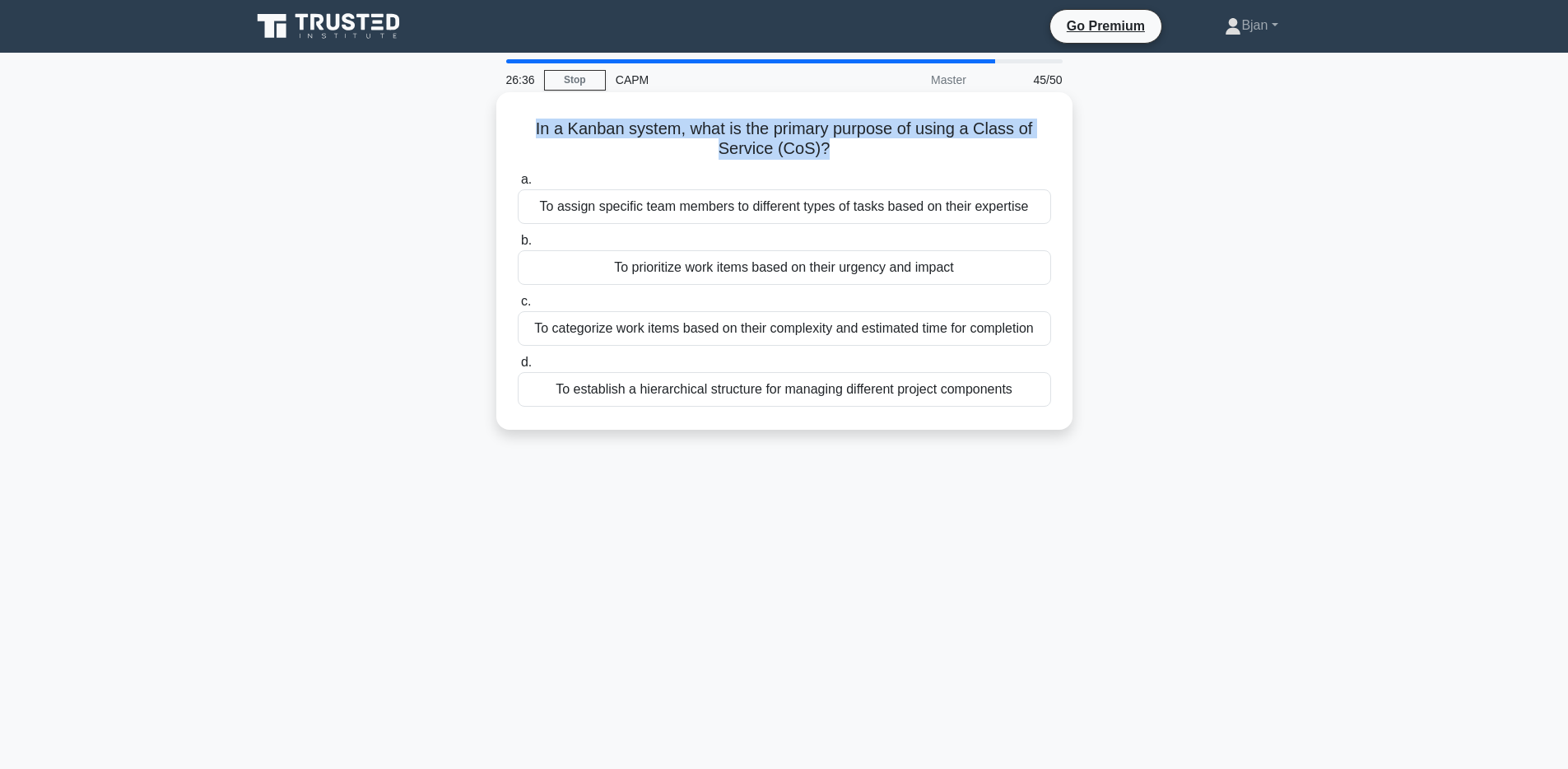 copy on "In a Kanban system, what is the primary purpose of using a Class of Service (CoS)?" 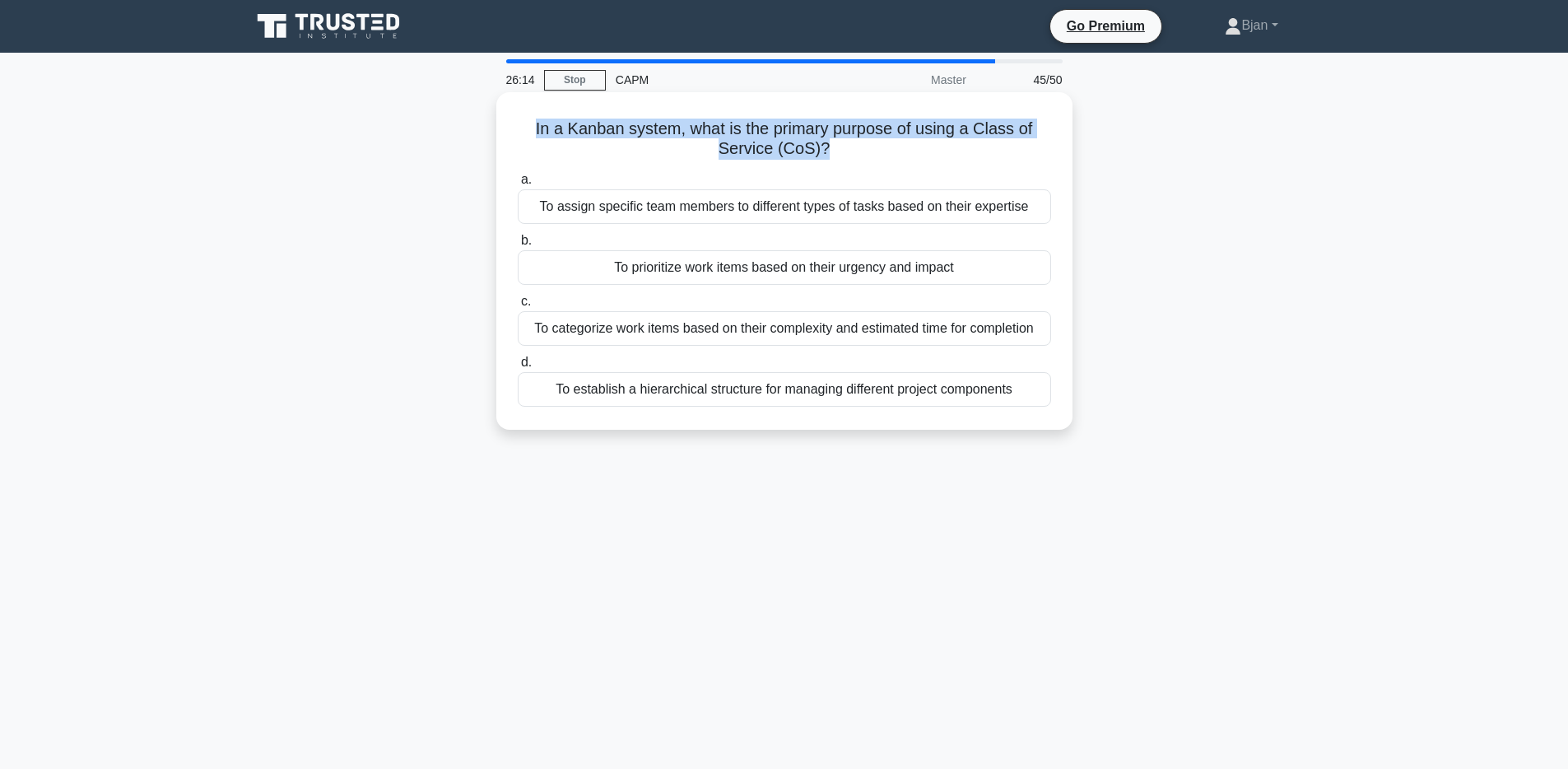 click on "To prioritize work items based on their urgency and impact" at bounding box center (784, 268) 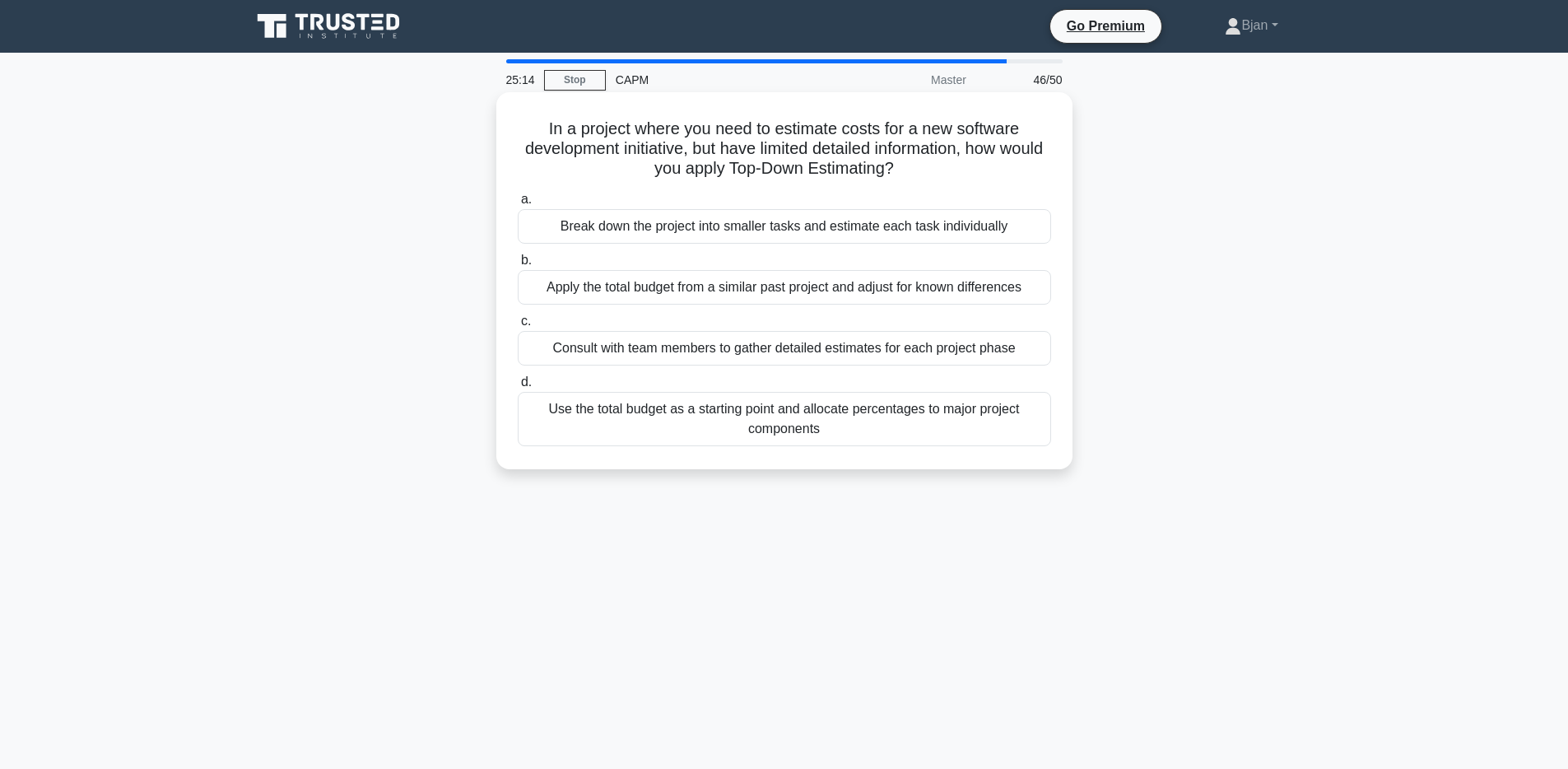 click on "Use the total budget as a starting point and allocate percentages to major project components" at bounding box center [784, 419] 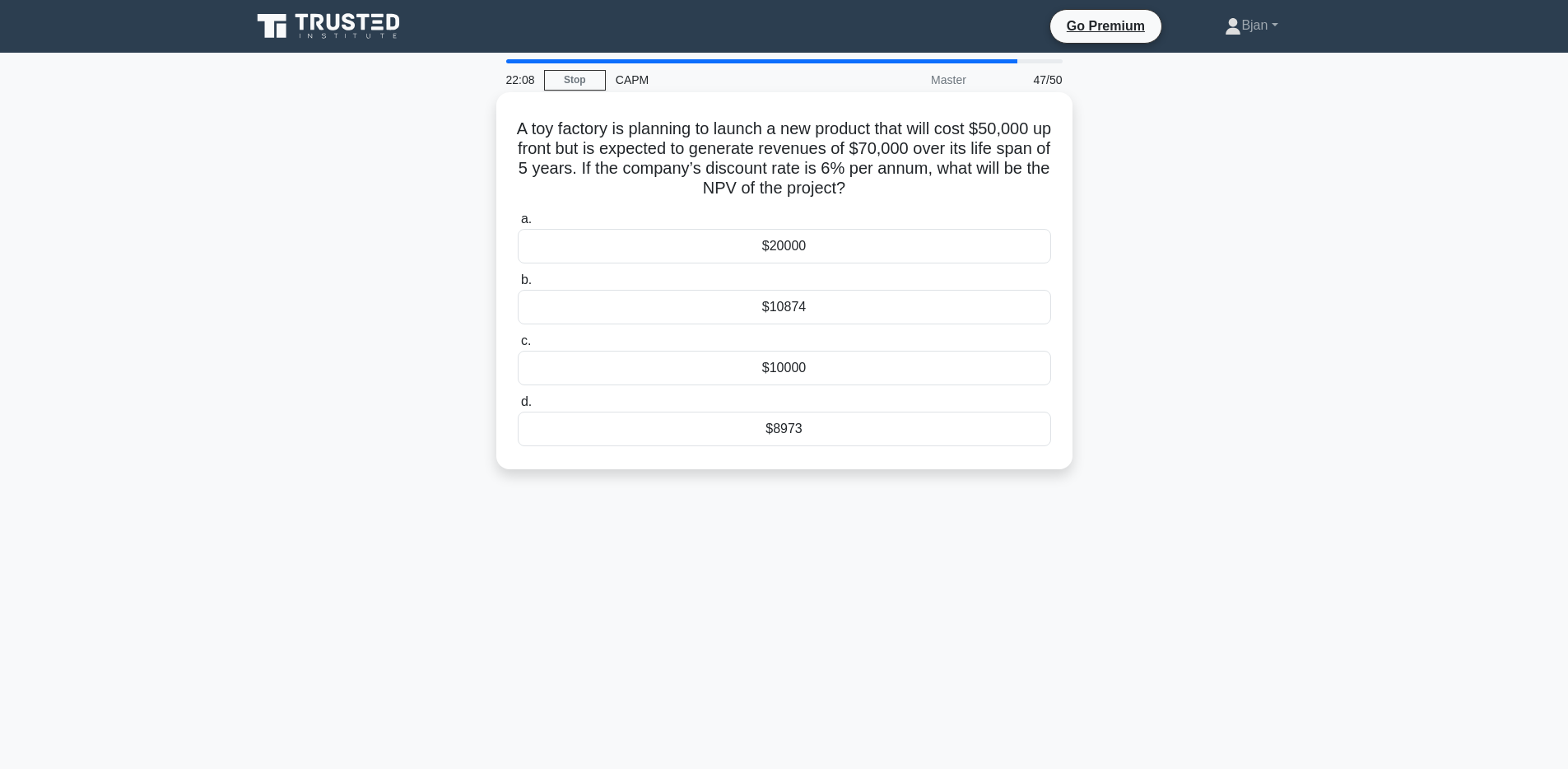 click on "$10874" at bounding box center [784, 307] 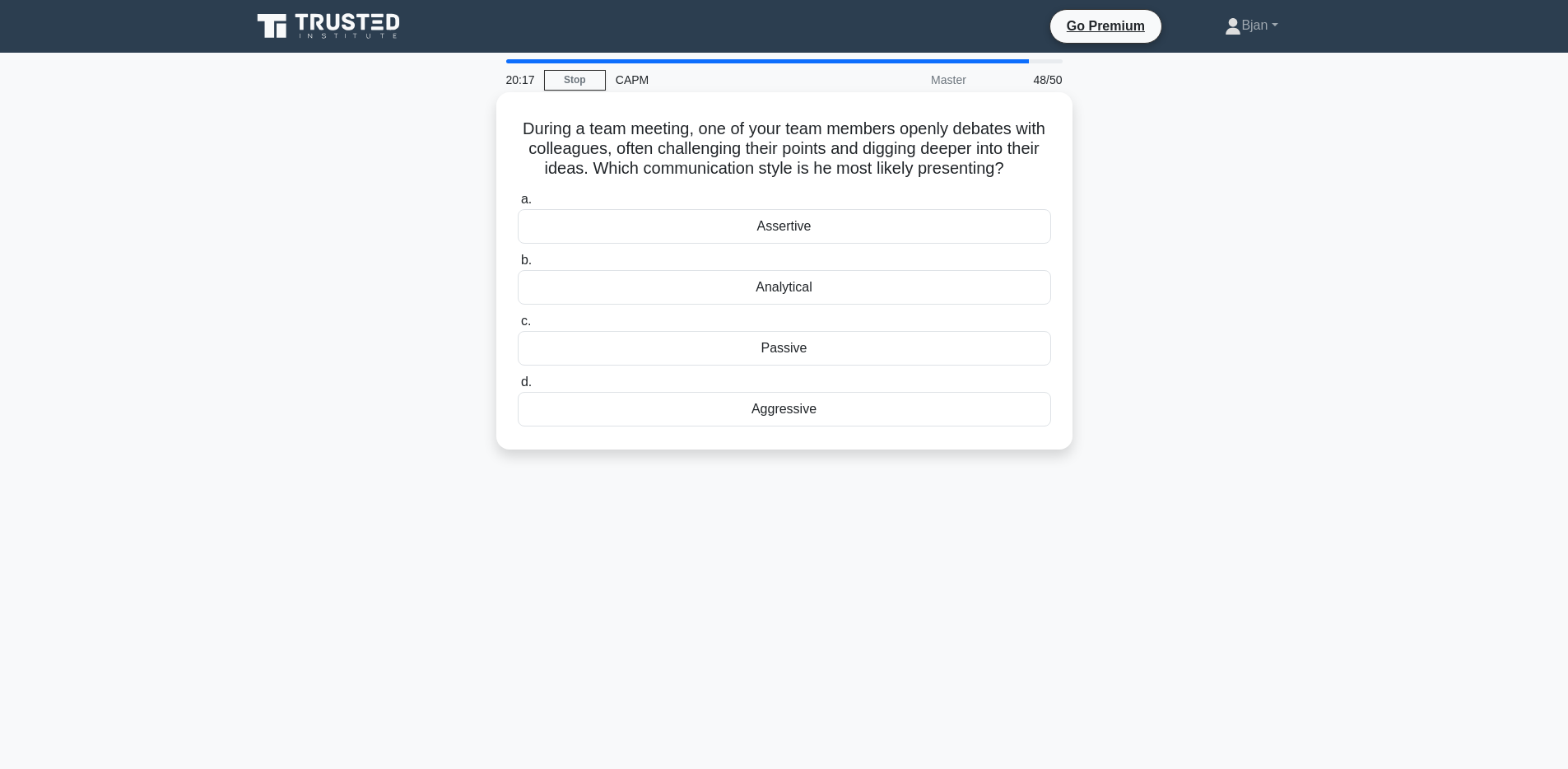 click on "Assertive" at bounding box center (784, 226) 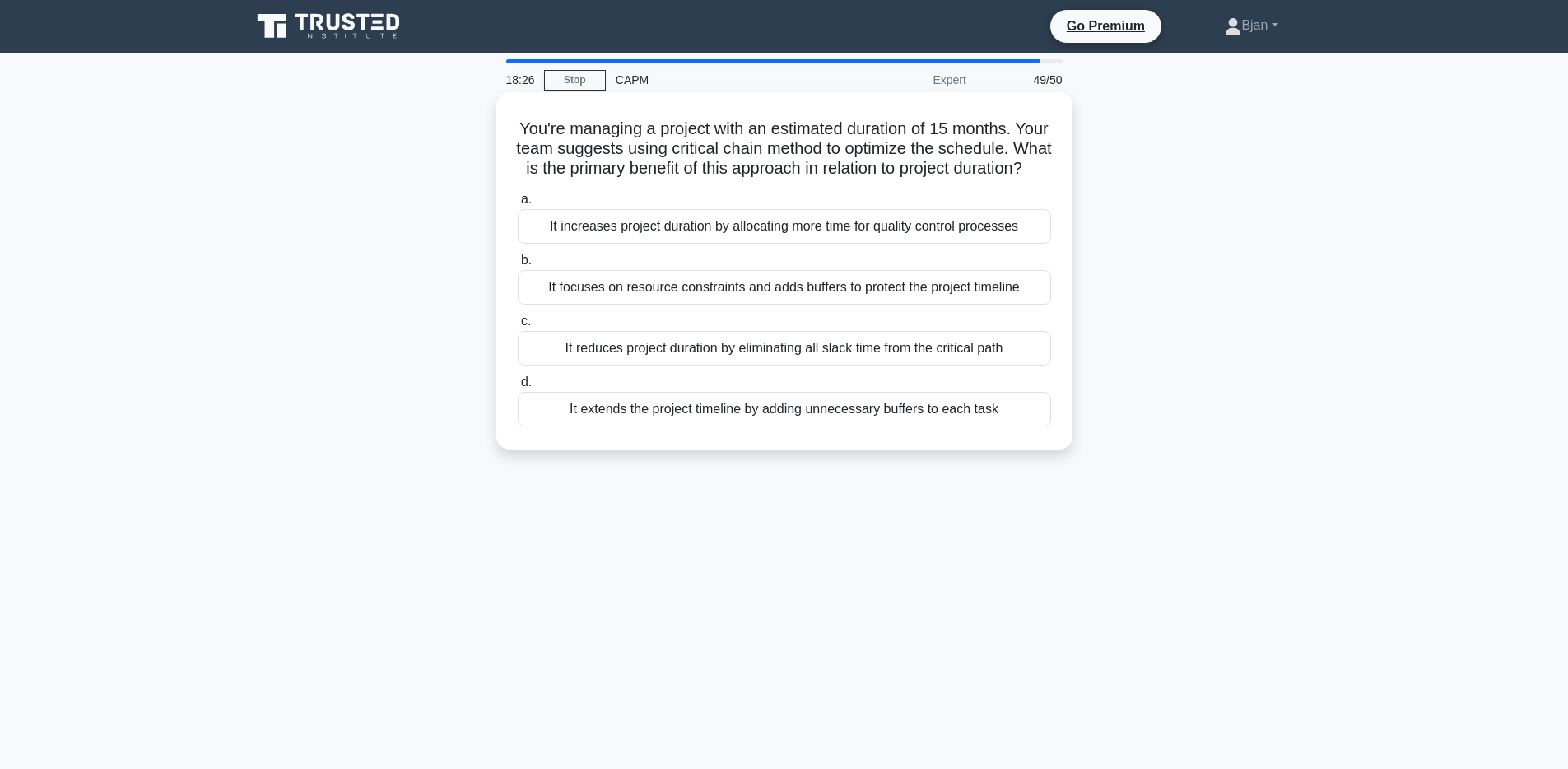 click on "It focuses on resource constraints and adds buffers to protect the project timeline" at bounding box center (784, 287) 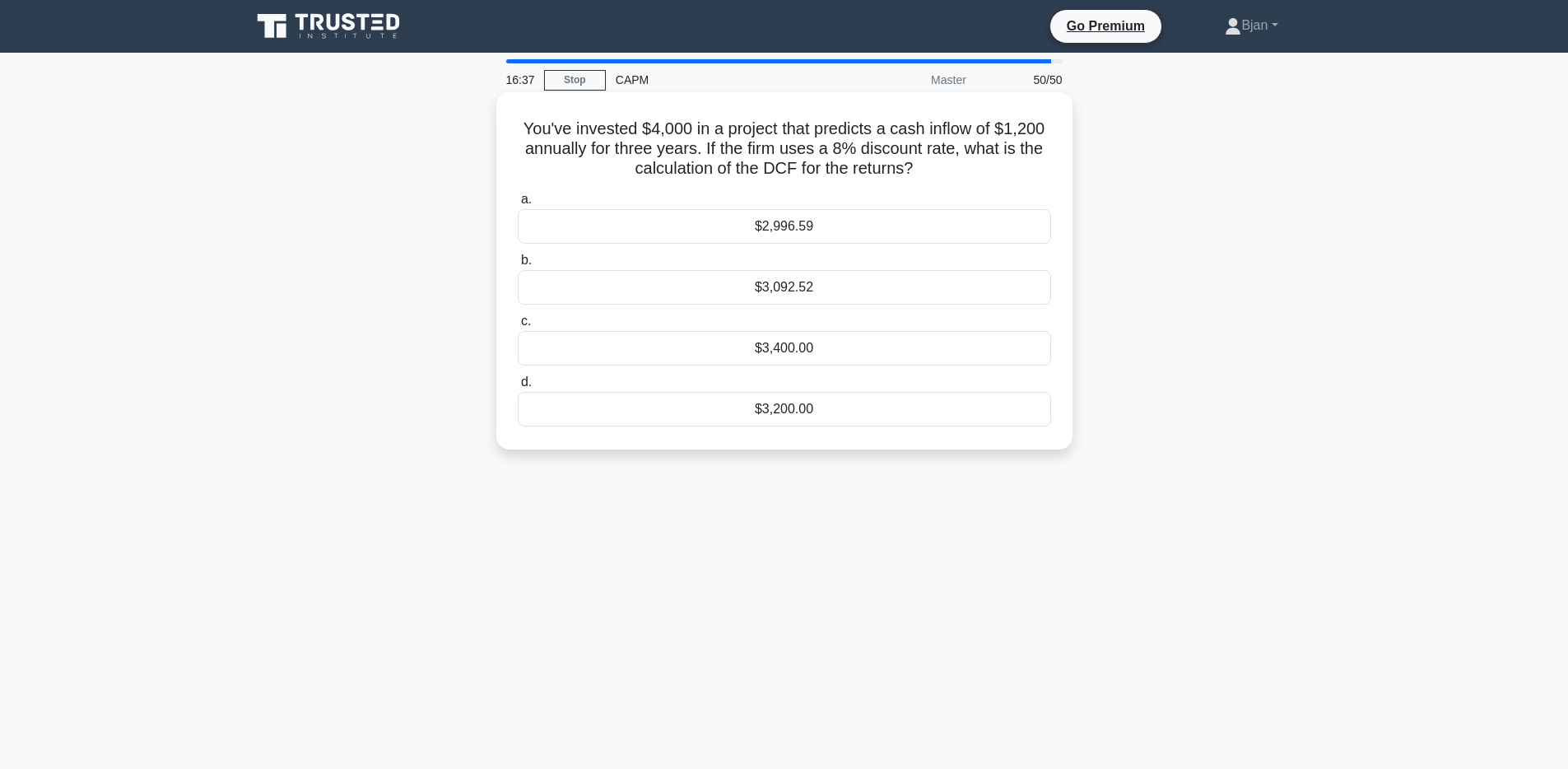 click on "$3,400.00" at bounding box center [784, 348] 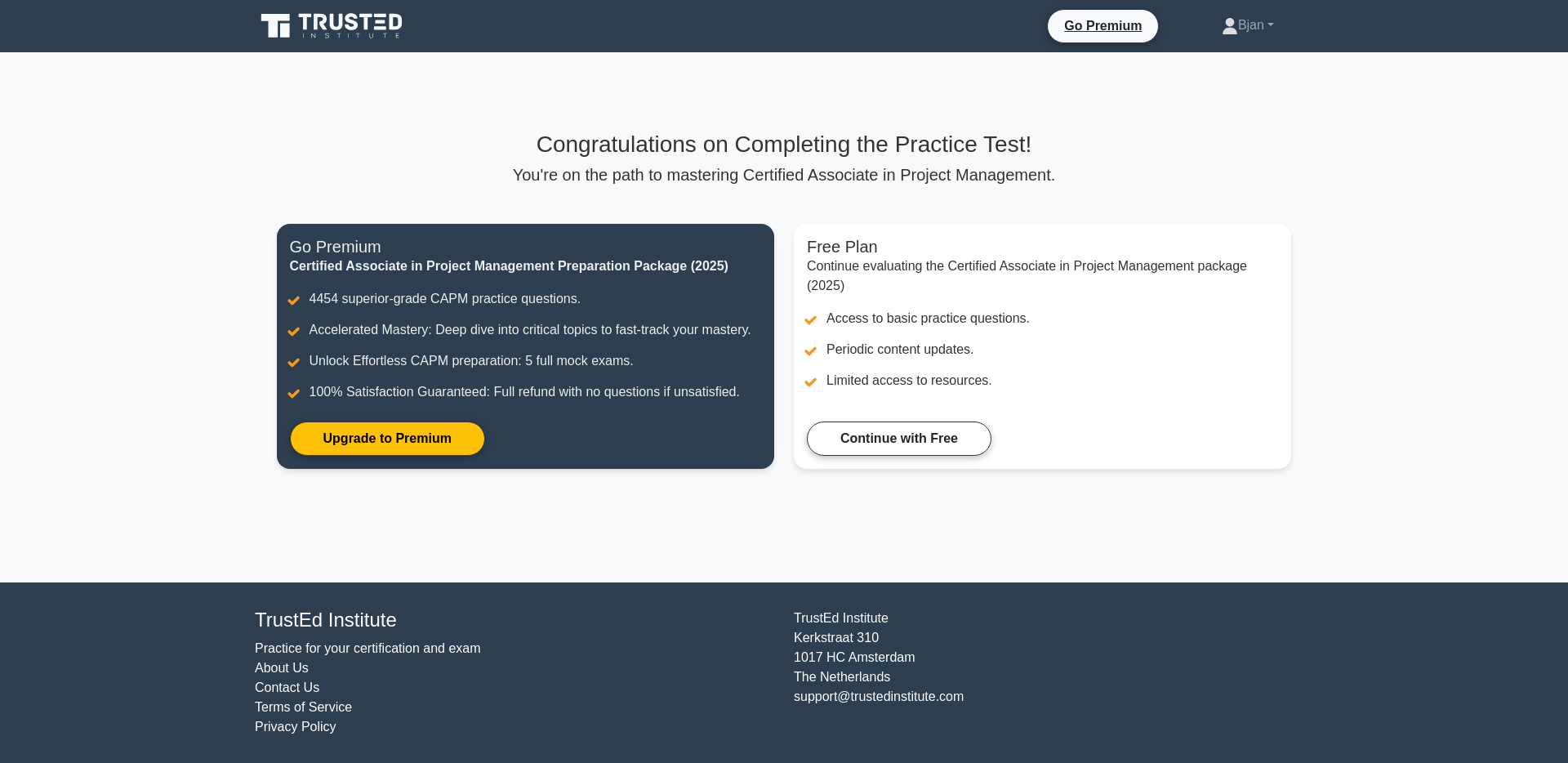 scroll, scrollTop: 0, scrollLeft: 0, axis: both 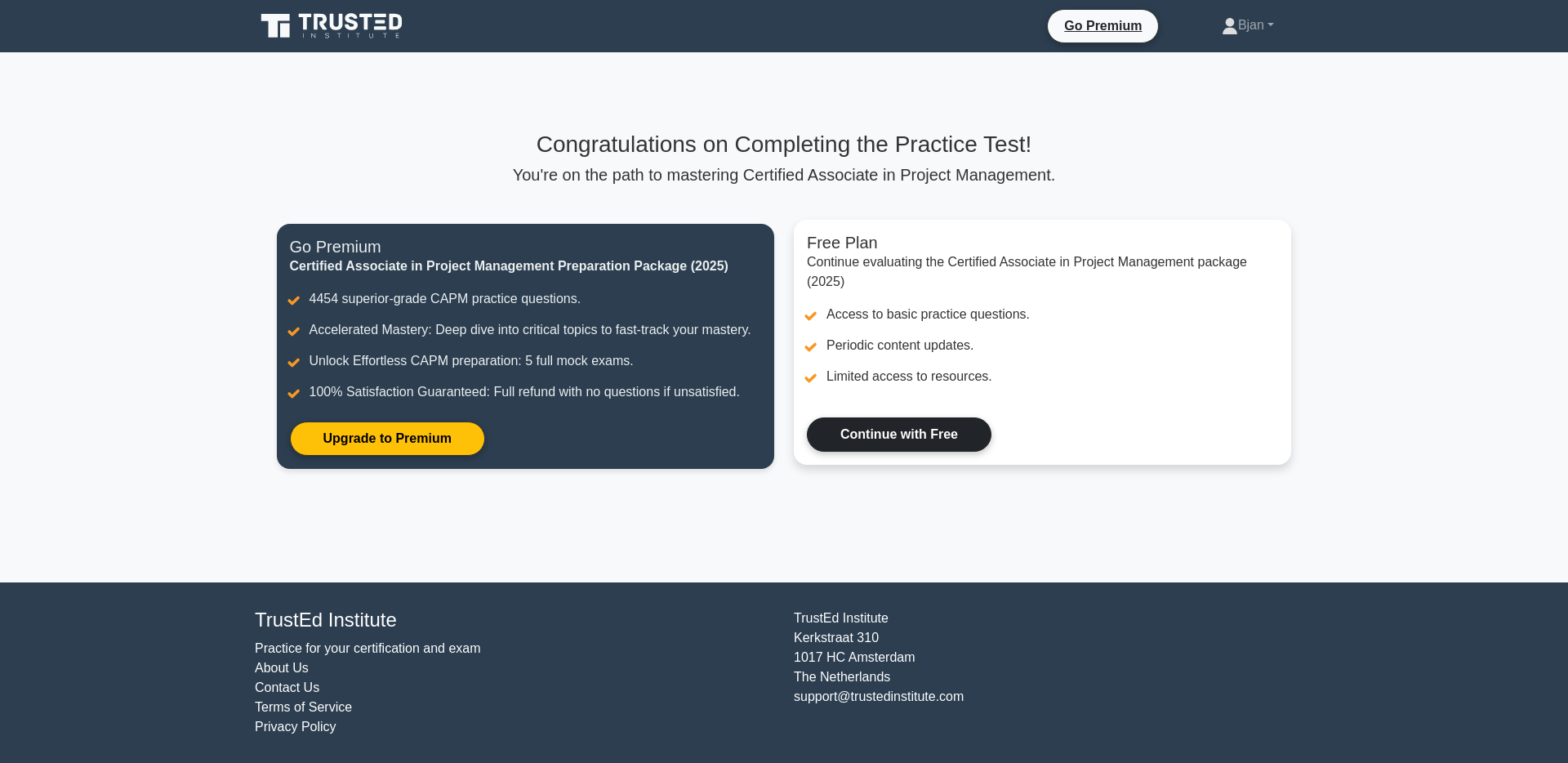 click on "Continue with Free" at bounding box center [899, 435] 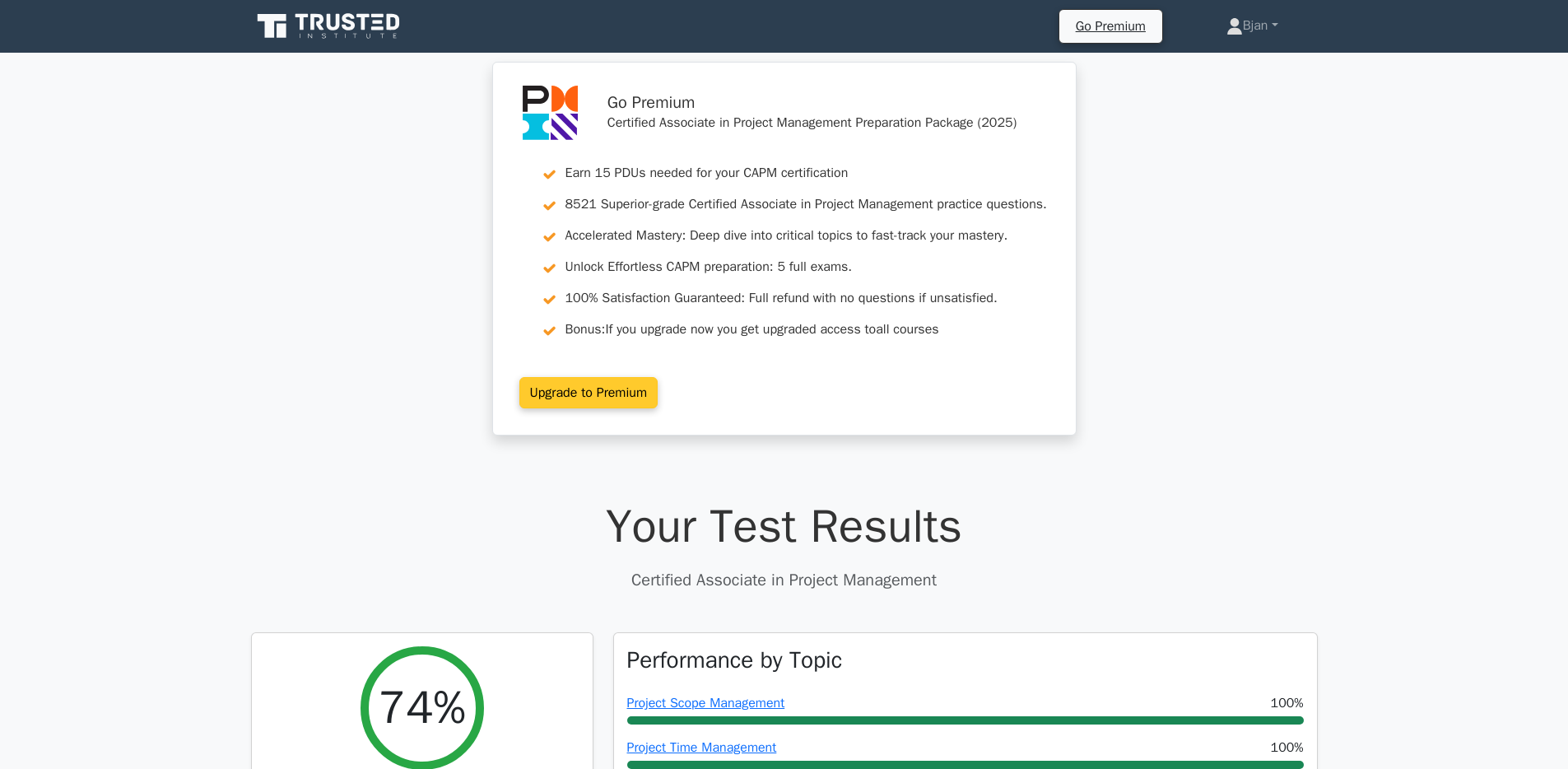 scroll, scrollTop: 0, scrollLeft: 0, axis: both 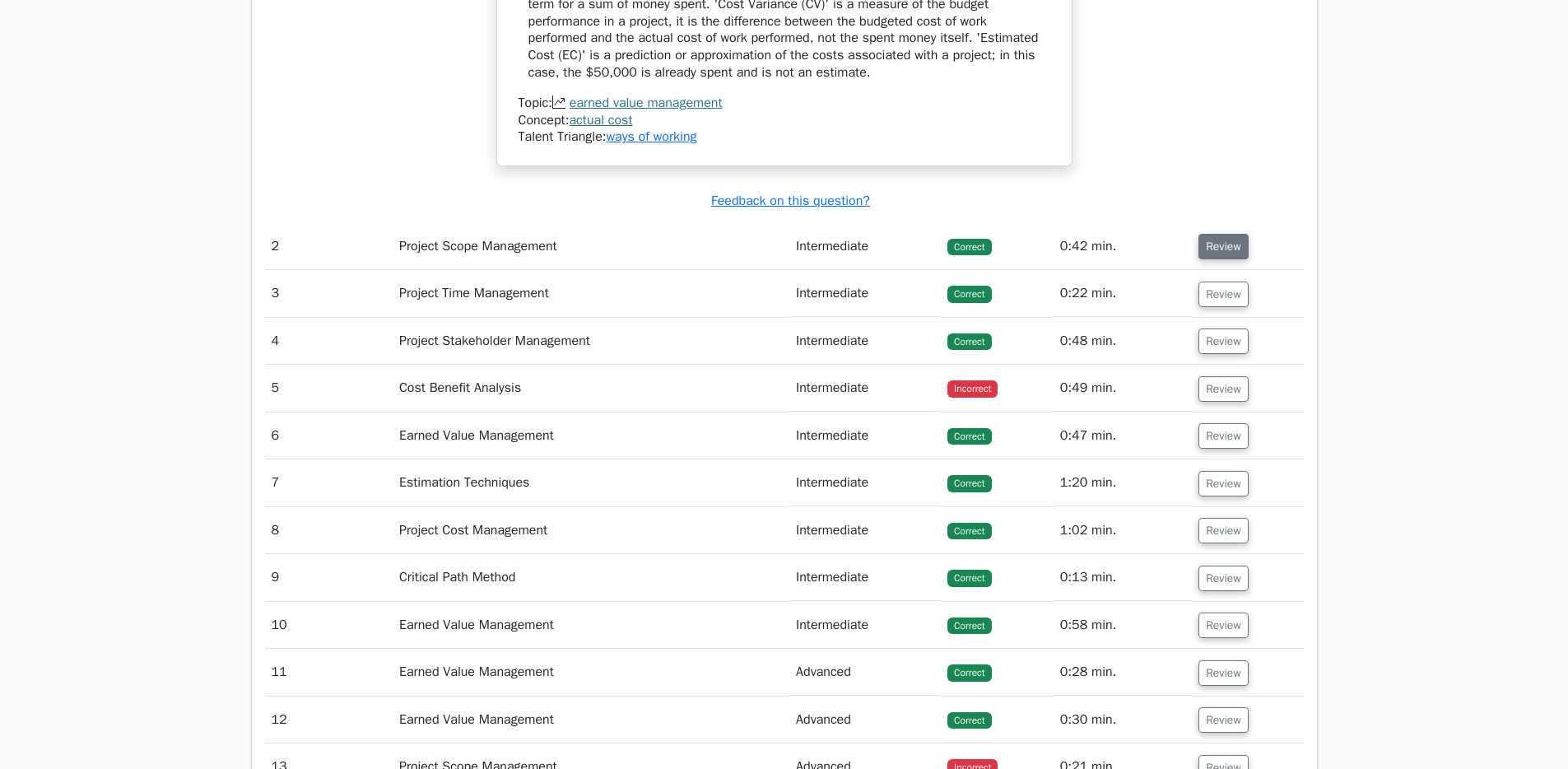click on "Review" at bounding box center (1223, 246) 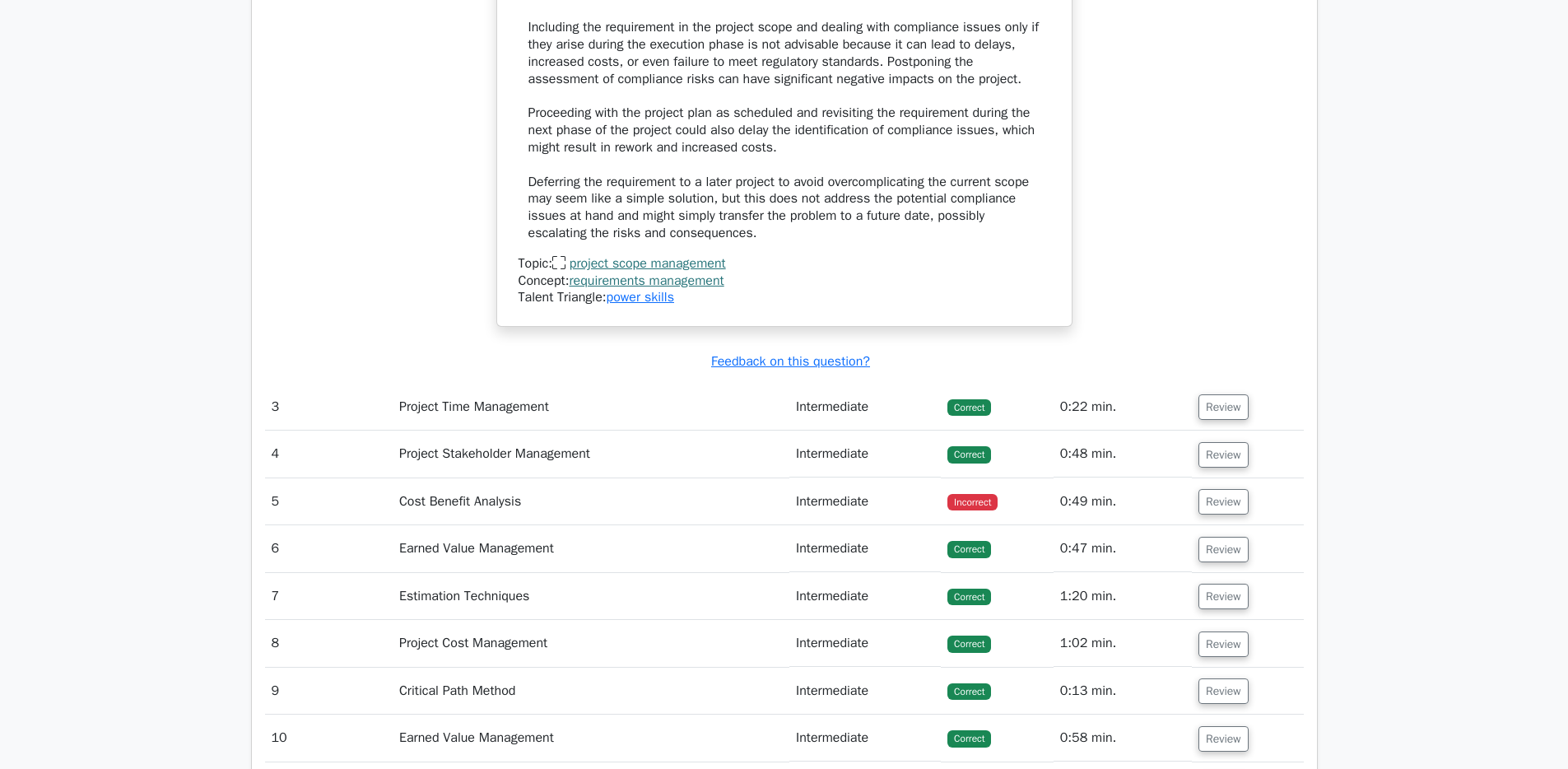 scroll, scrollTop: 3303, scrollLeft: 0, axis: vertical 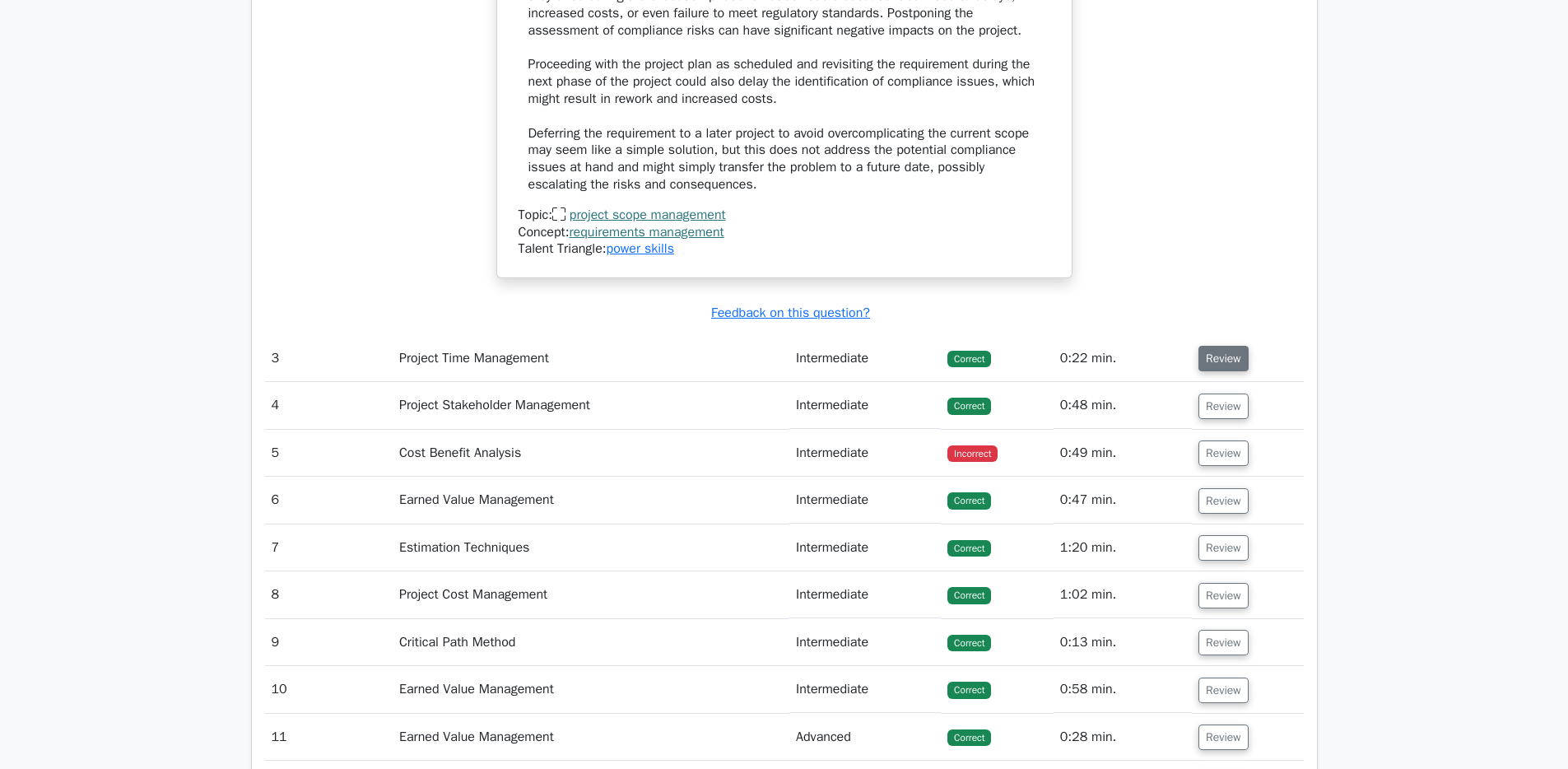 click on "Review" at bounding box center (1223, 358) 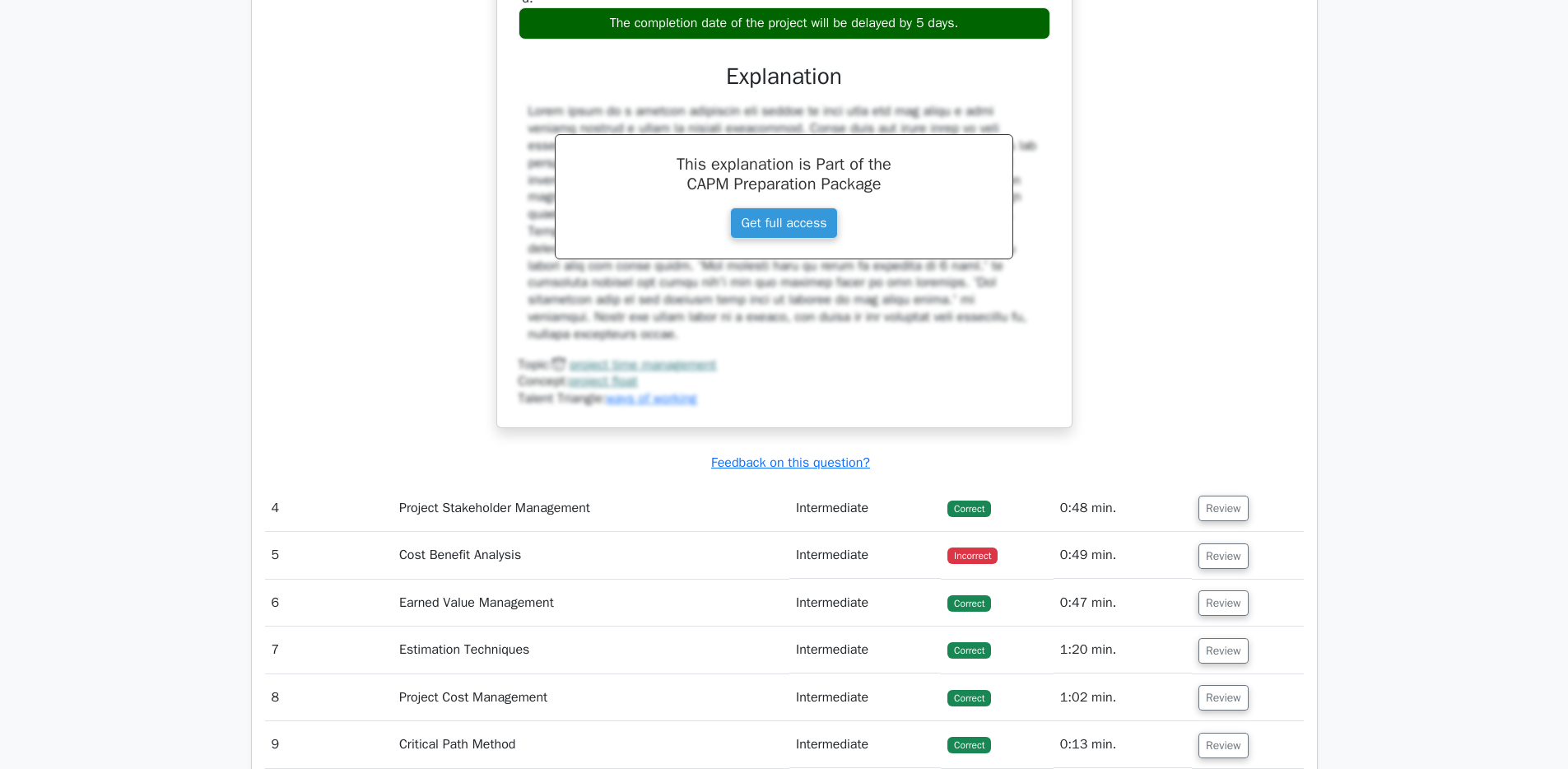 scroll, scrollTop: 3996, scrollLeft: 0, axis: vertical 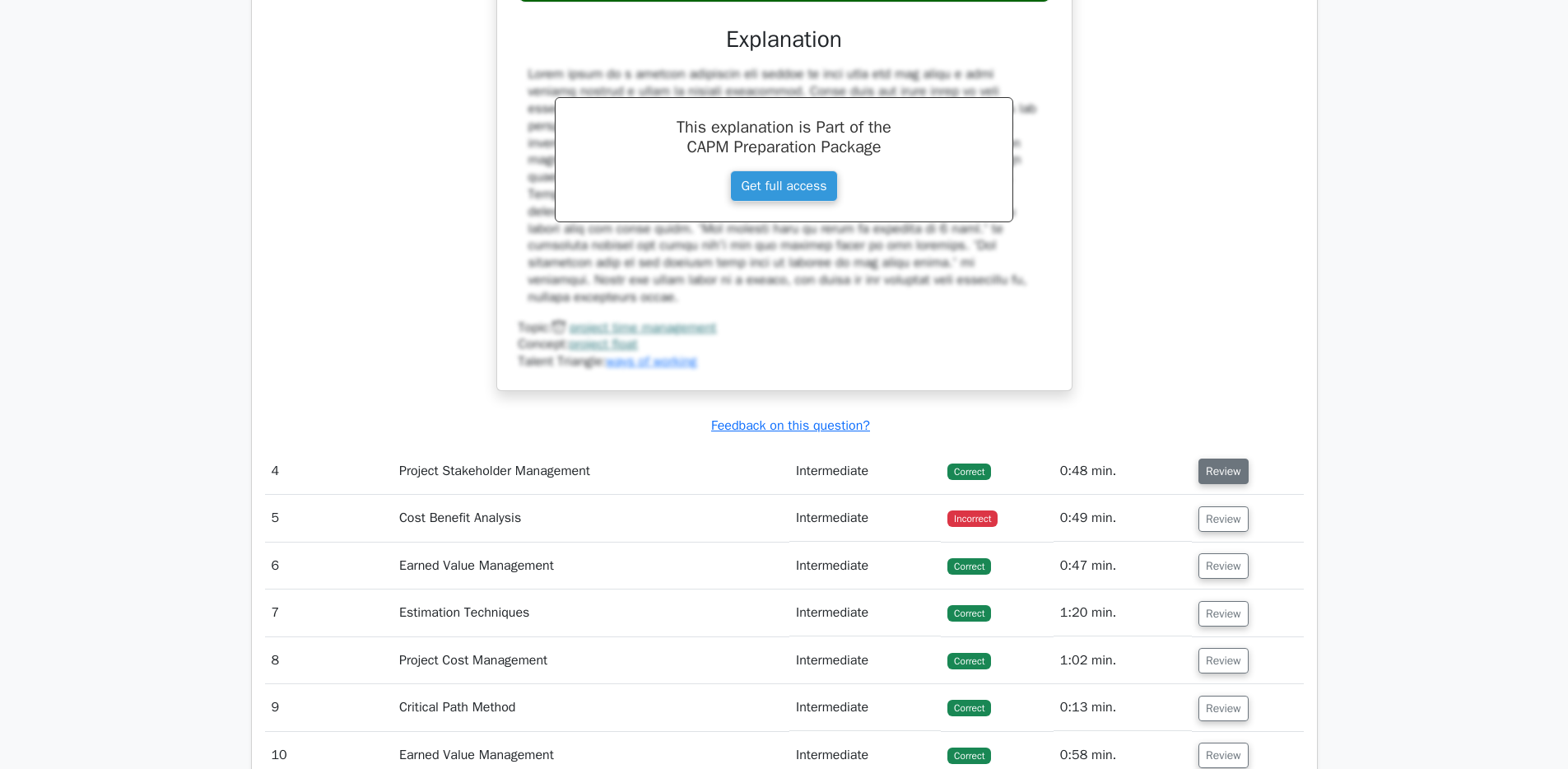 click on "Review" at bounding box center (1223, 471) 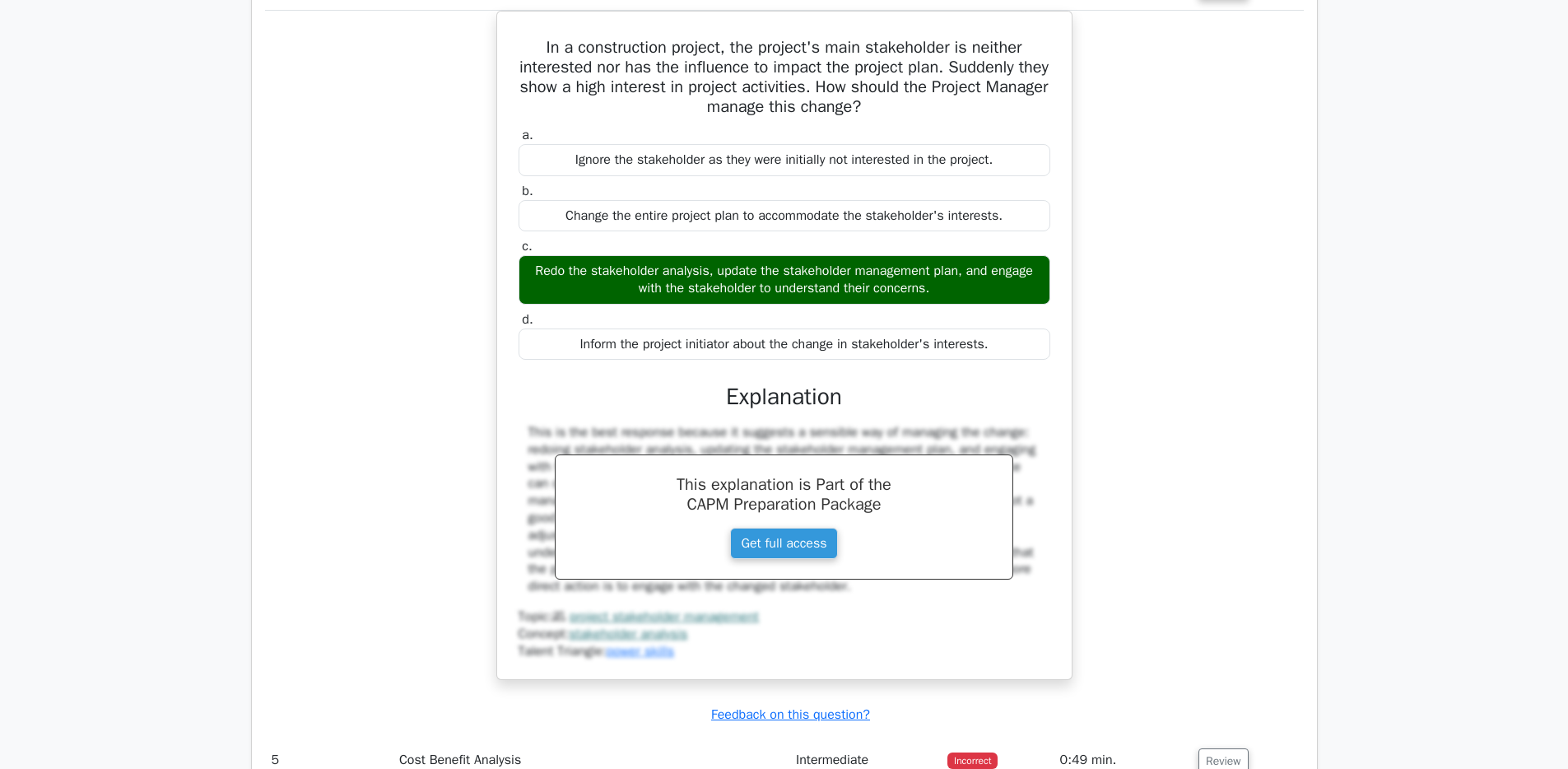 scroll, scrollTop: 4793, scrollLeft: 0, axis: vertical 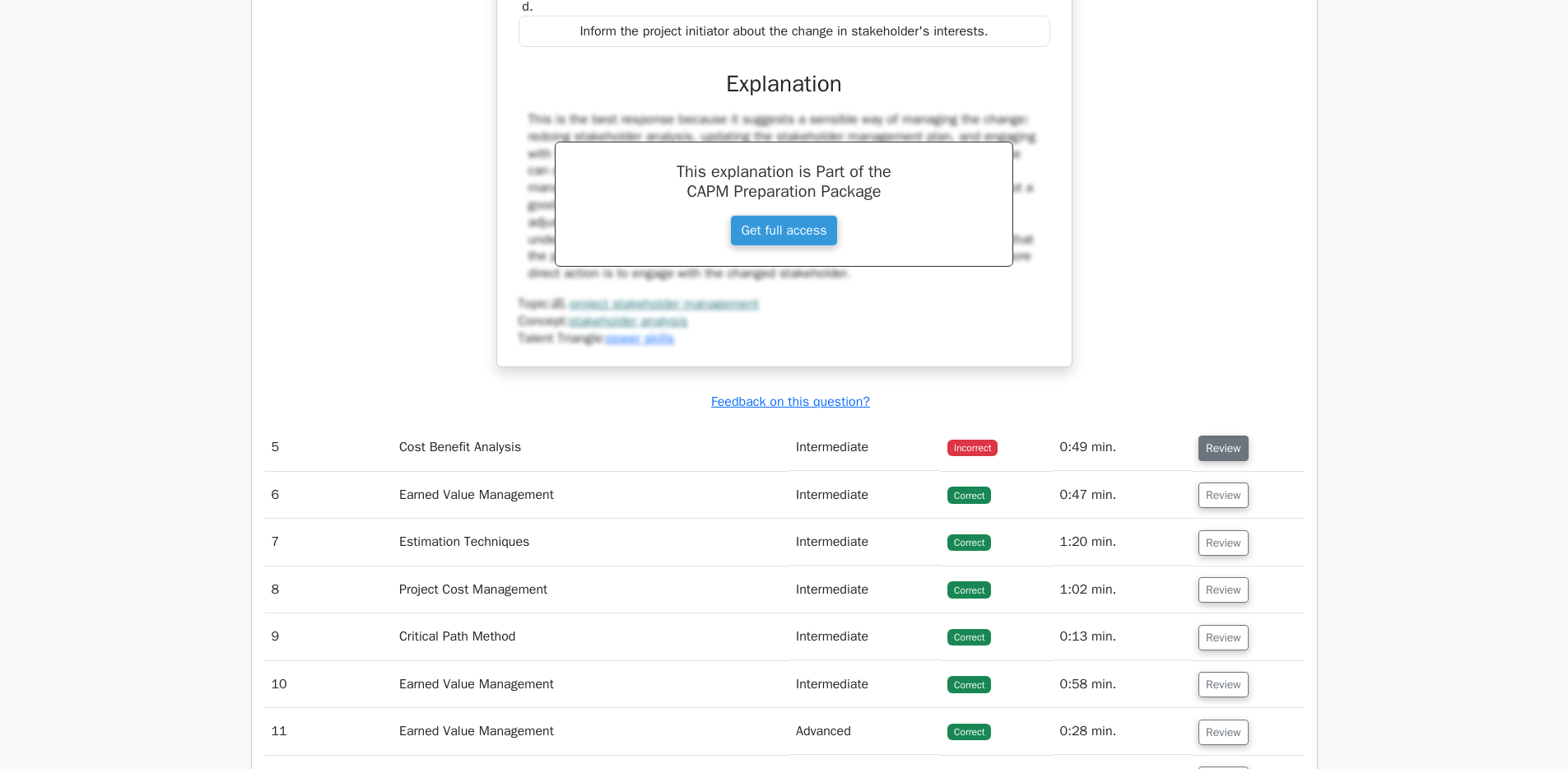 click on "Review" at bounding box center [1223, 448] 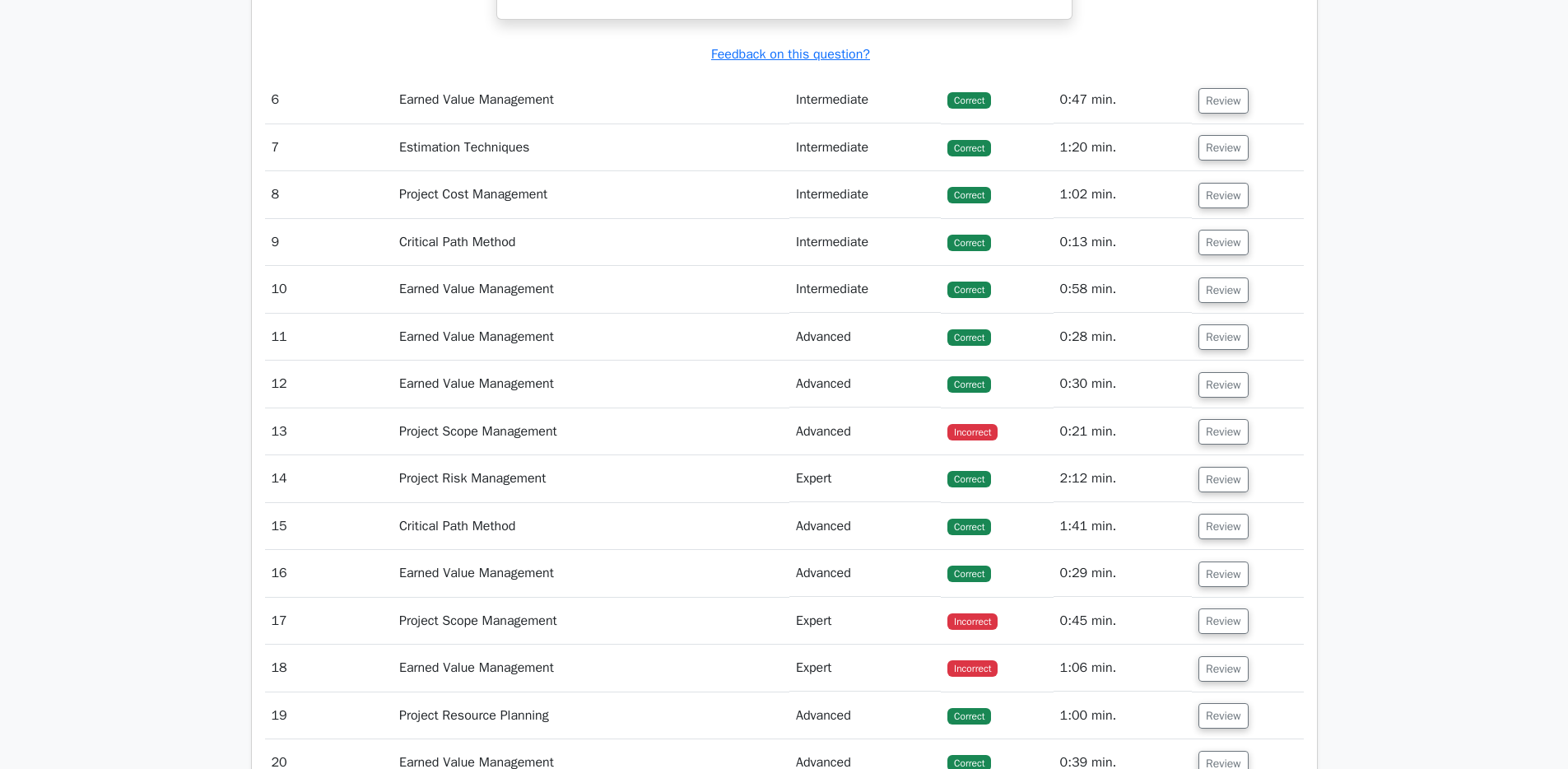 scroll, scrollTop: 5741, scrollLeft: 0, axis: vertical 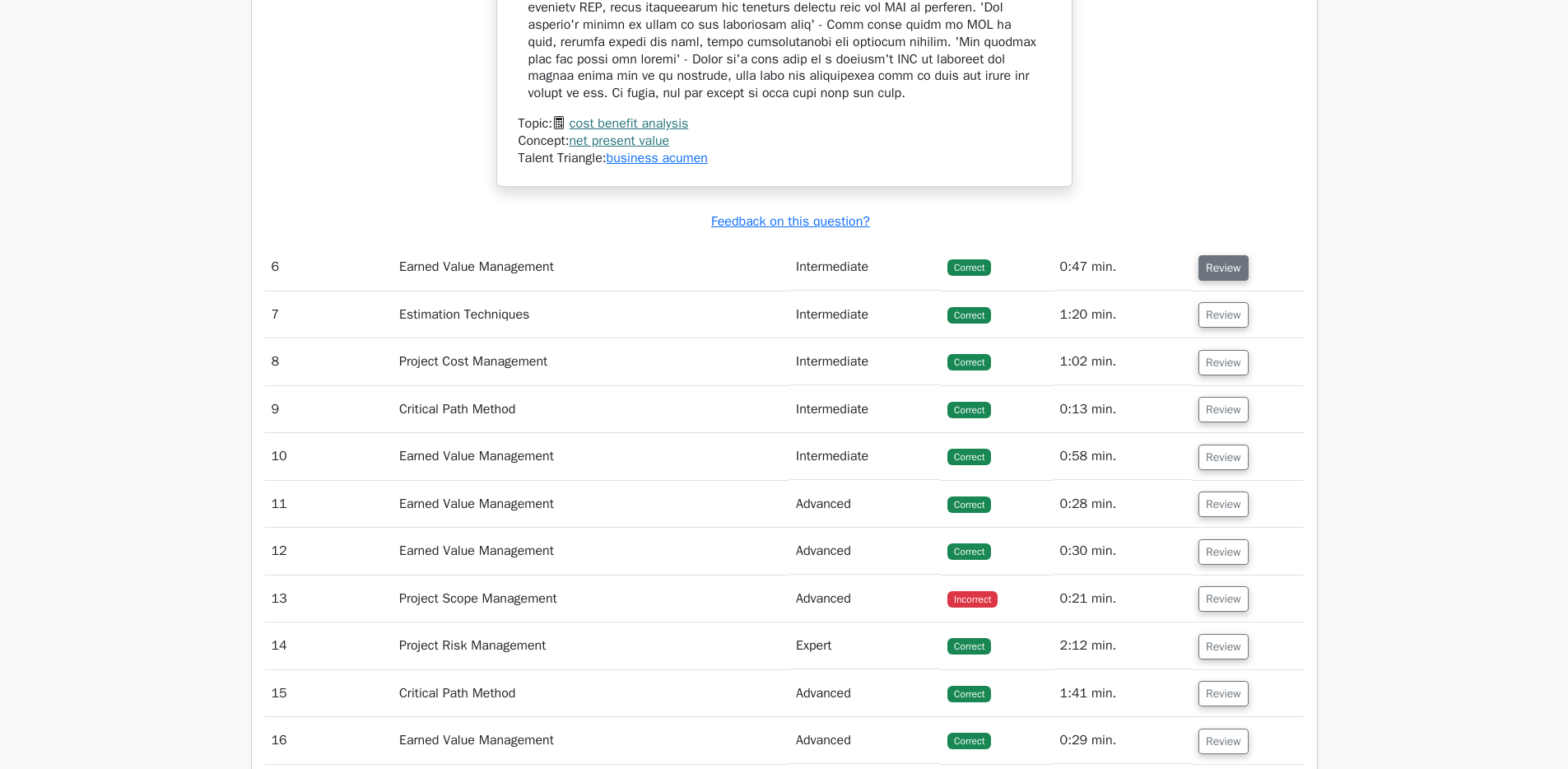 click on "Review" at bounding box center [1223, 268] 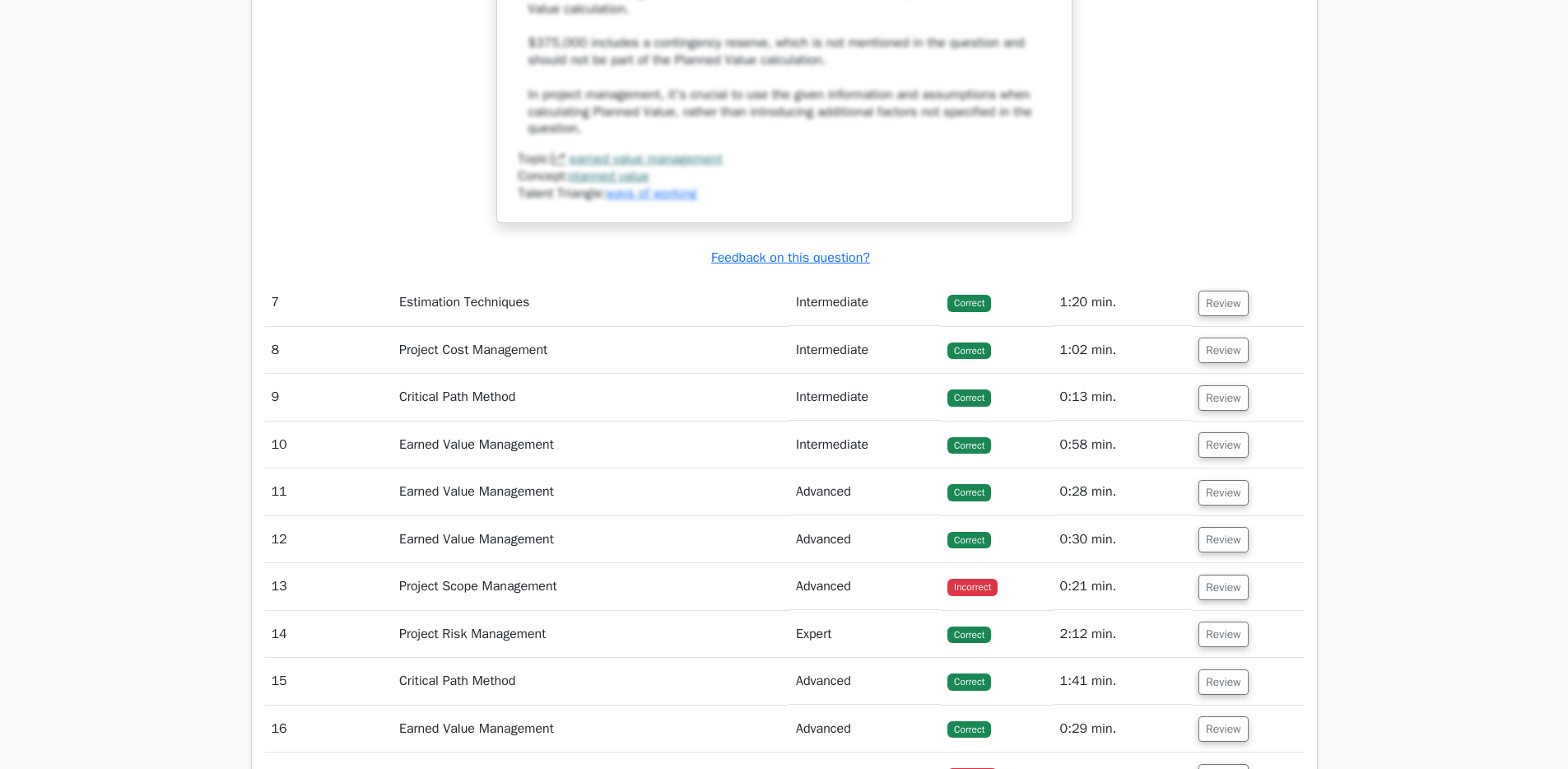 scroll, scrollTop: 6844, scrollLeft: 0, axis: vertical 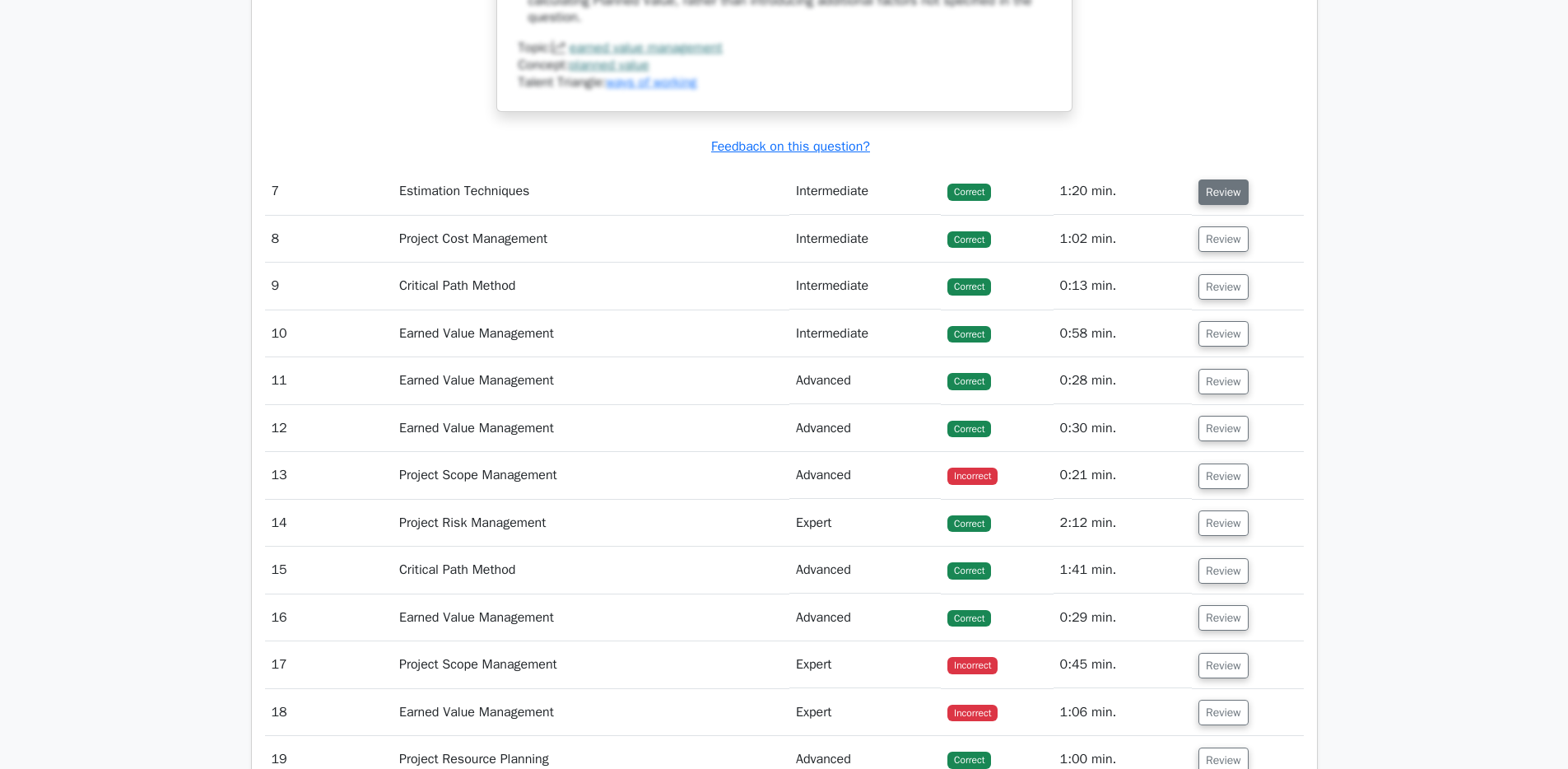 click on "Review" at bounding box center [1223, 192] 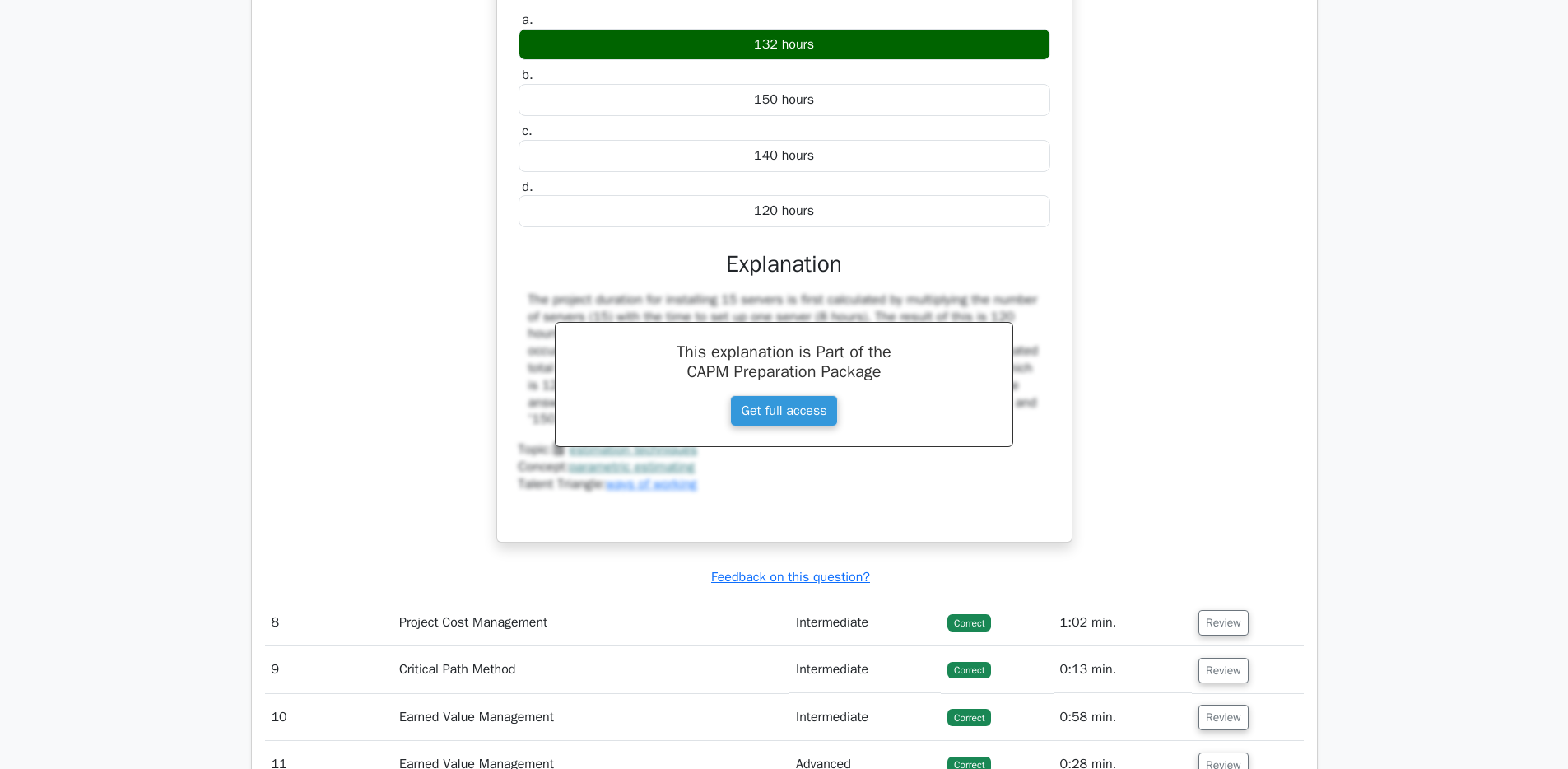 scroll, scrollTop: 7395, scrollLeft: 0, axis: vertical 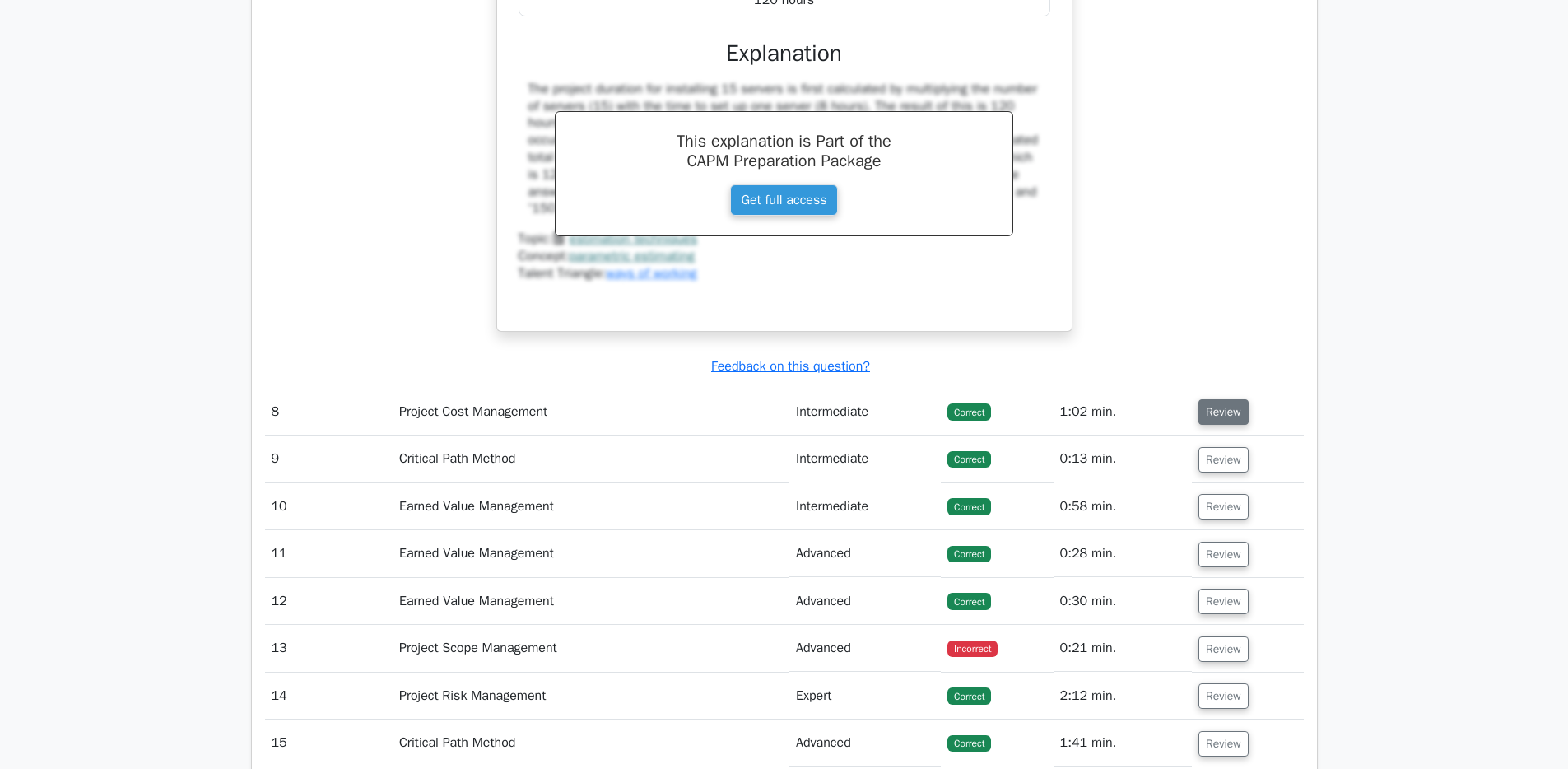 click on "Review" at bounding box center (1223, 412) 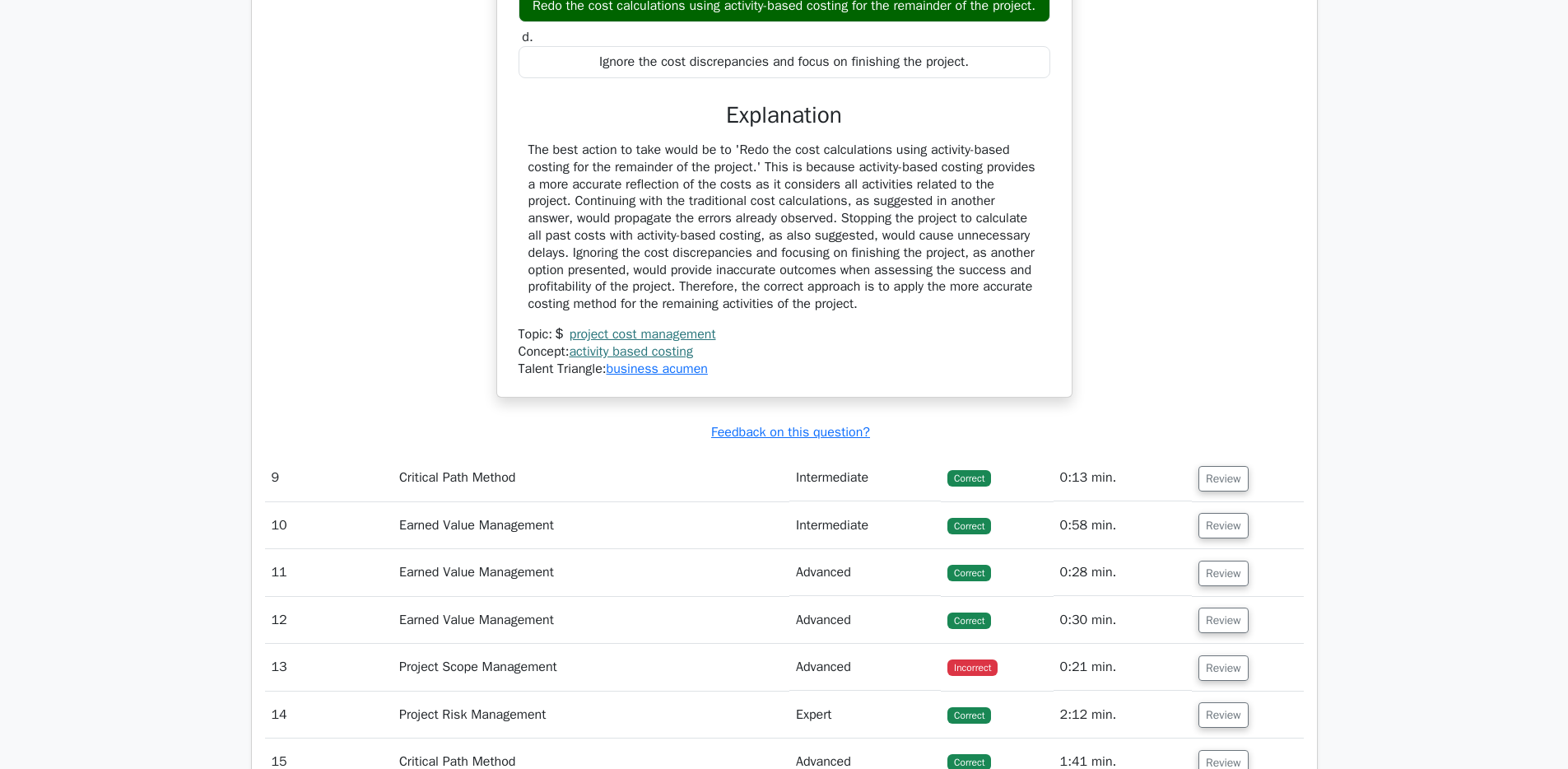 scroll, scrollTop: 8501, scrollLeft: 0, axis: vertical 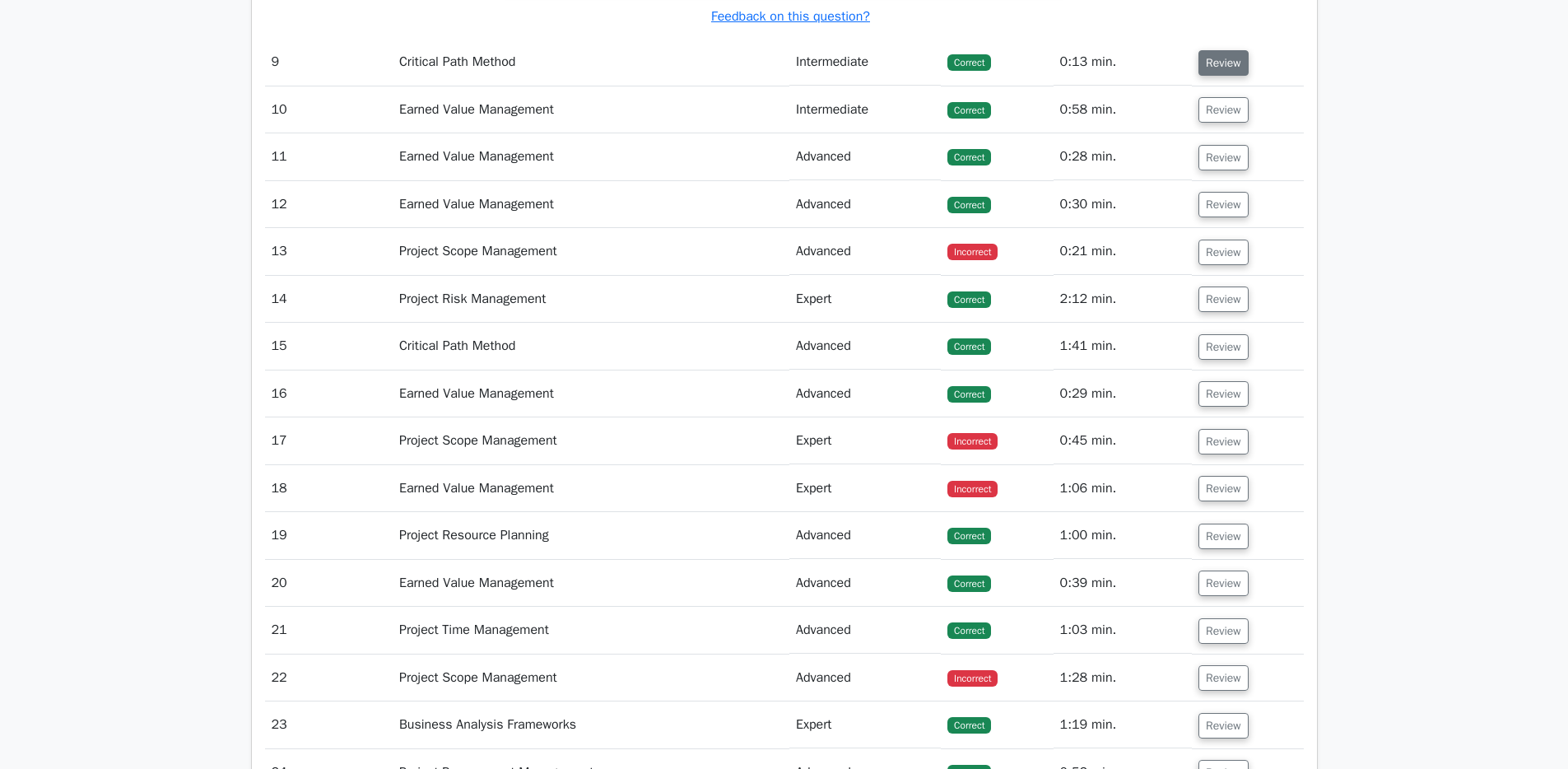 click on "Review" at bounding box center (1223, 63) 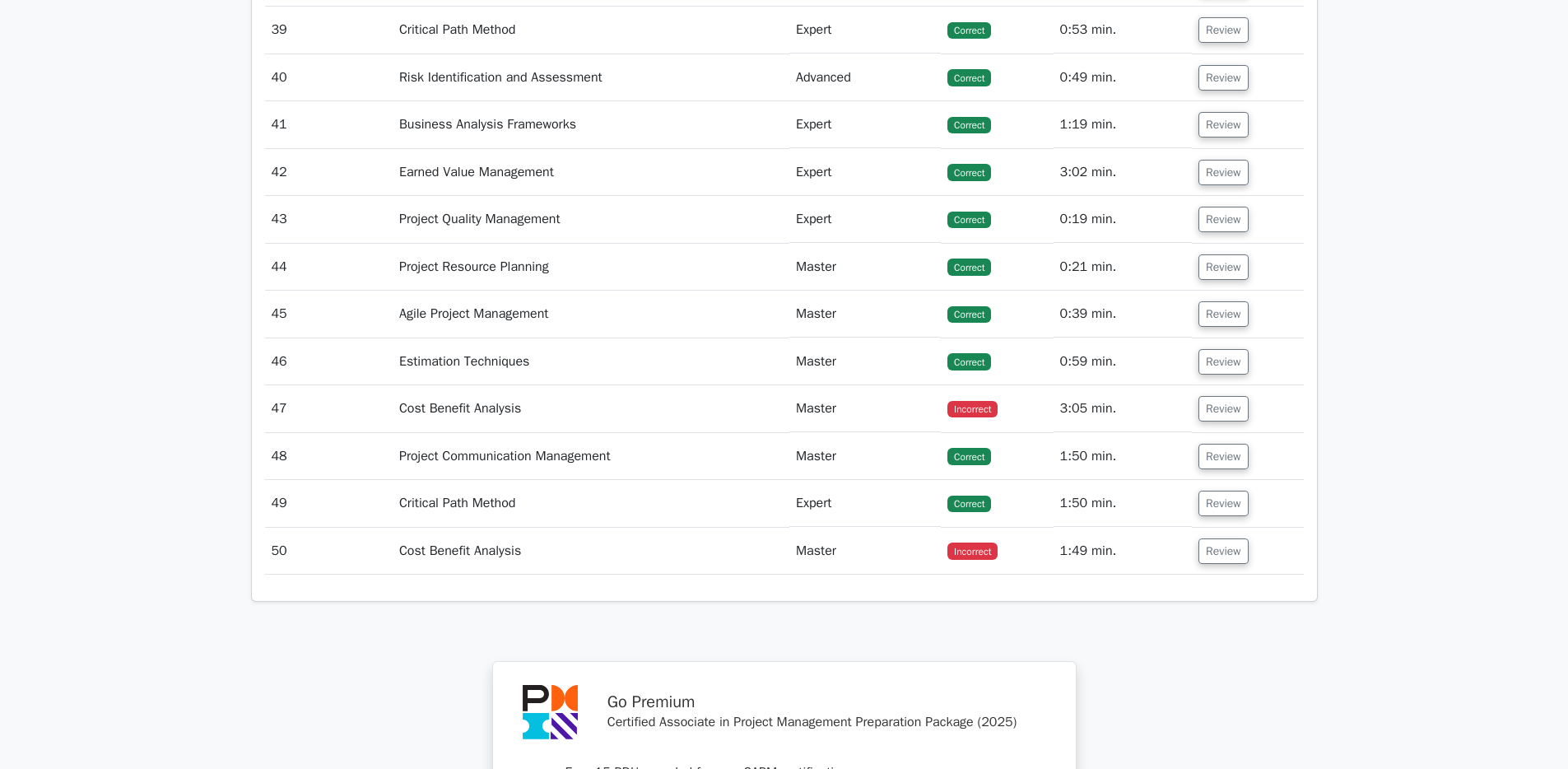 scroll, scrollTop: 10655, scrollLeft: 0, axis: vertical 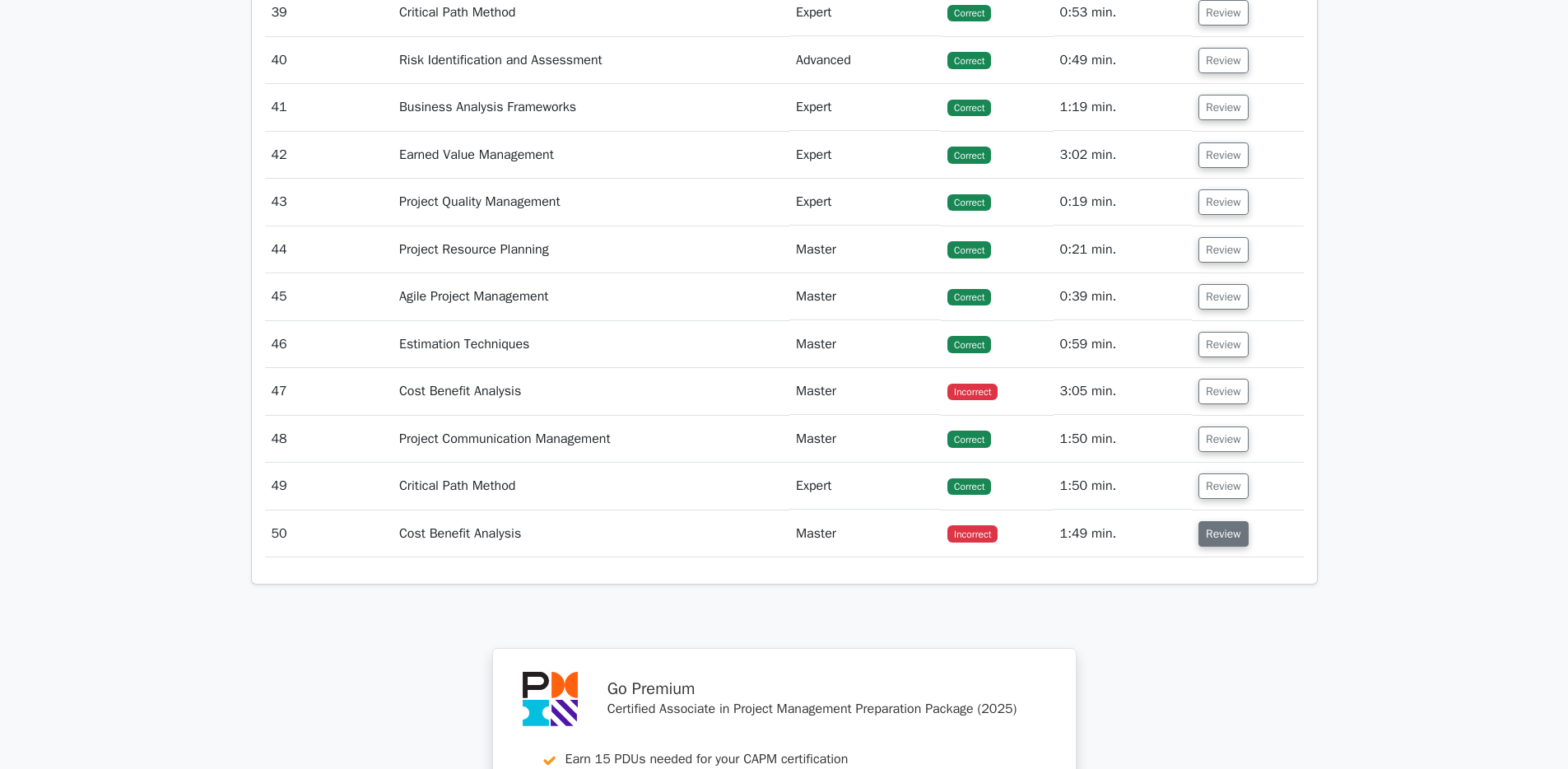 click on "Review" at bounding box center (1223, 534) 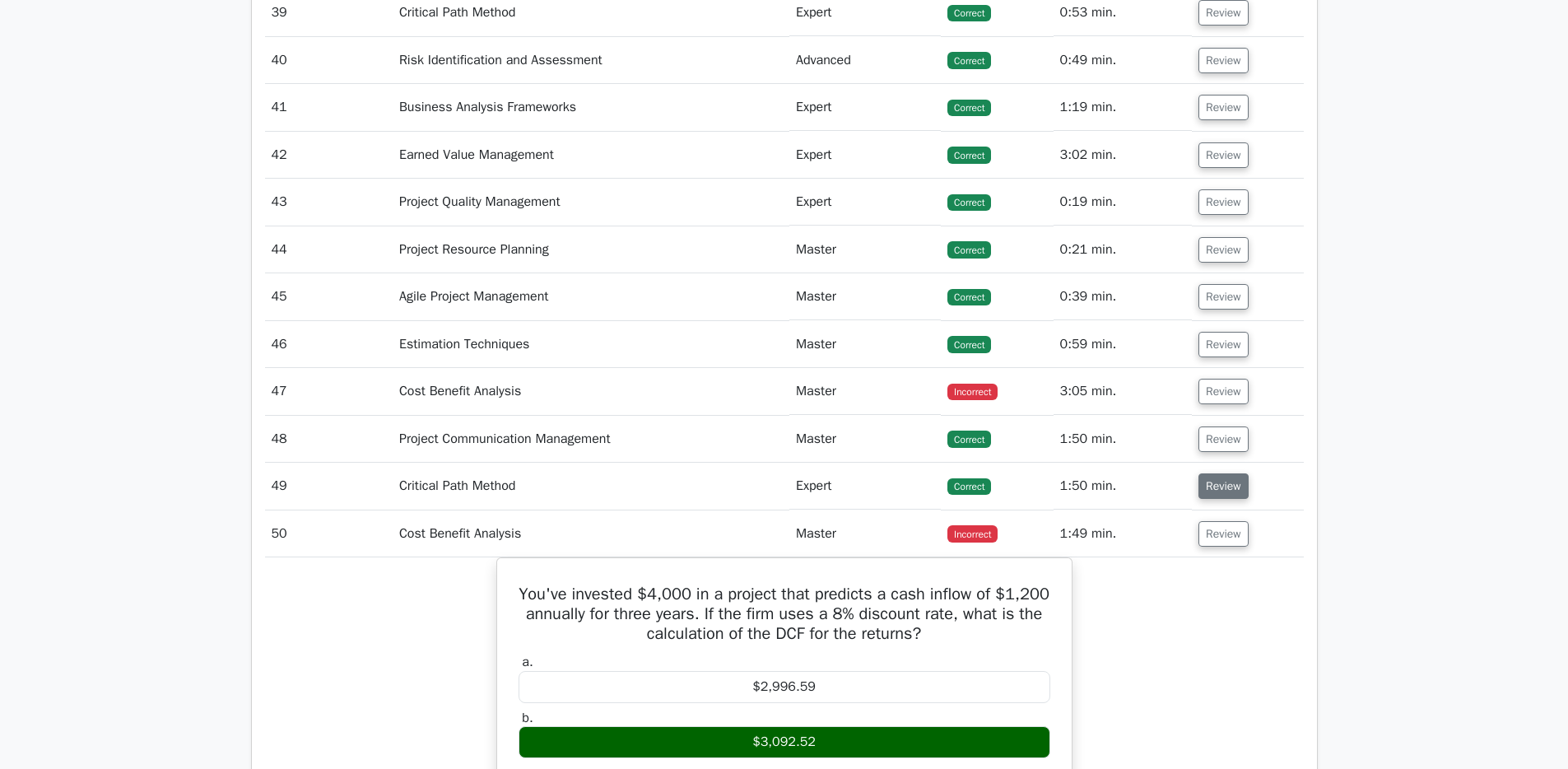 click on "Review" at bounding box center [1223, 486] 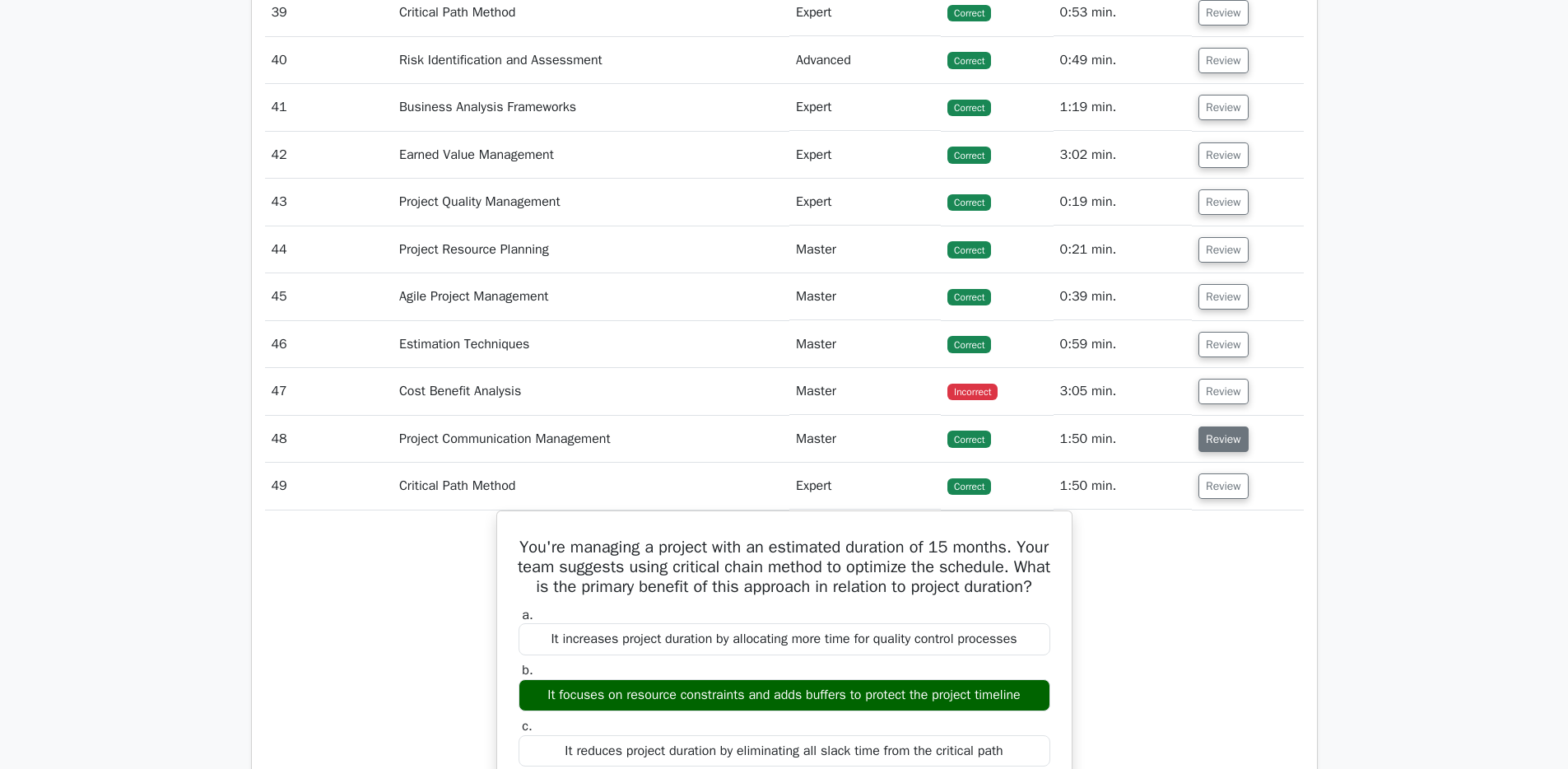click on "Review" at bounding box center [1223, 439] 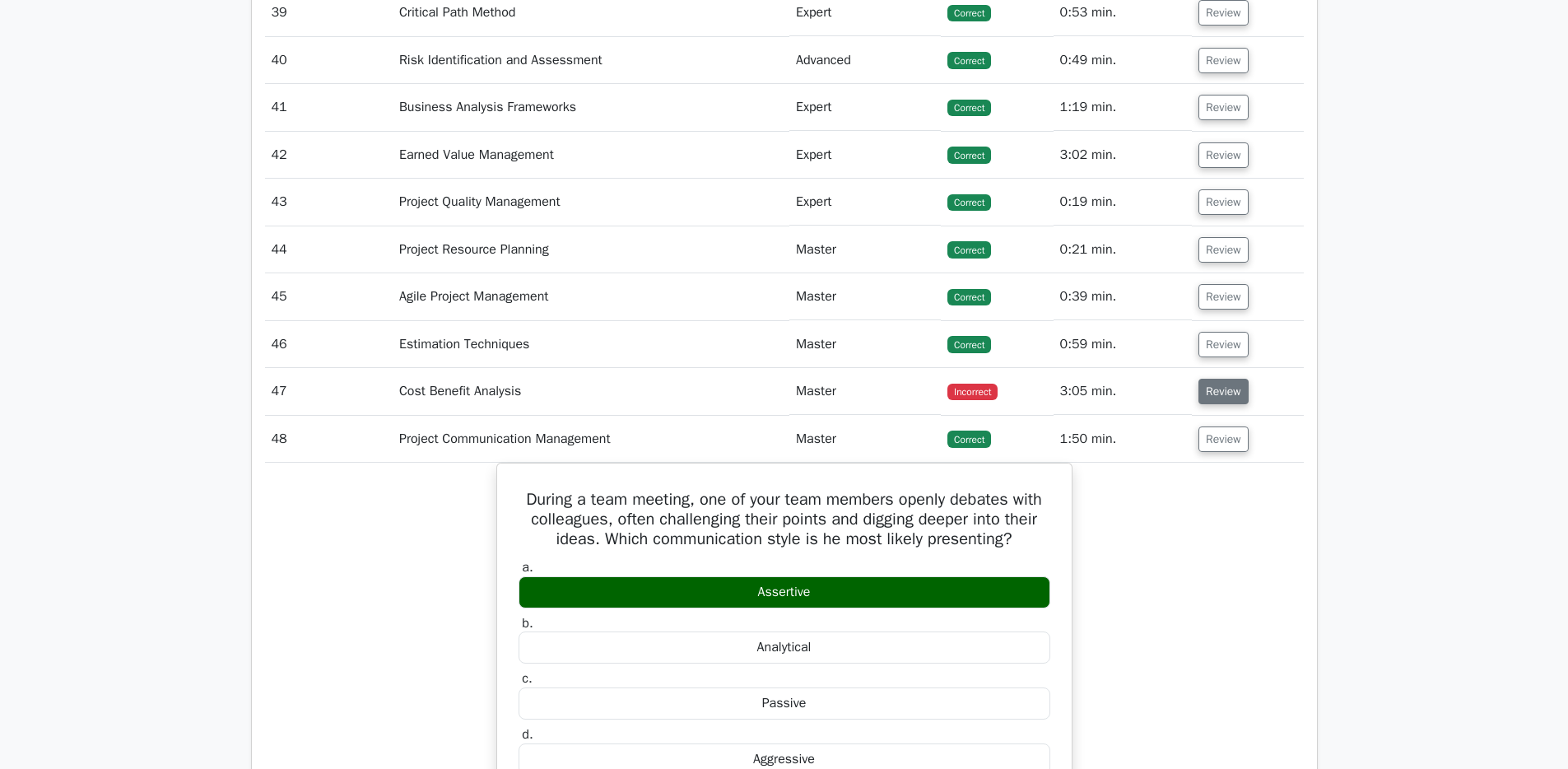 click on "Review" at bounding box center [1223, 391] 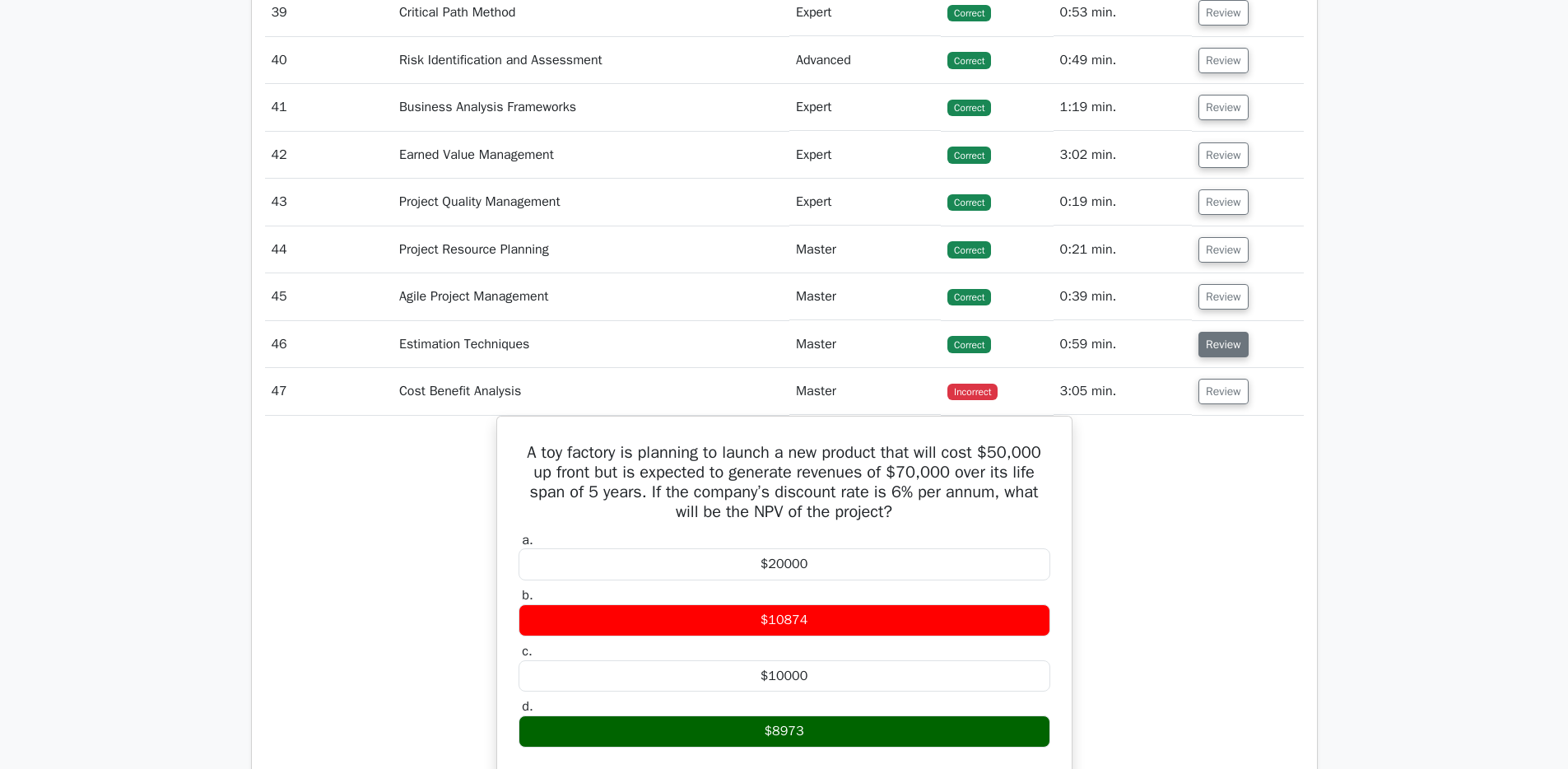 click on "Review" at bounding box center [1223, 344] 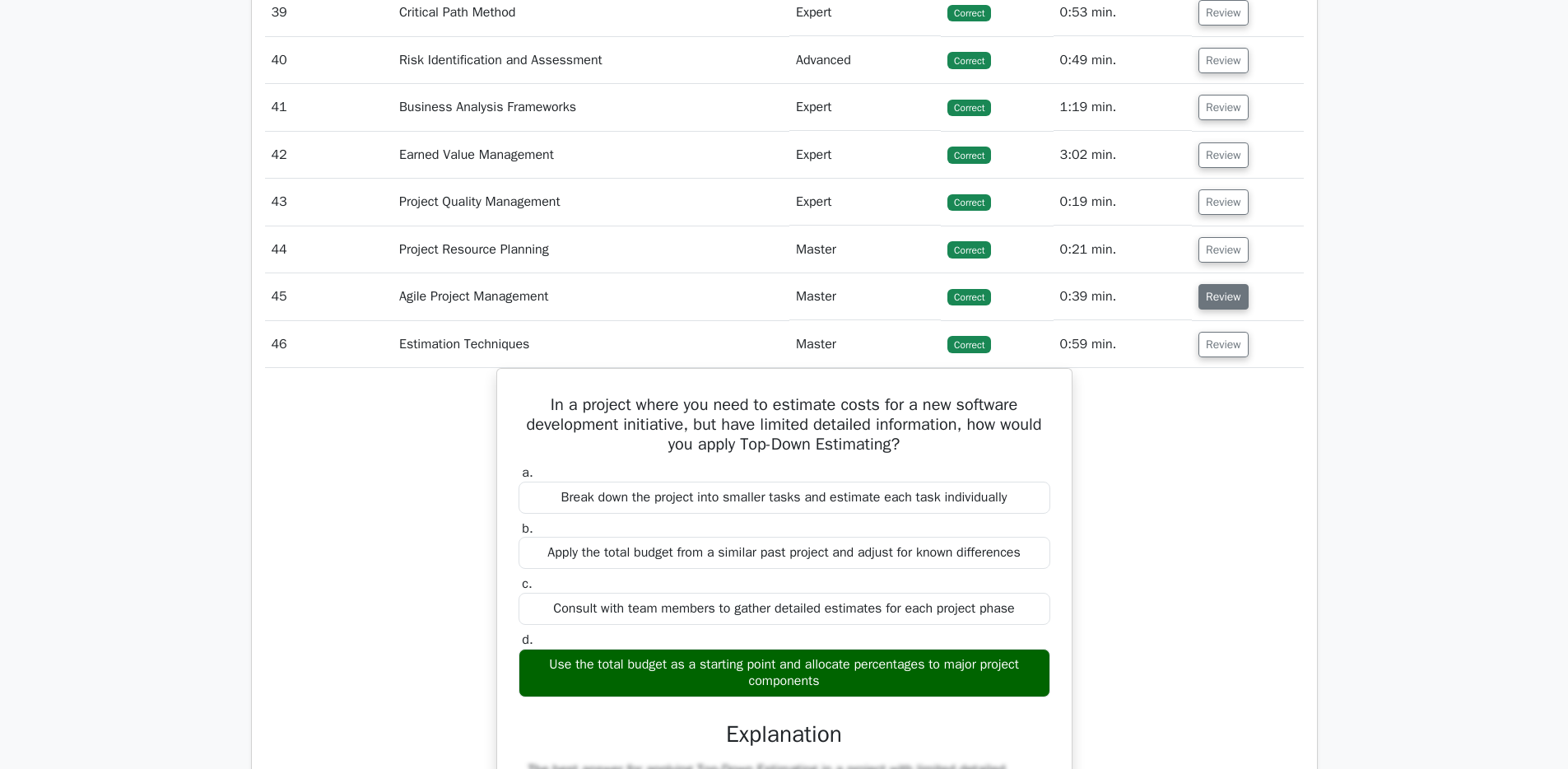 click on "Review" at bounding box center [1223, 296] 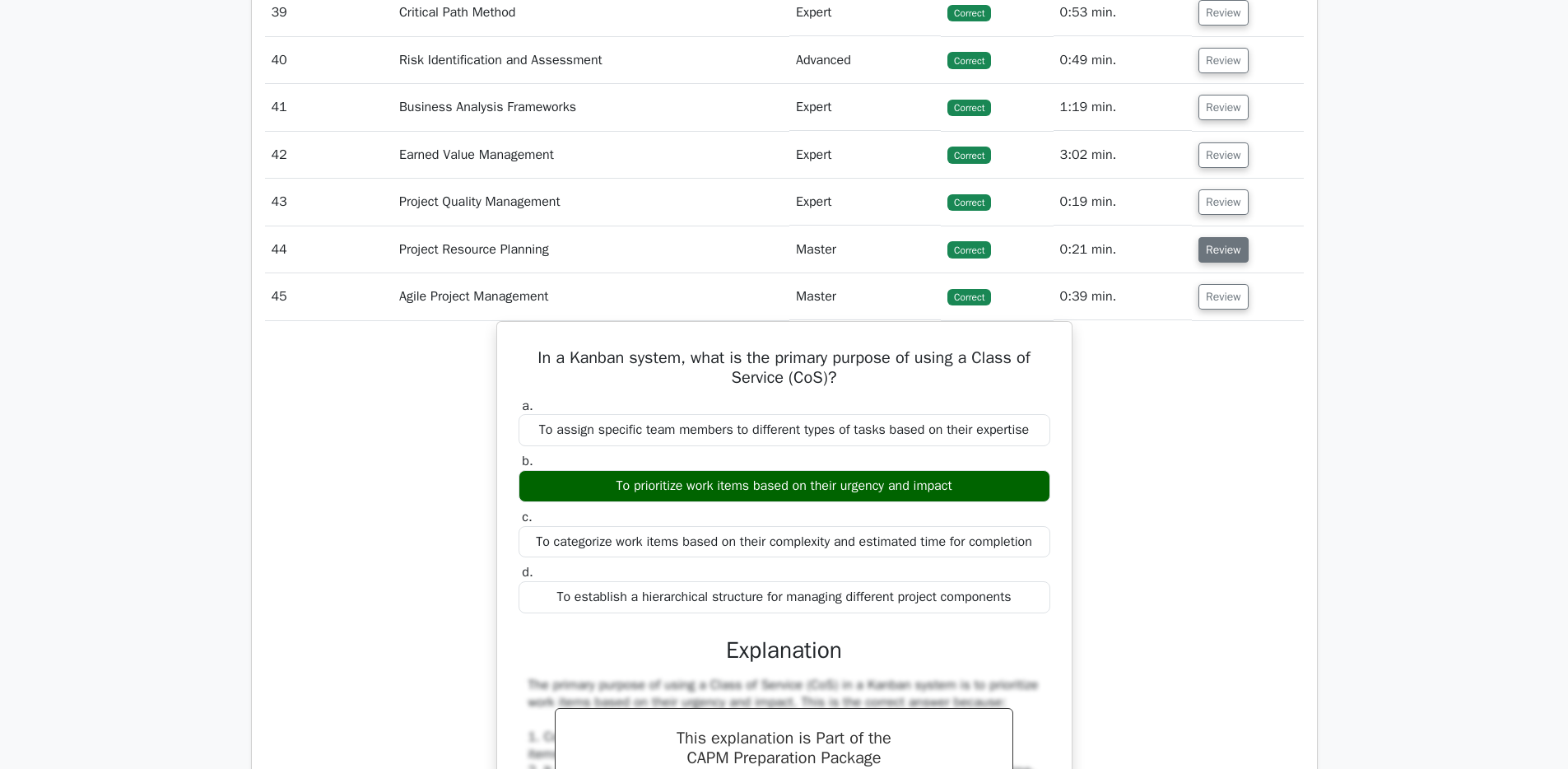 click on "Review" at bounding box center (1223, 249) 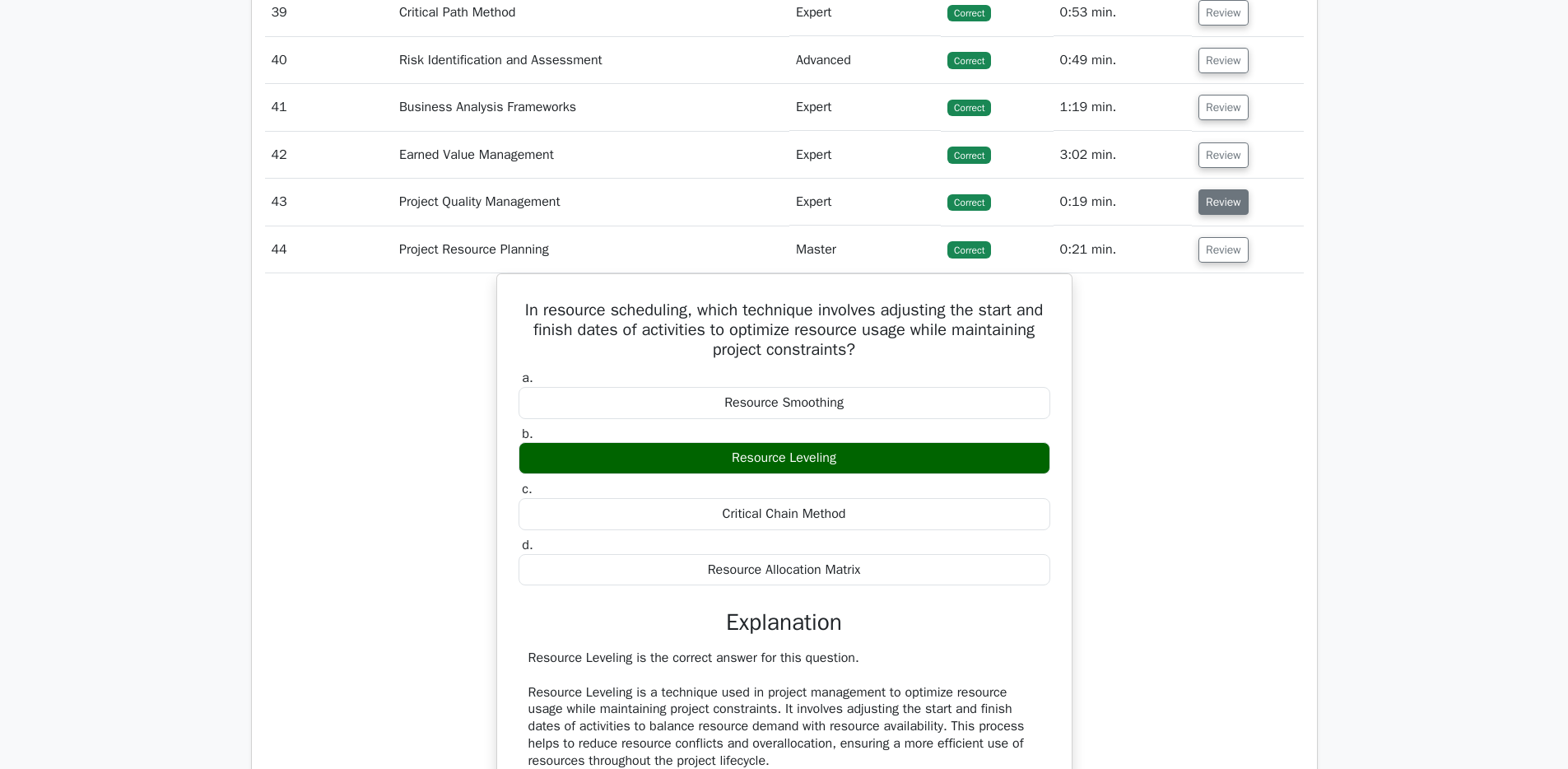 click on "Review" at bounding box center (1223, 202) 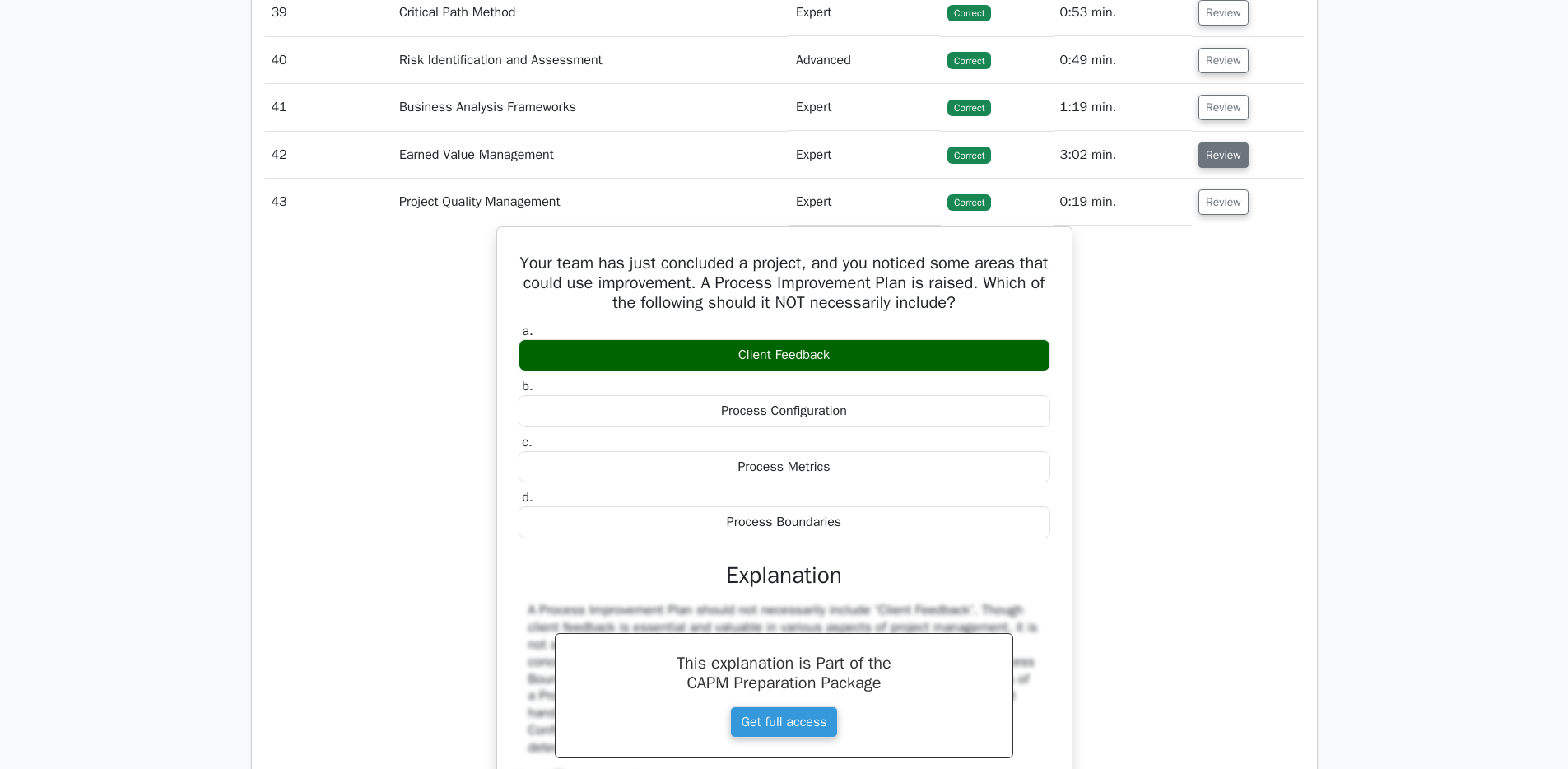 click on "Review" at bounding box center [1223, 155] 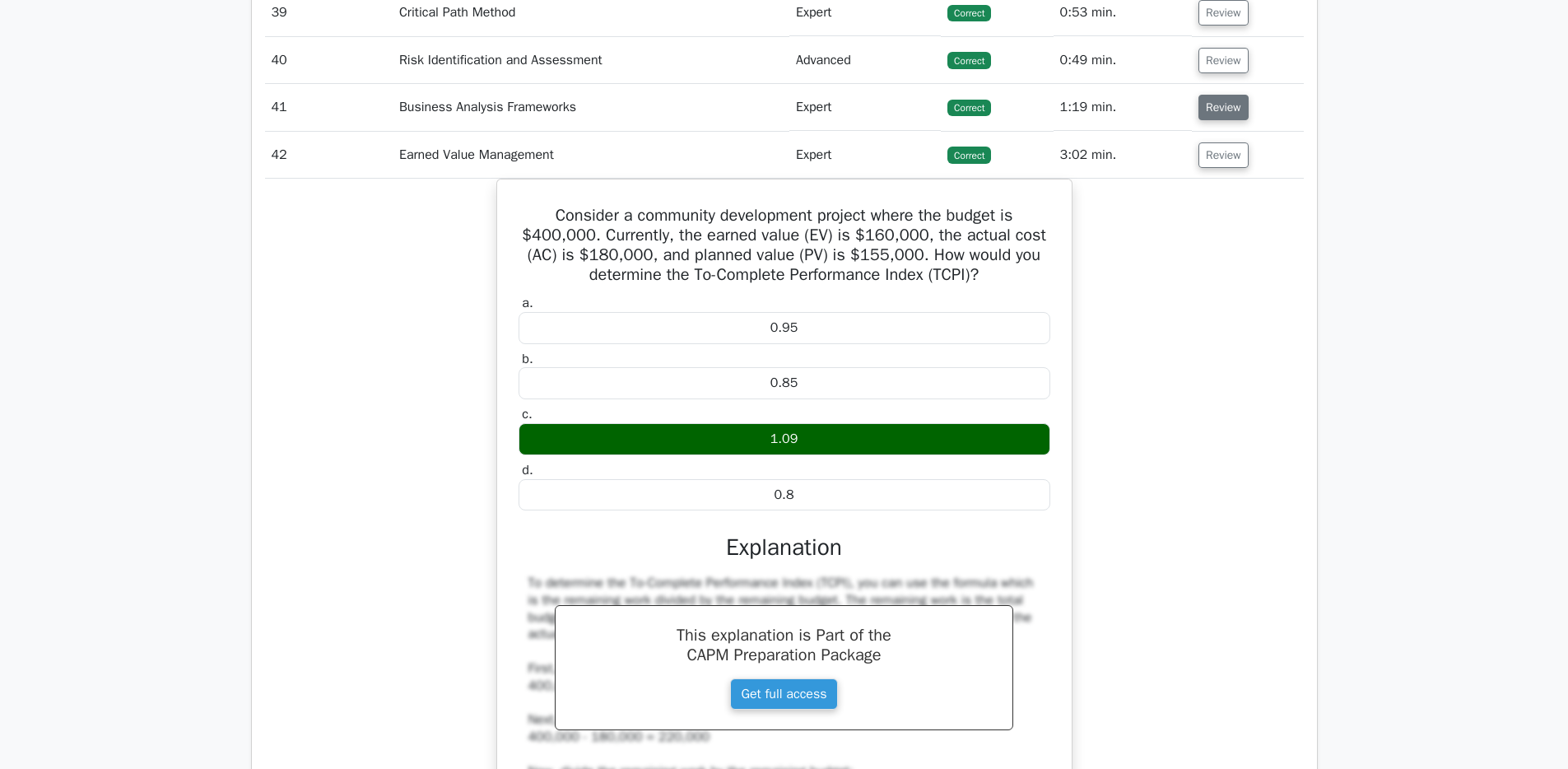 click on "Review" at bounding box center (1223, 107) 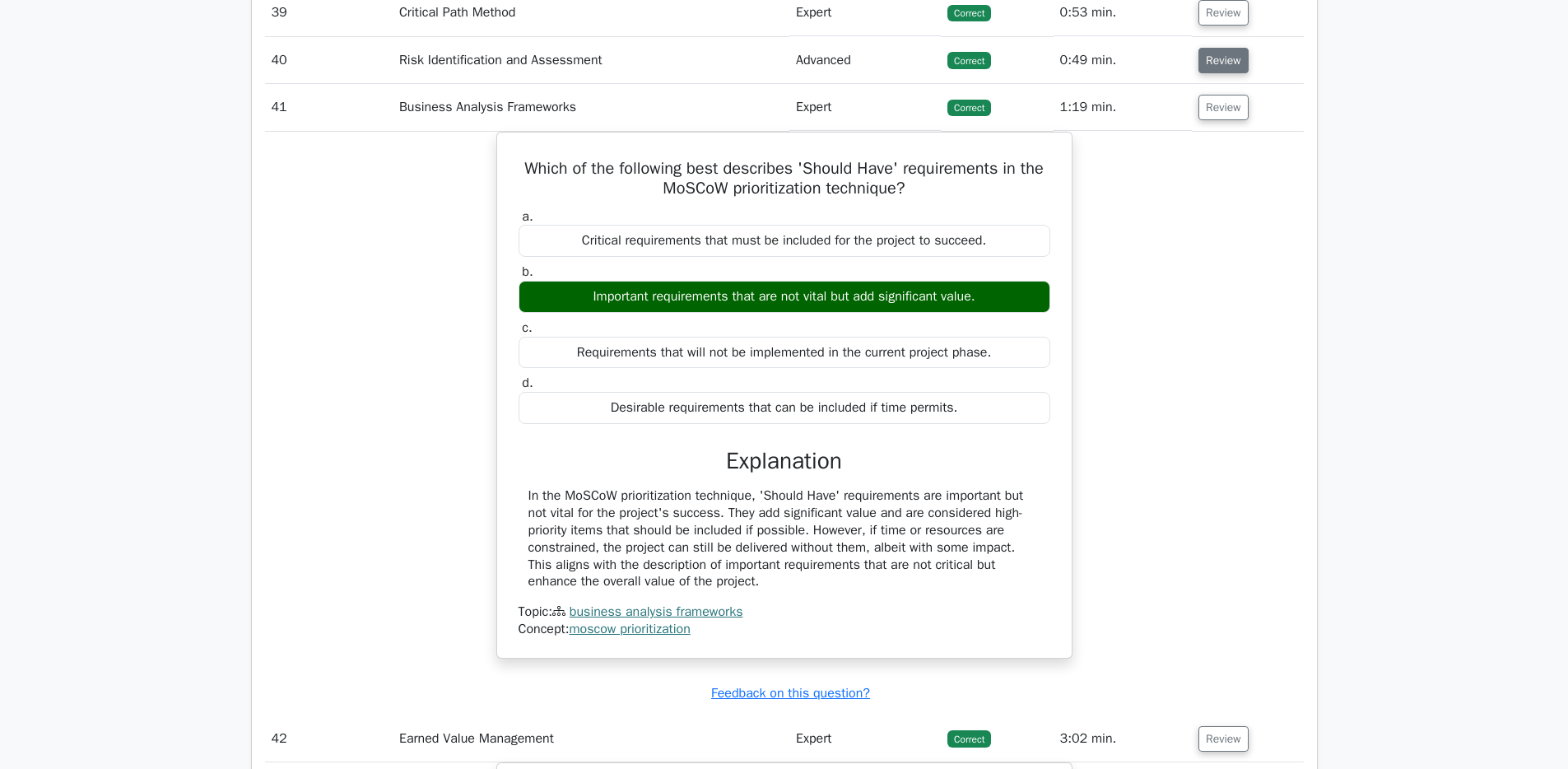 click on "Review" at bounding box center [1223, 60] 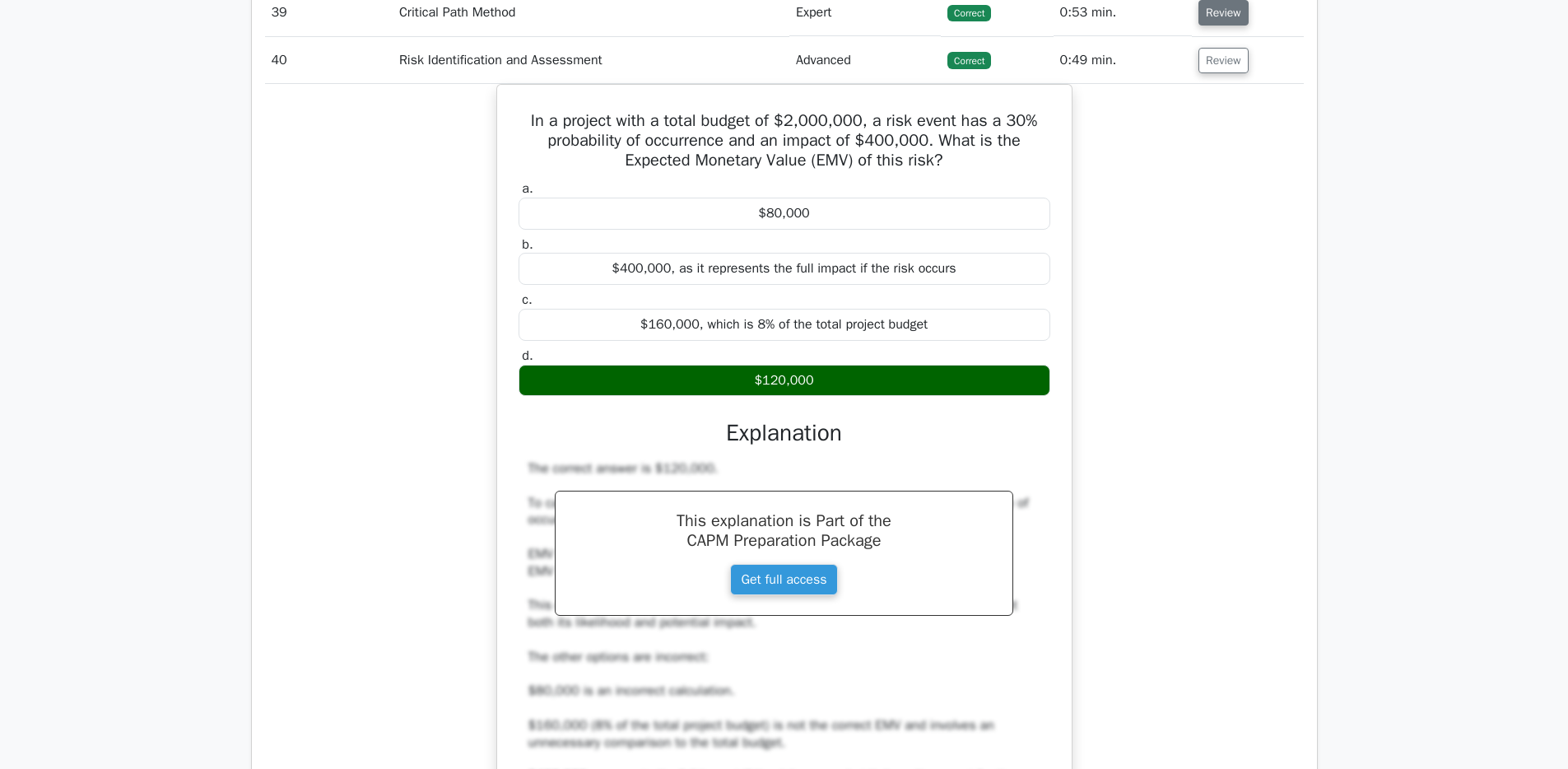 click on "Review" at bounding box center [1223, 12] 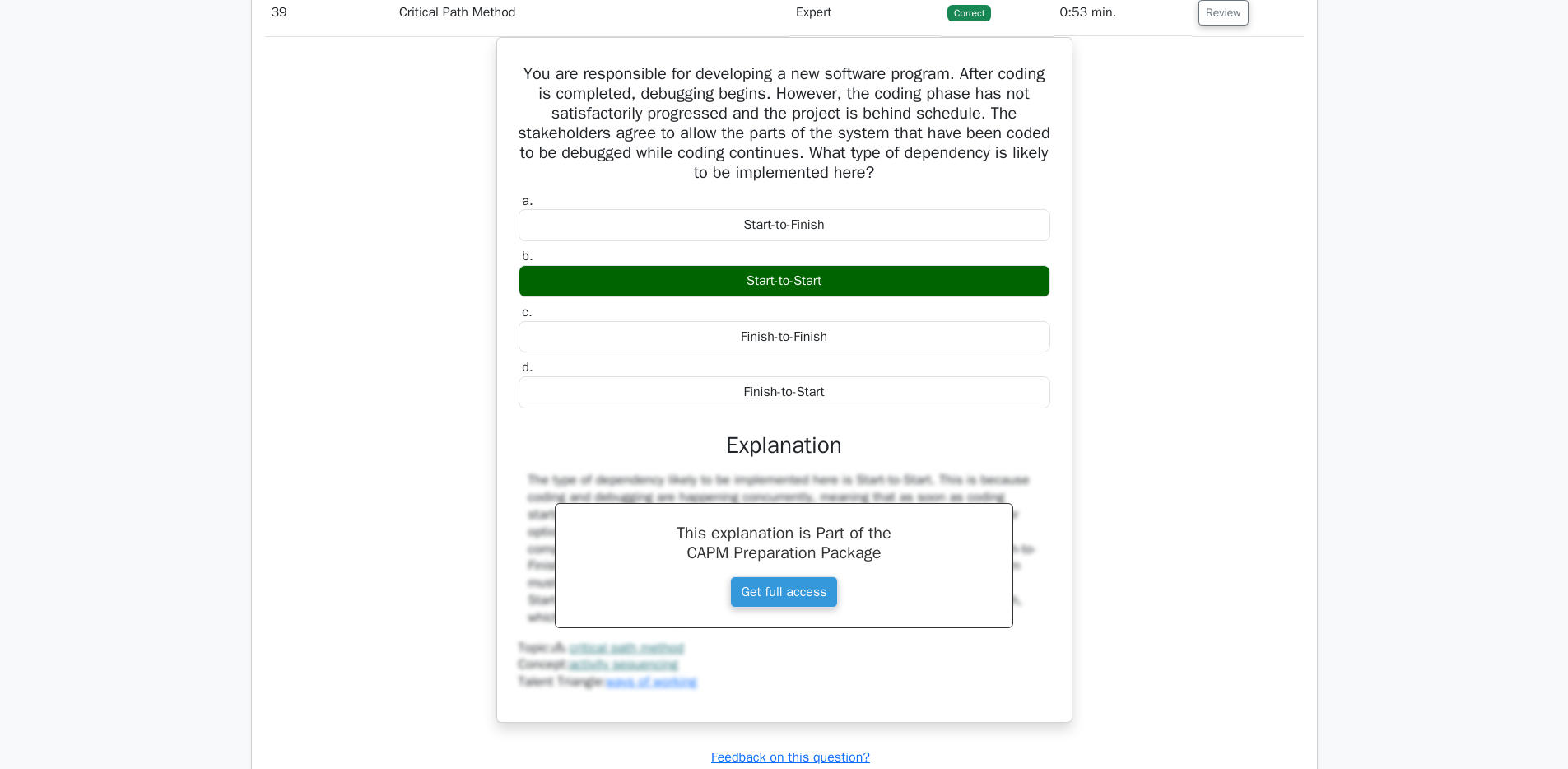 click on "Review" at bounding box center [1223, -35] 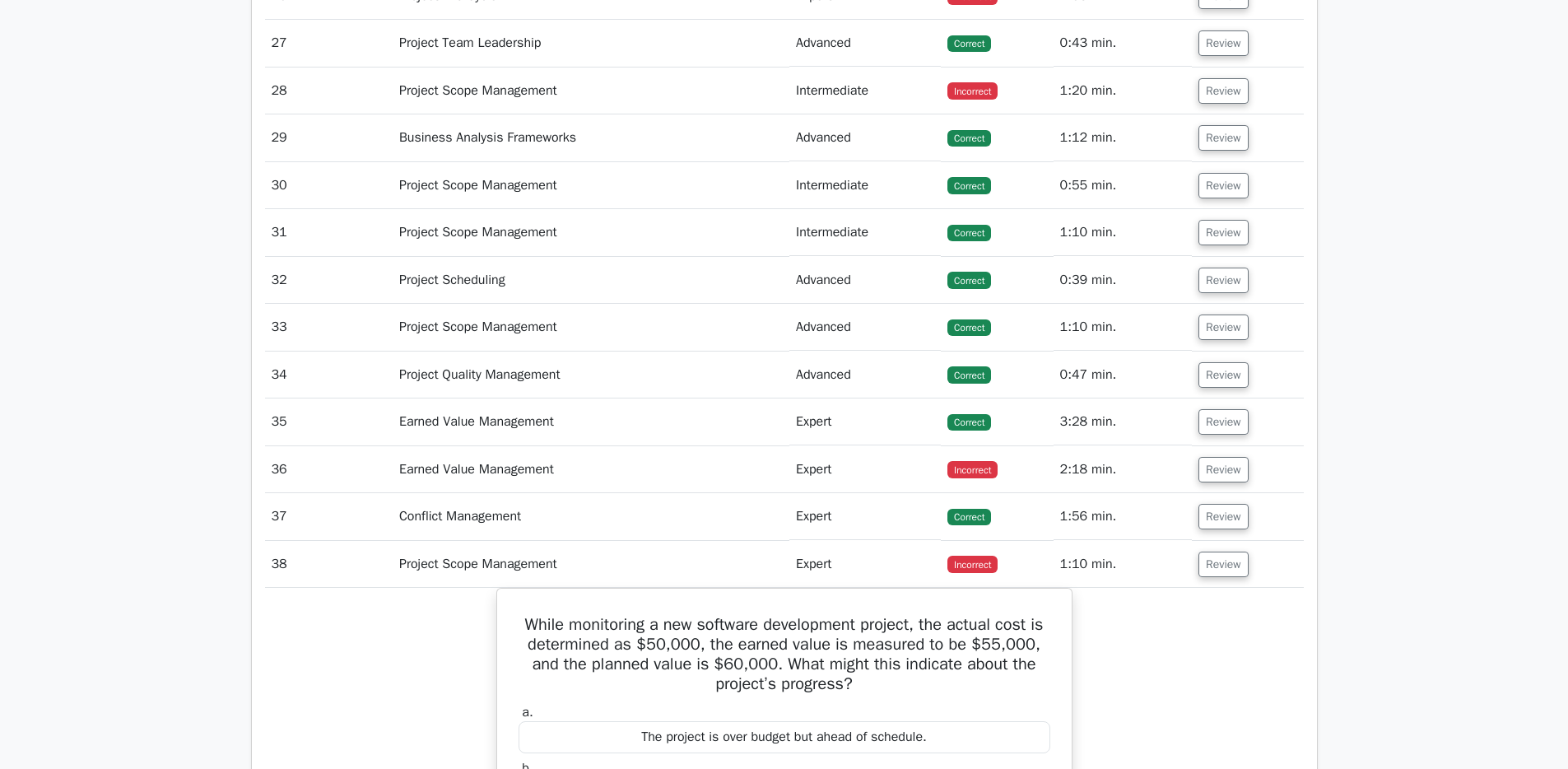 scroll, scrollTop: 10061, scrollLeft: 0, axis: vertical 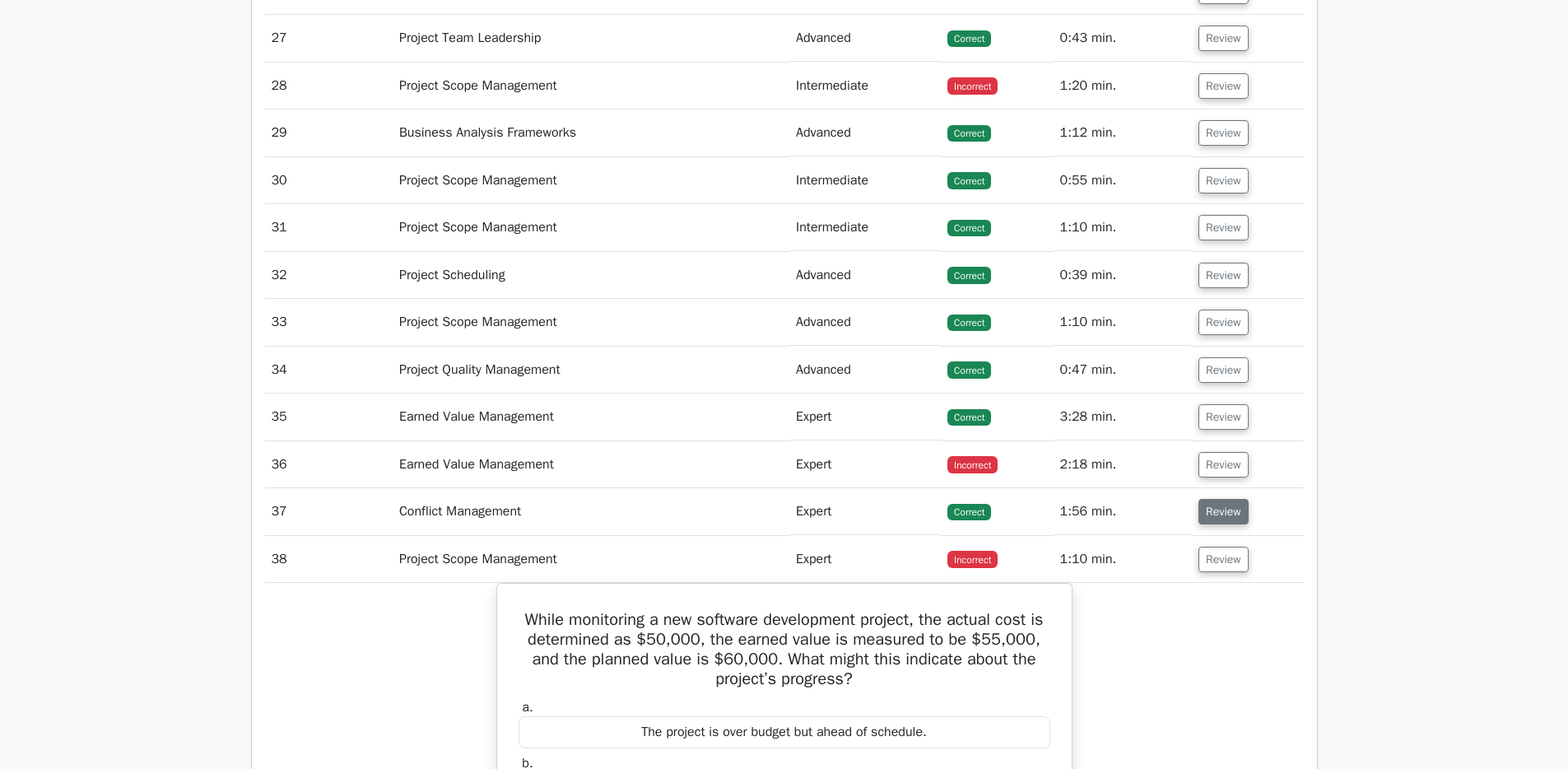 click on "Review" at bounding box center (1223, 511) 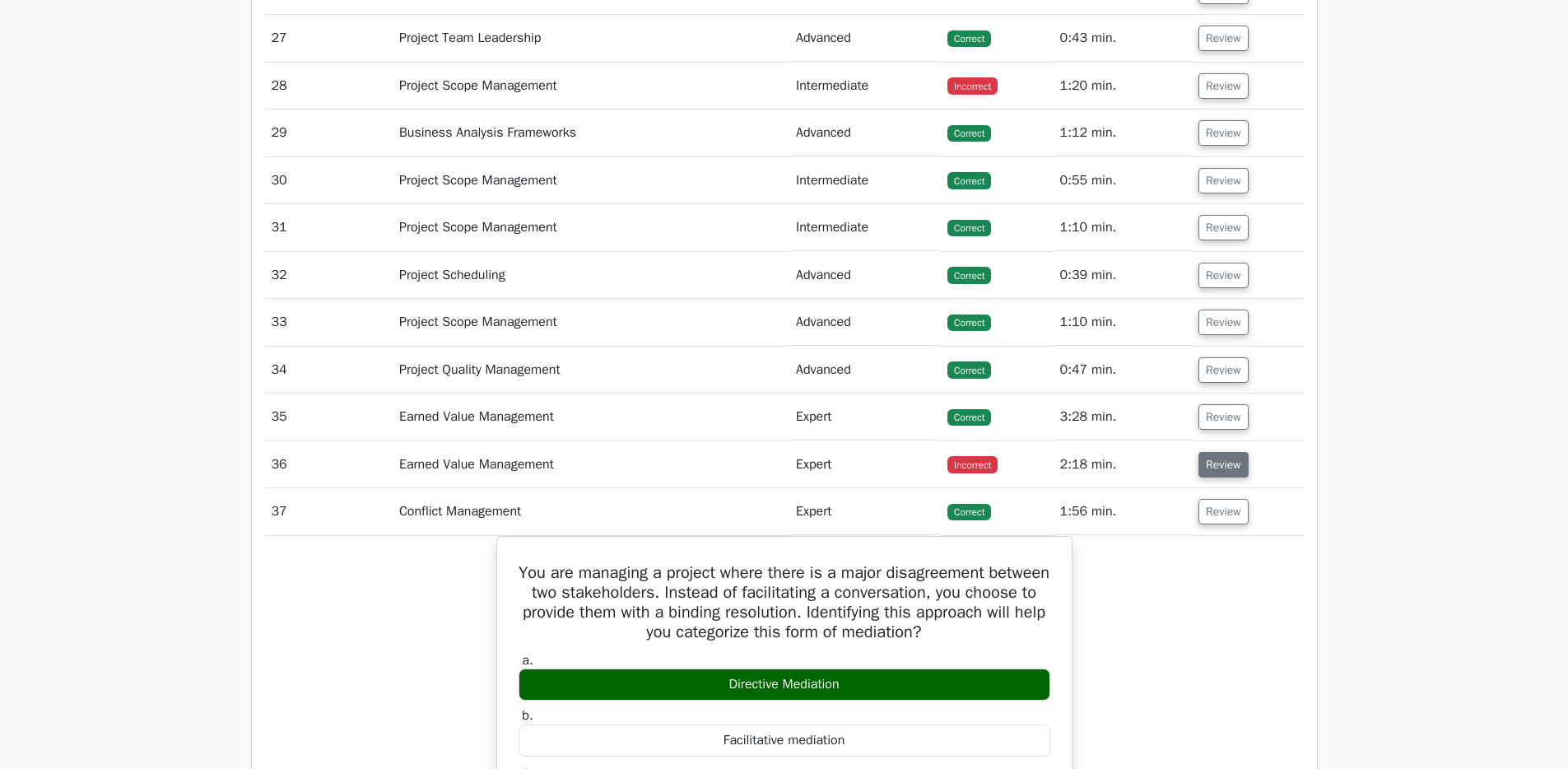 click on "Review" at bounding box center (1223, 464) 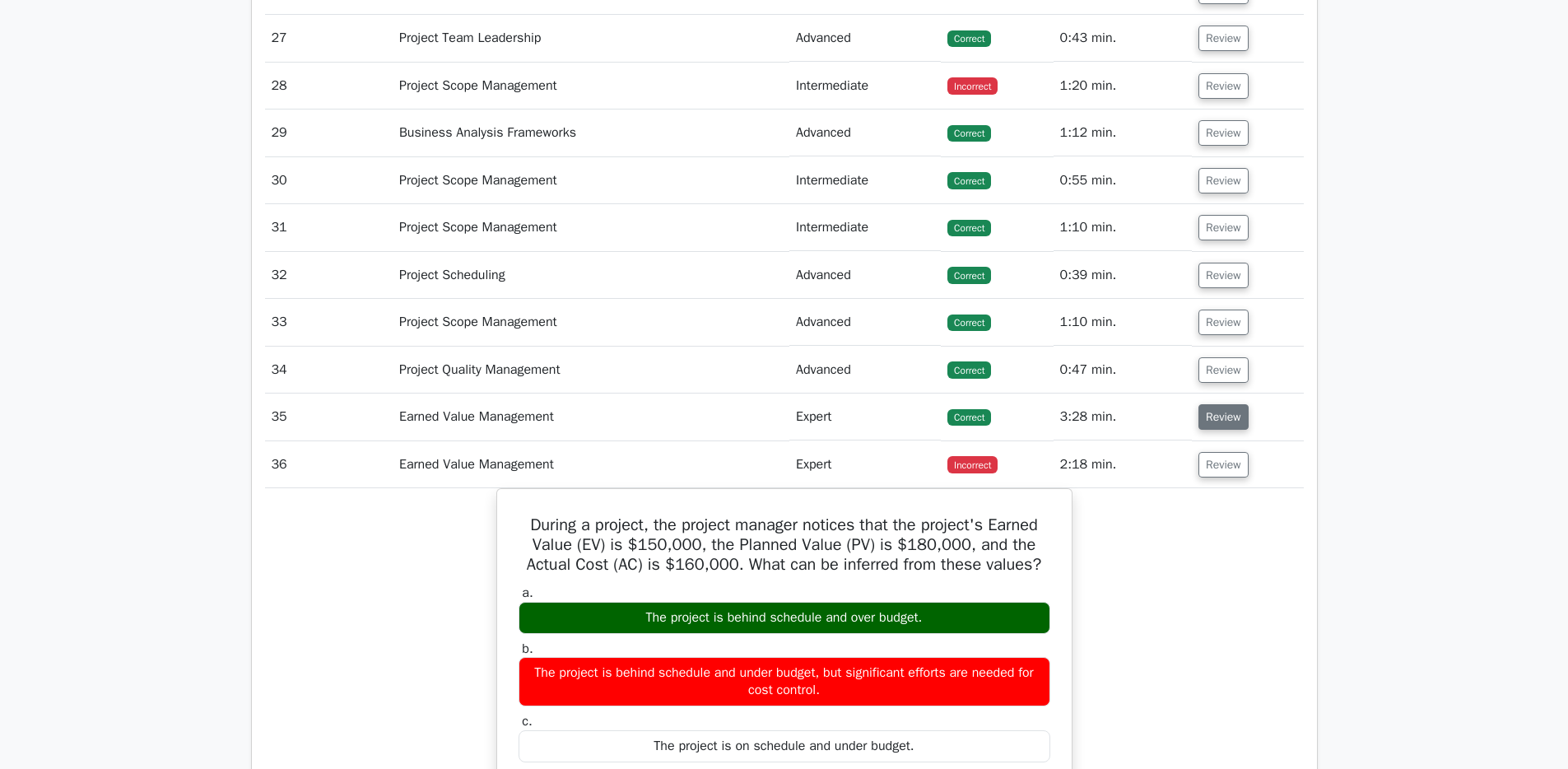 click on "Review" at bounding box center (1223, 417) 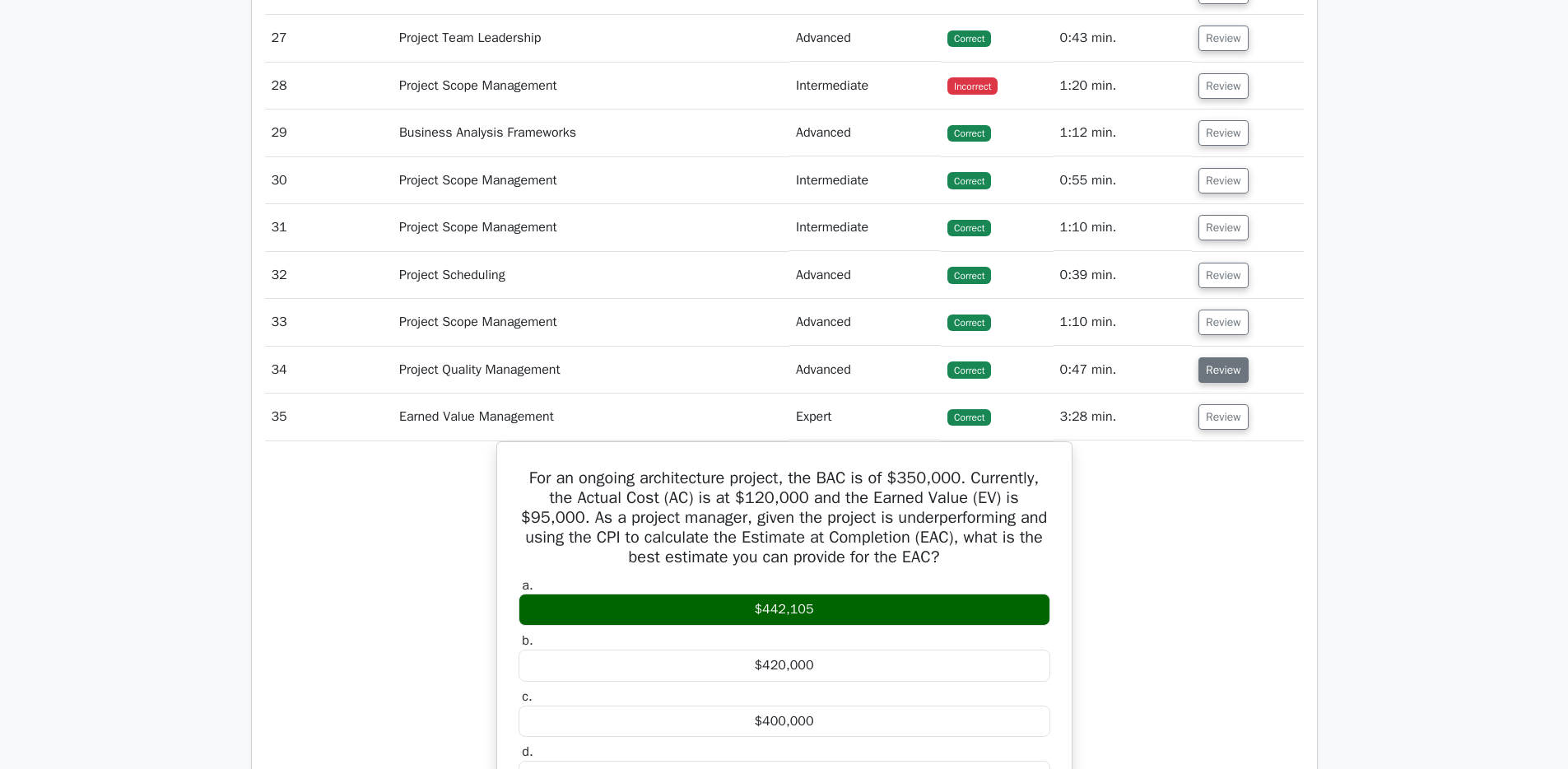 click on "Review" at bounding box center (1223, 370) 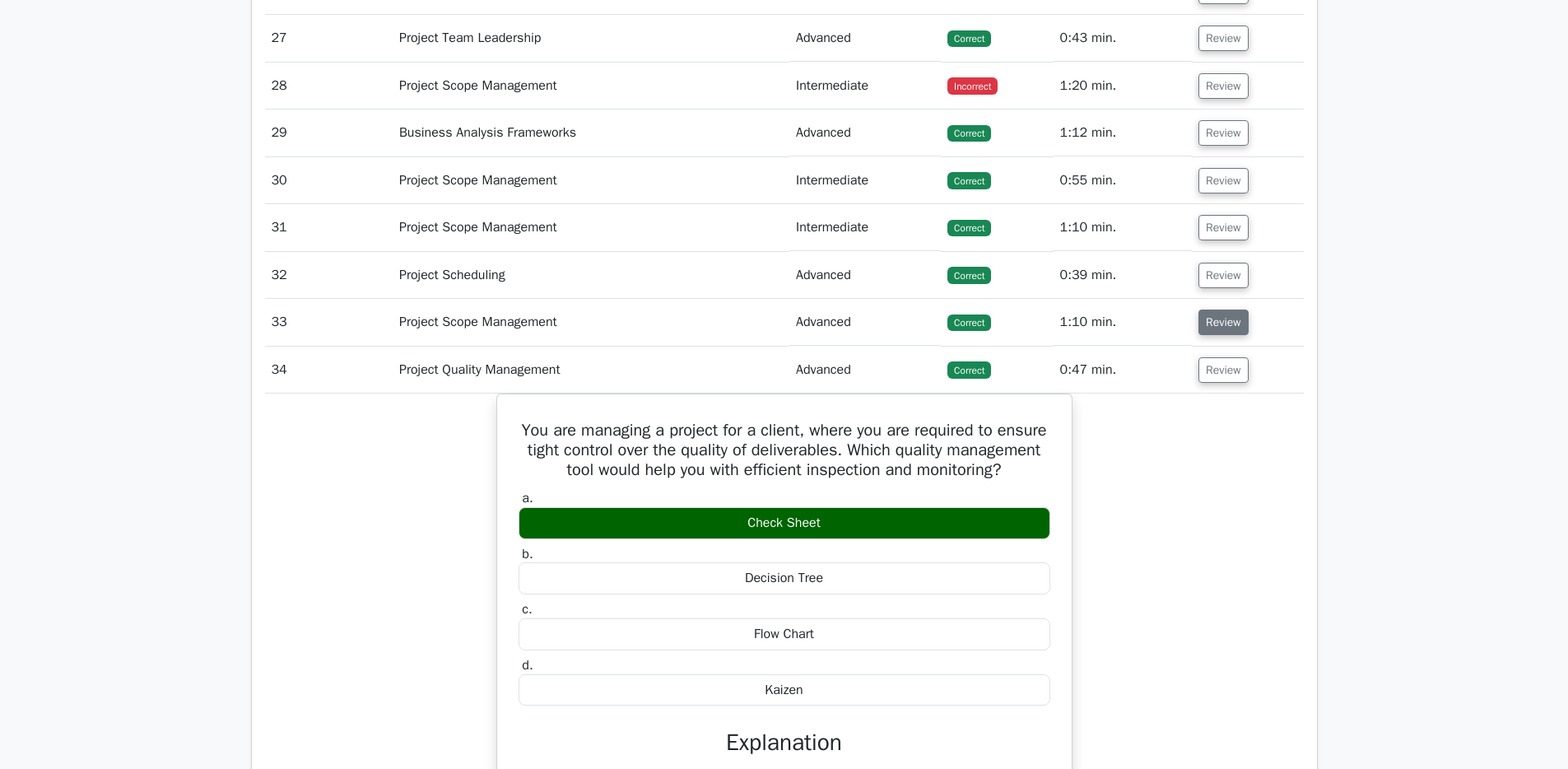 click on "Review" at bounding box center [1223, 322] 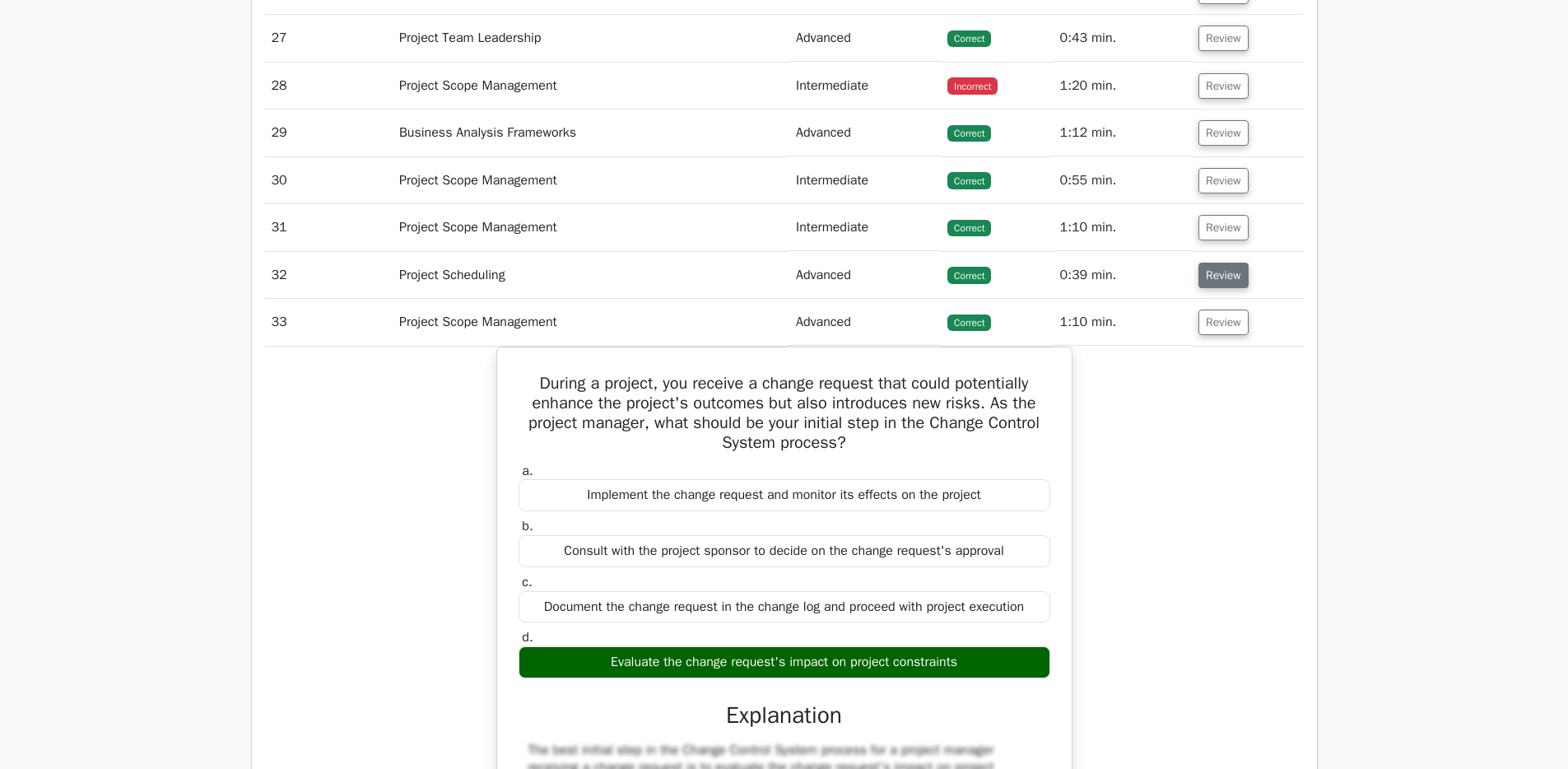 click on "Review" at bounding box center (1223, 275) 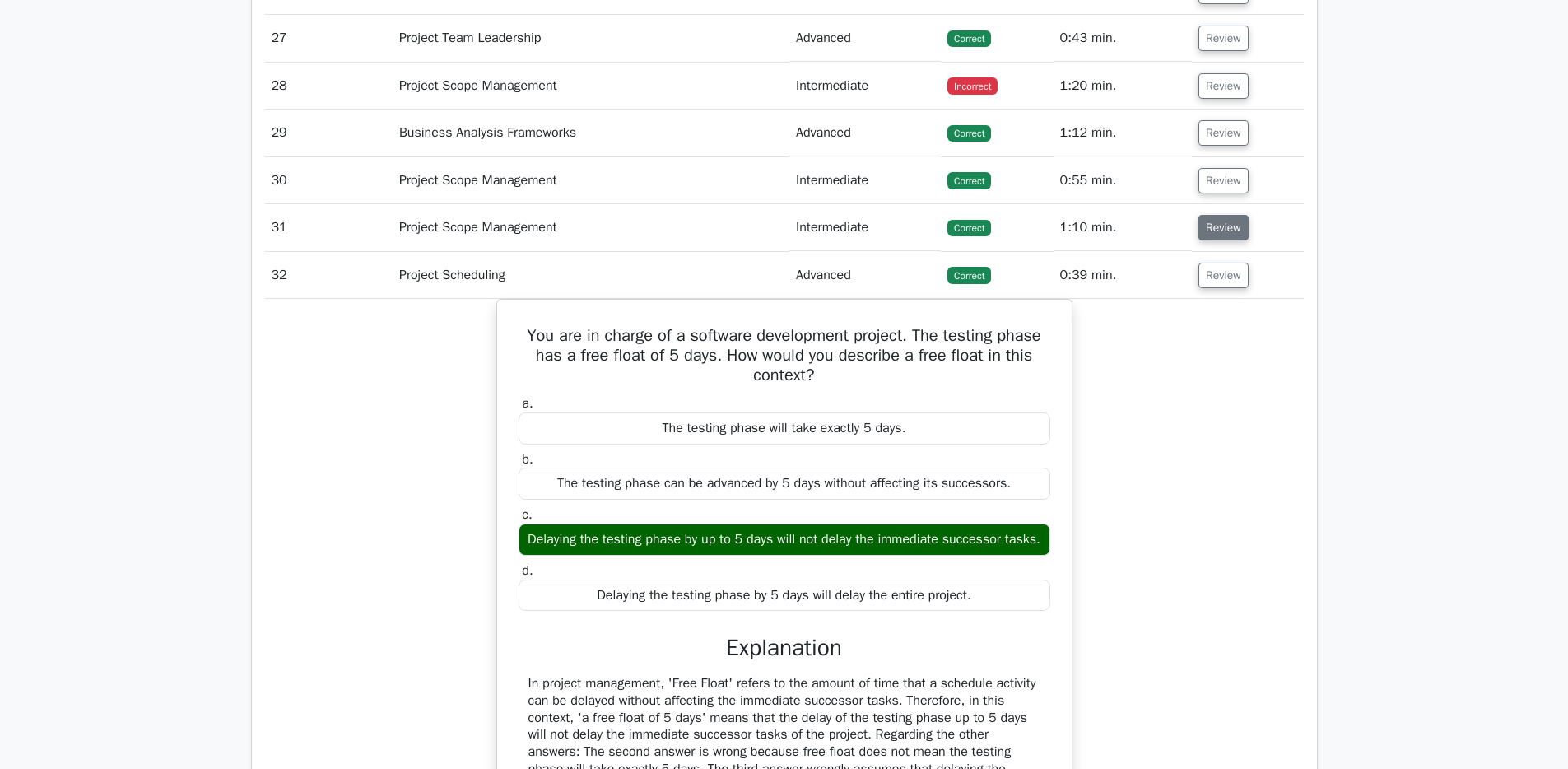 click on "Review" at bounding box center [1223, 227] 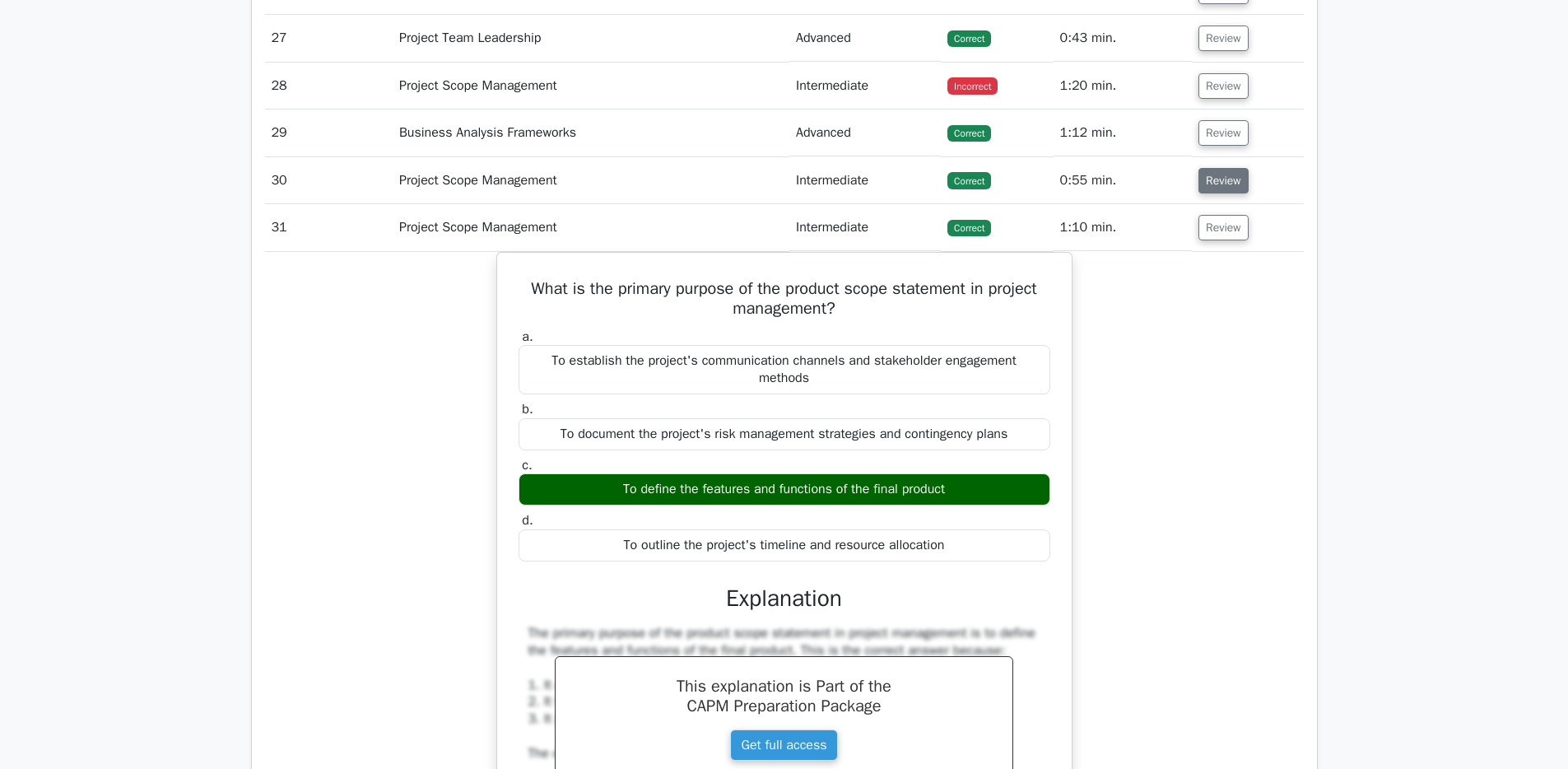 click on "Review" at bounding box center [1223, 180] 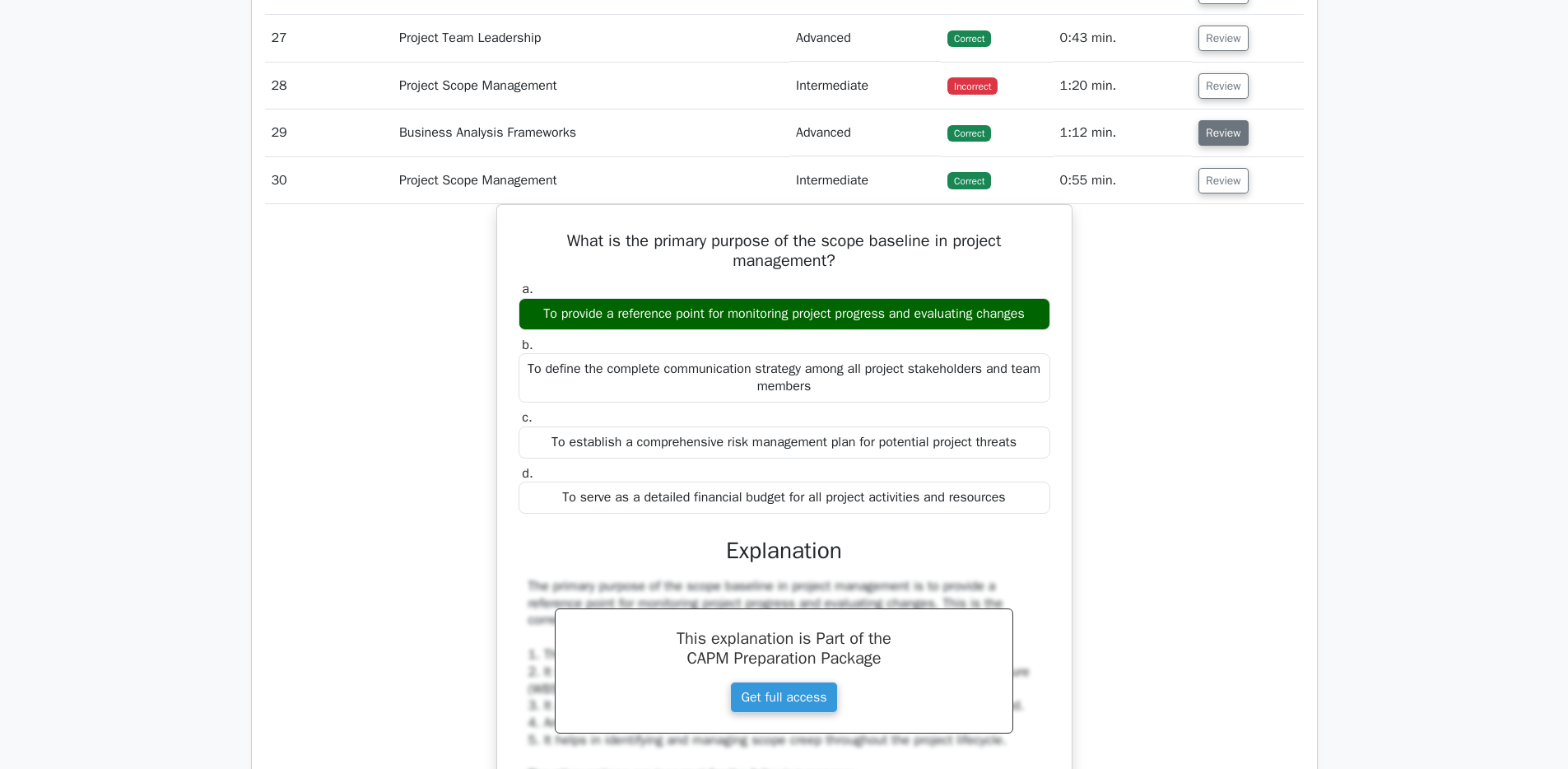 click on "Review" at bounding box center (1223, 133) 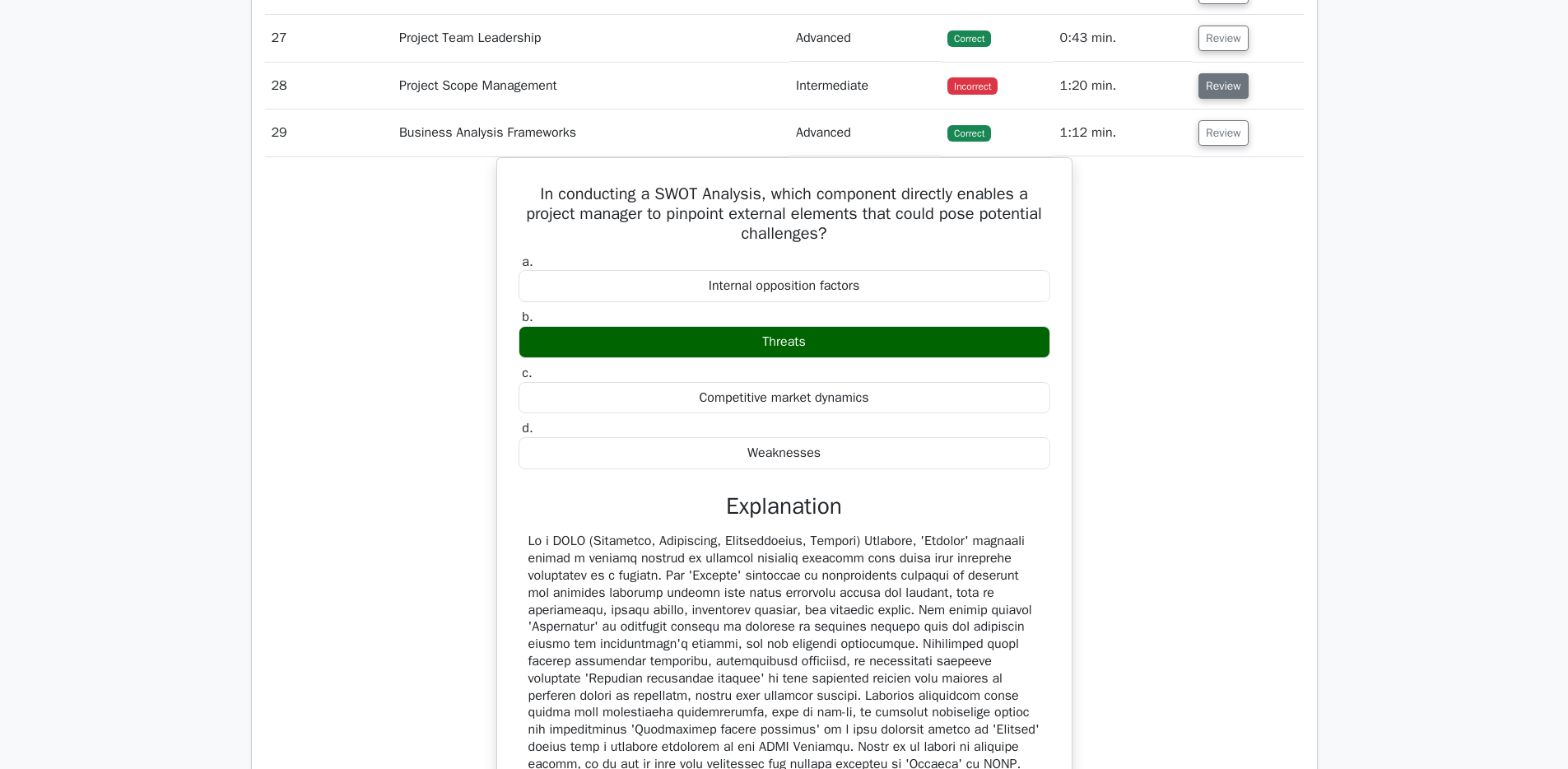 click on "Review" at bounding box center (1223, 86) 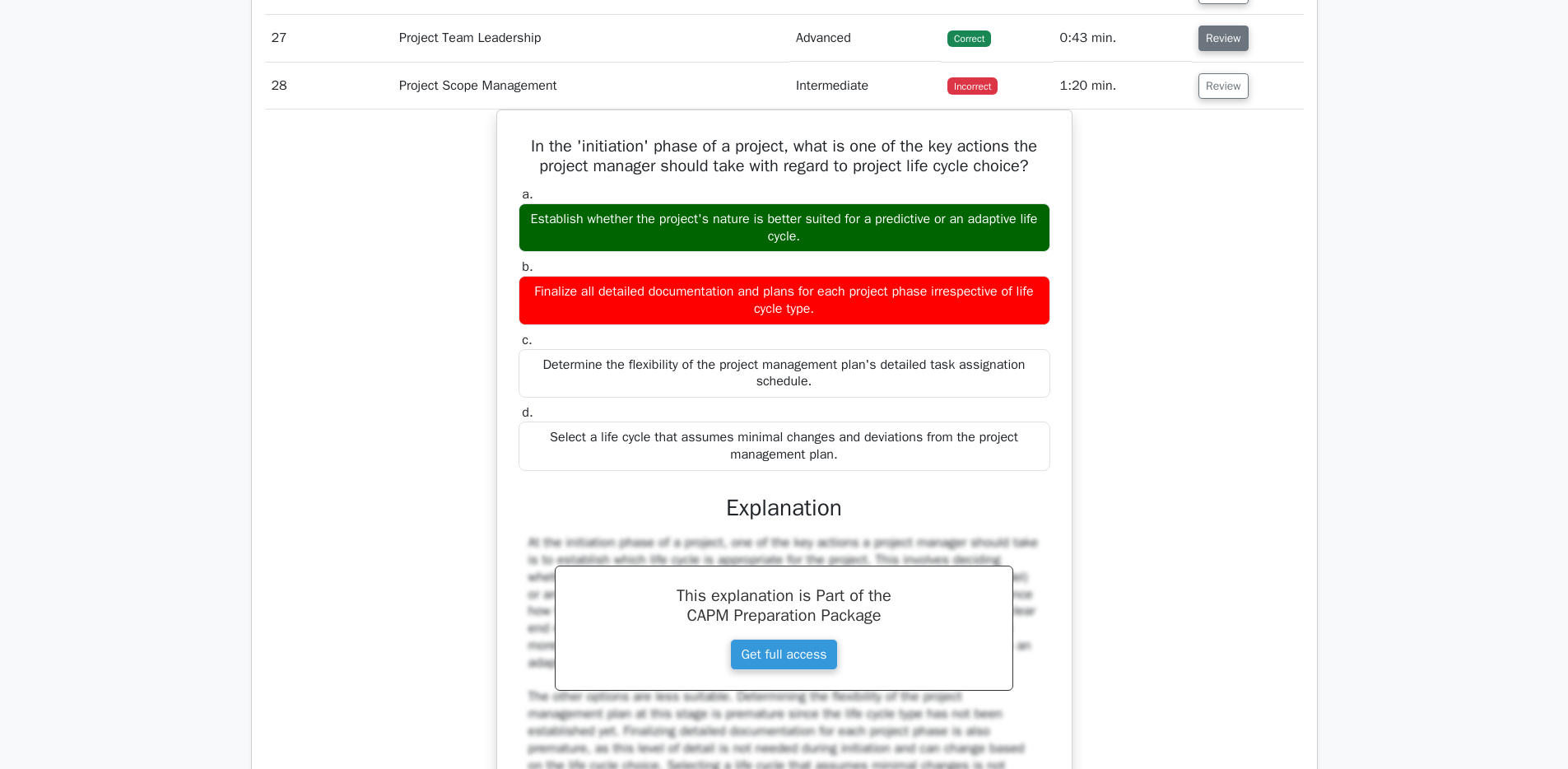 click on "Review" at bounding box center [1223, 38] 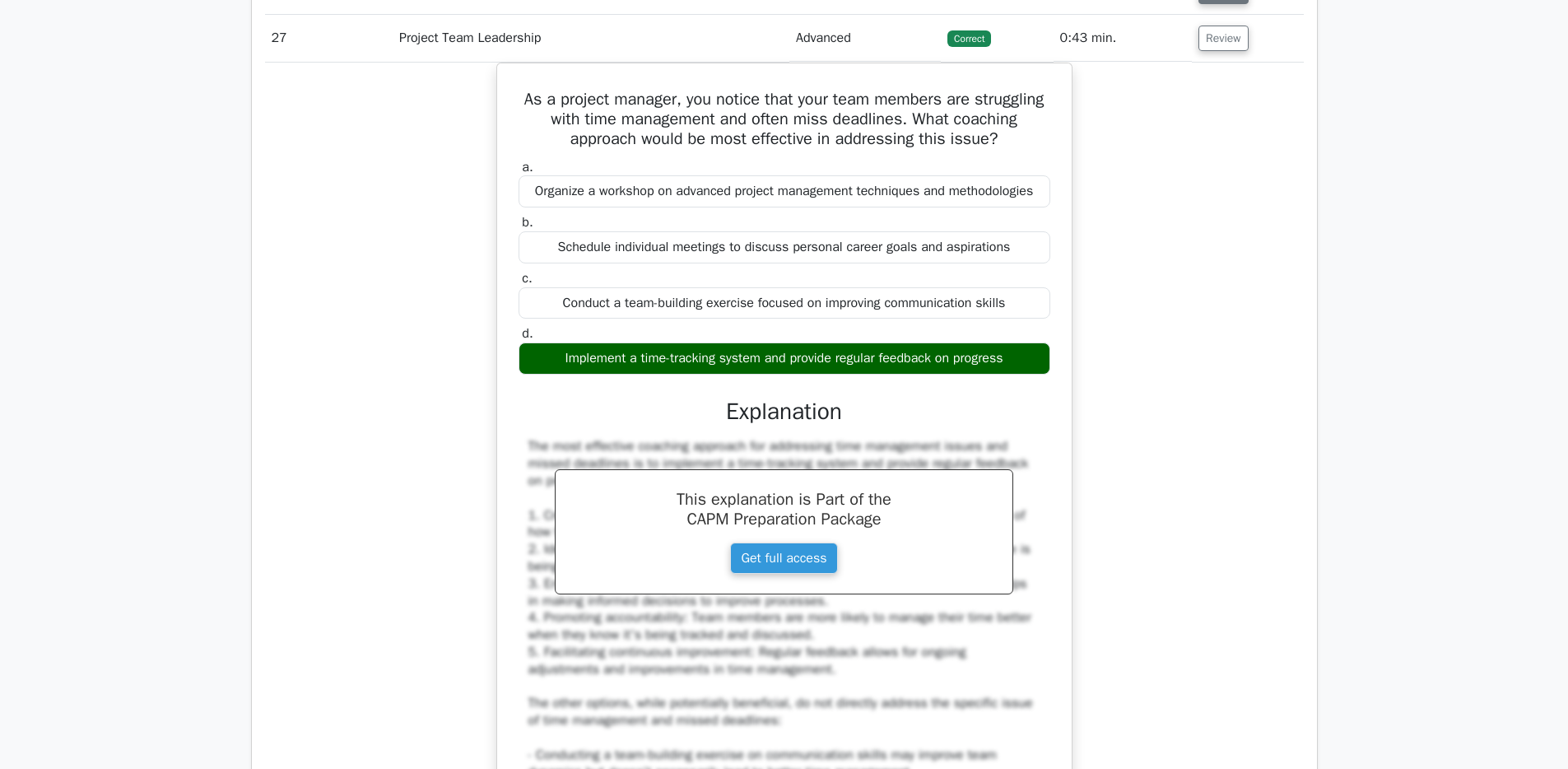 click on "Review" at bounding box center [1223, -9] 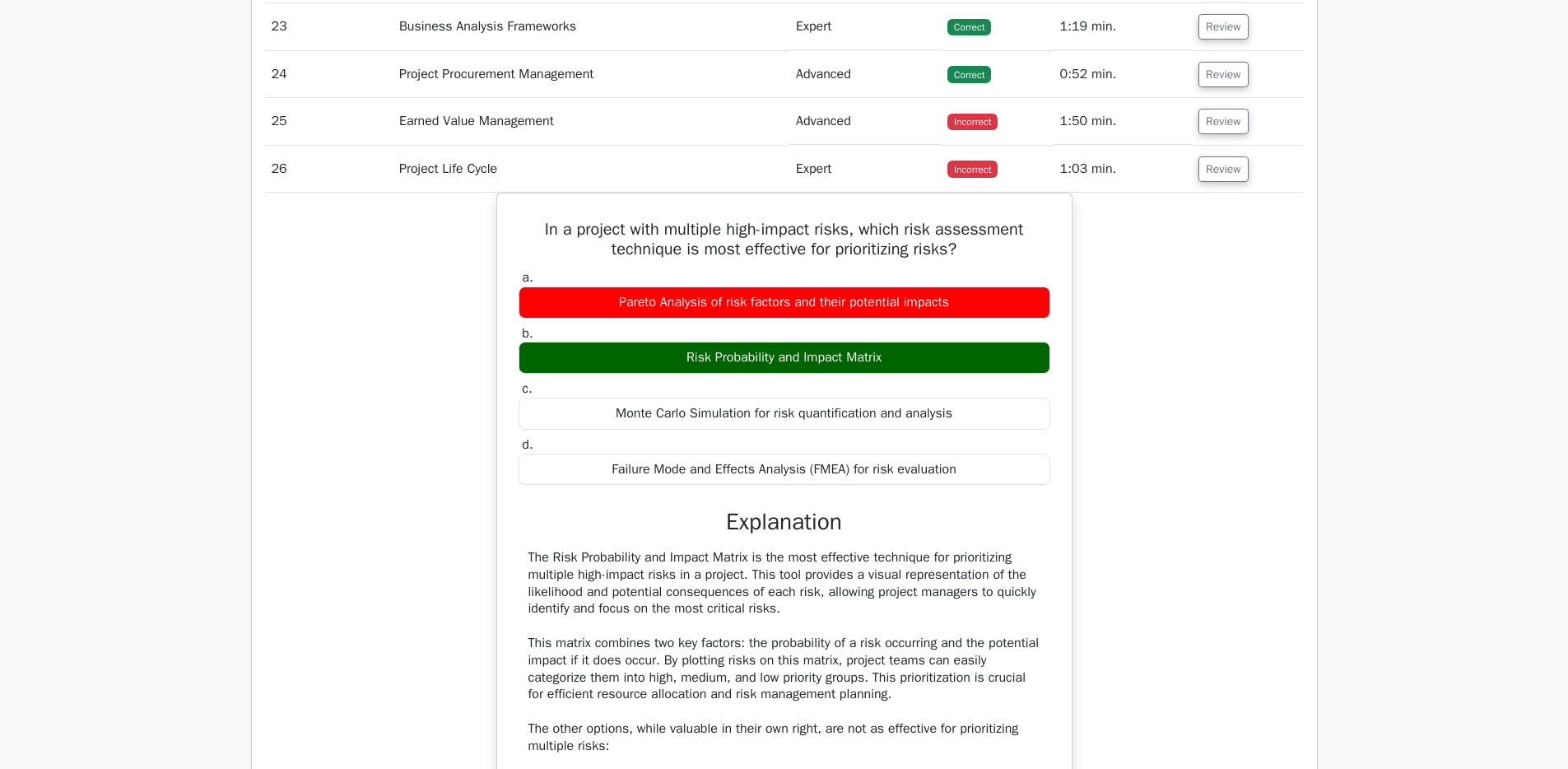 scroll, scrollTop: 9879, scrollLeft: 0, axis: vertical 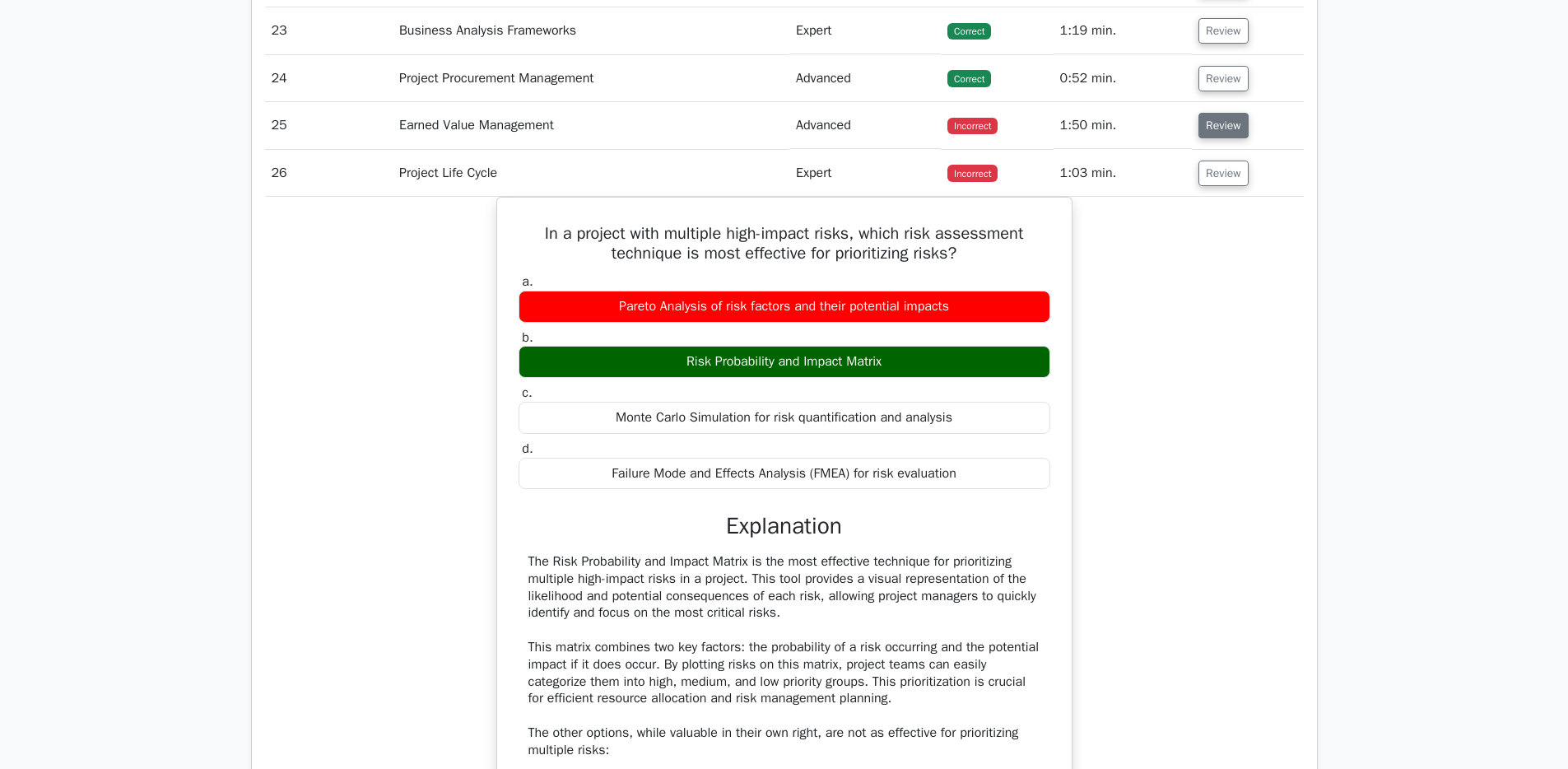 click on "Review" at bounding box center [1223, 125] 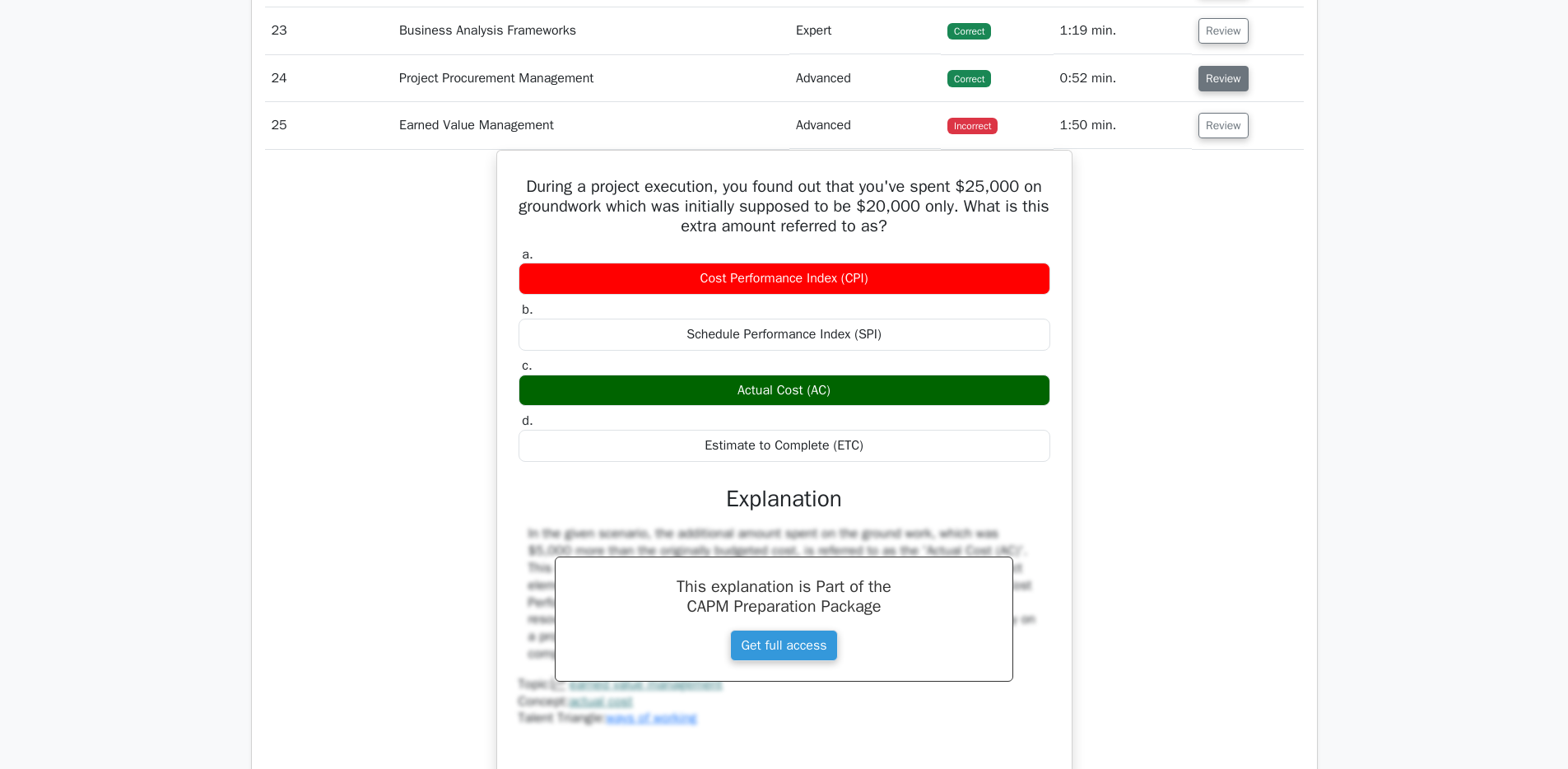 click on "Review" at bounding box center (1223, 78) 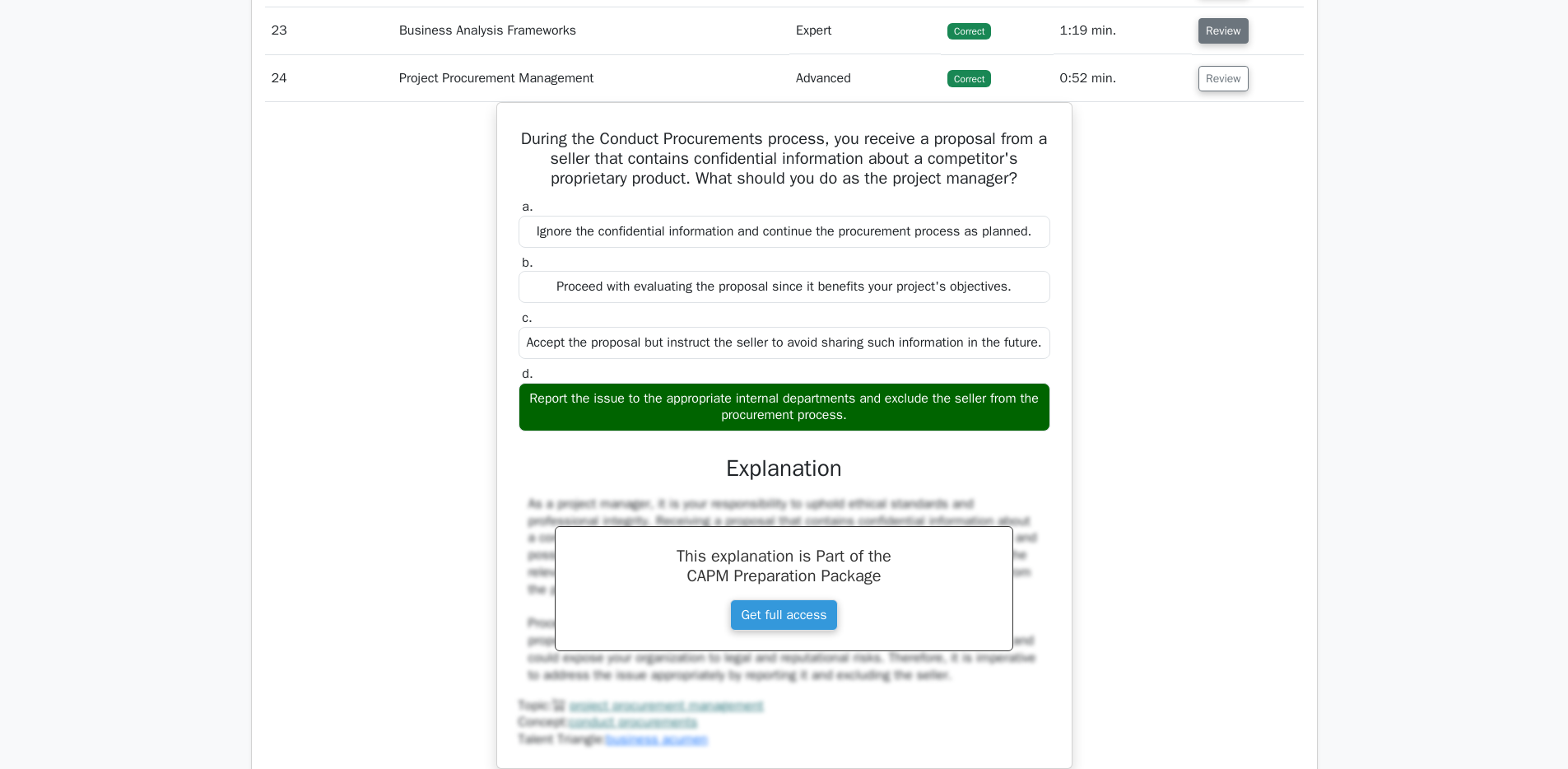 click on "Review" at bounding box center [1223, 30] 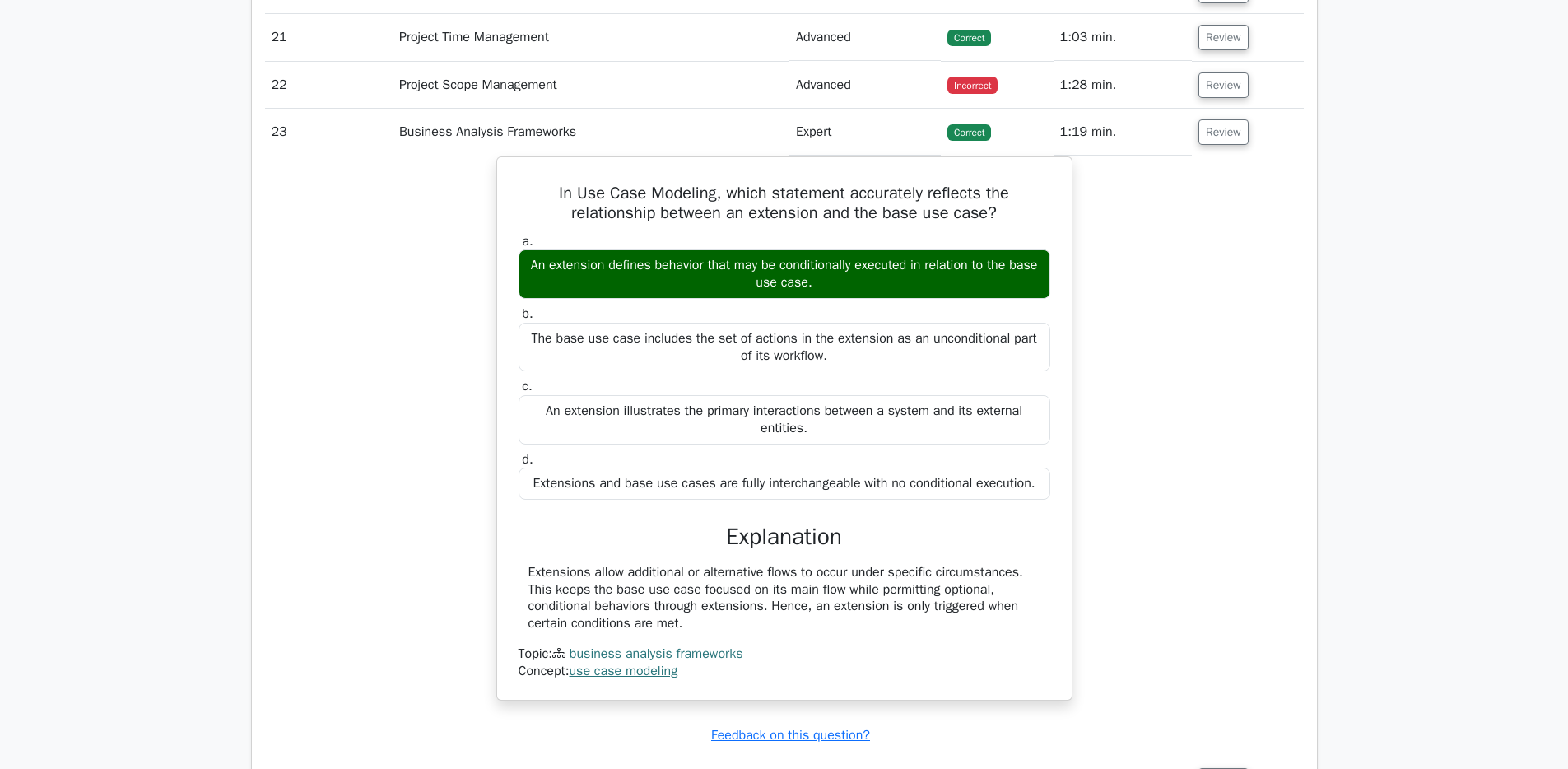 scroll, scrollTop: 9745, scrollLeft: 0, axis: vertical 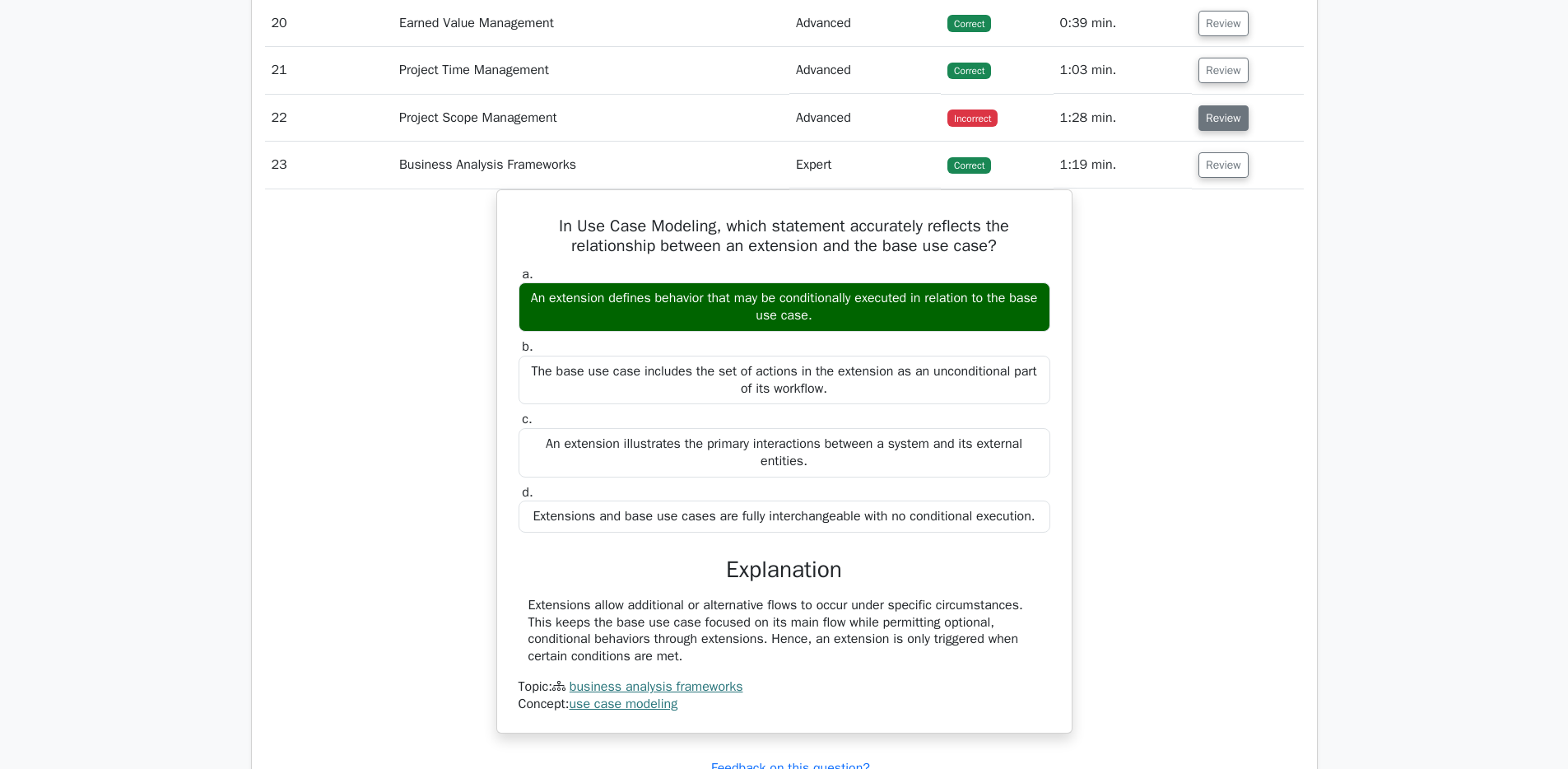 click on "Review" at bounding box center (1223, 118) 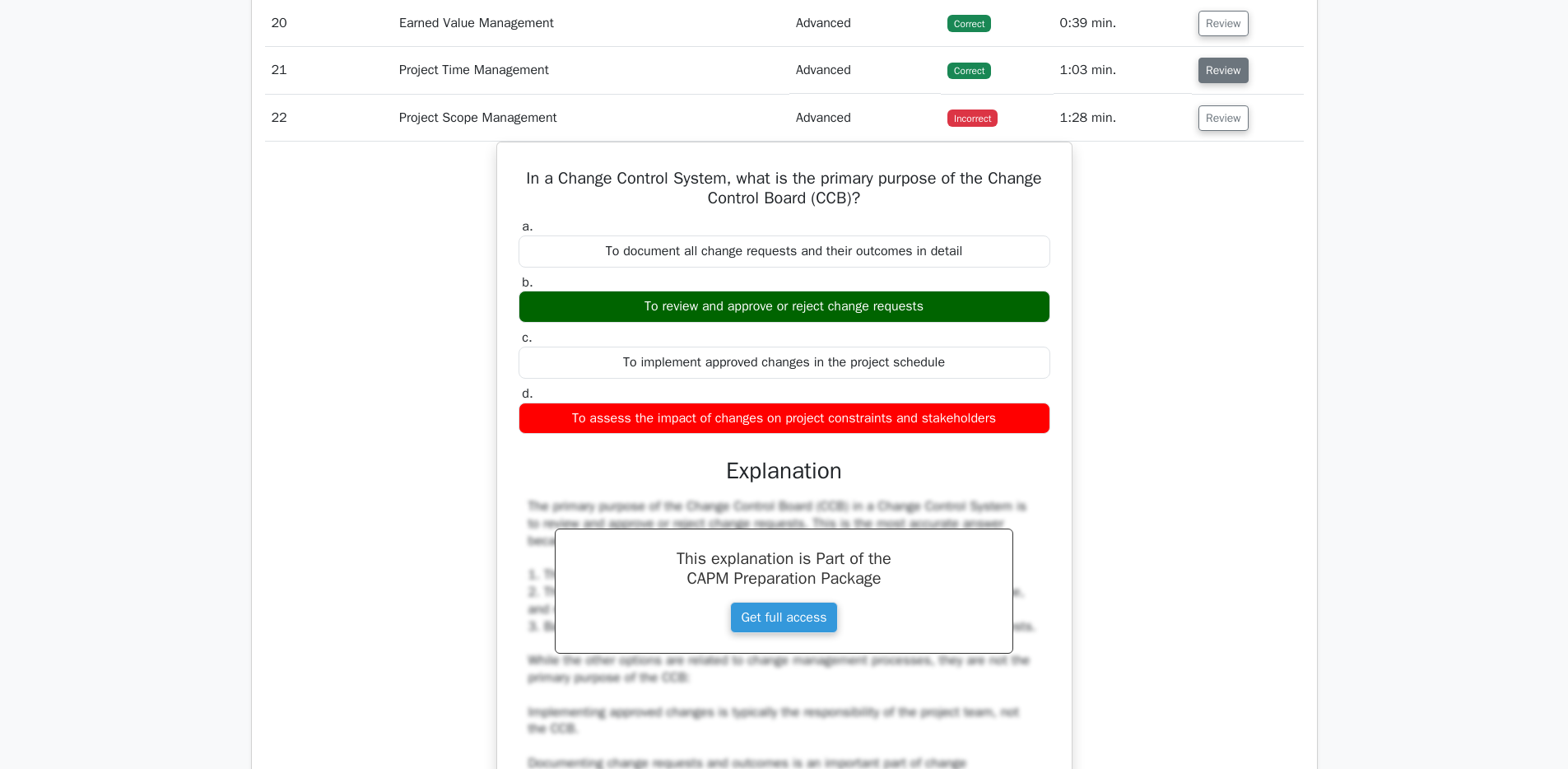 click on "Review" at bounding box center [1223, 70] 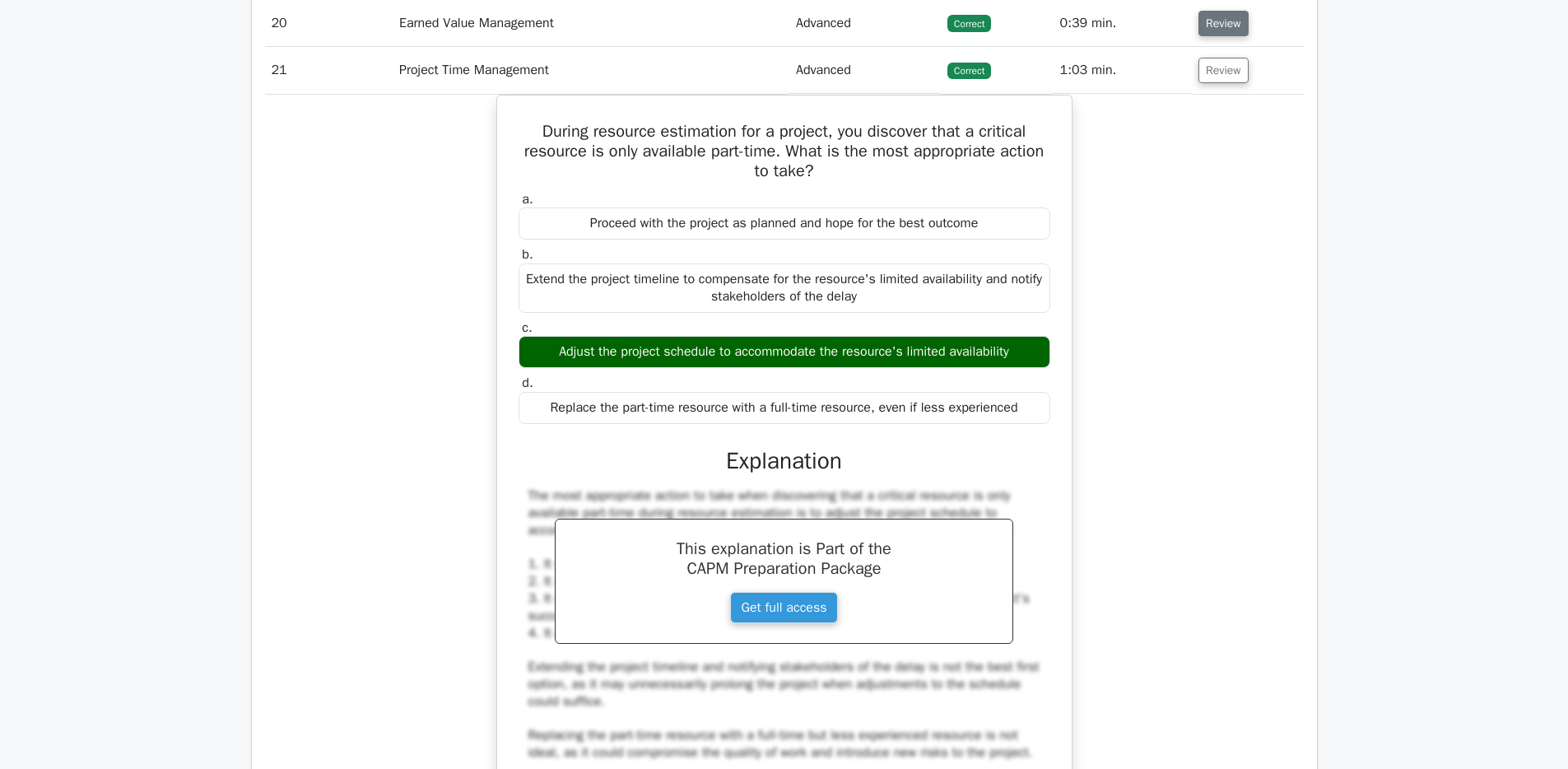 click on "Review" at bounding box center (1223, 23) 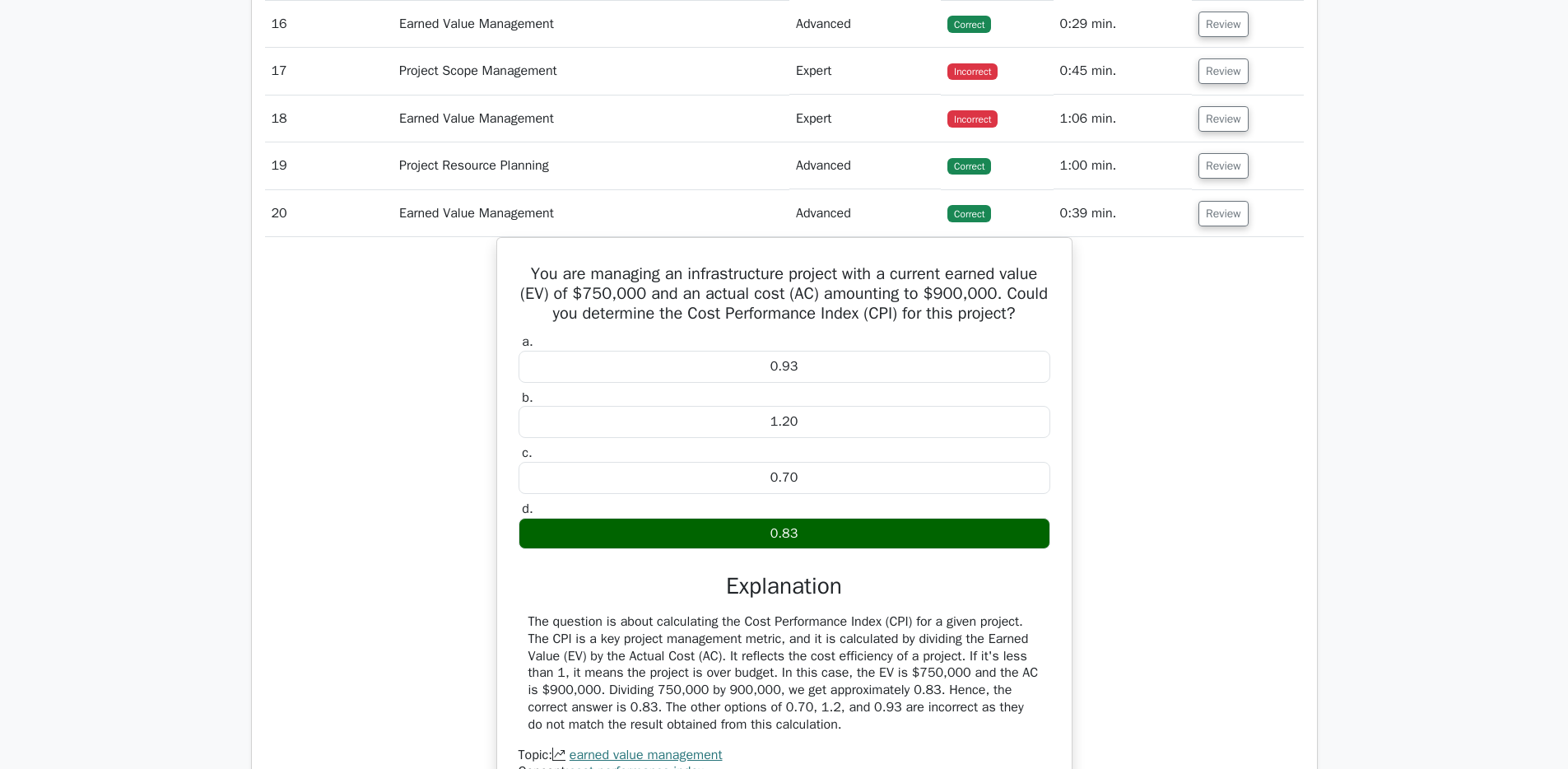 scroll, scrollTop: 9550, scrollLeft: 0, axis: vertical 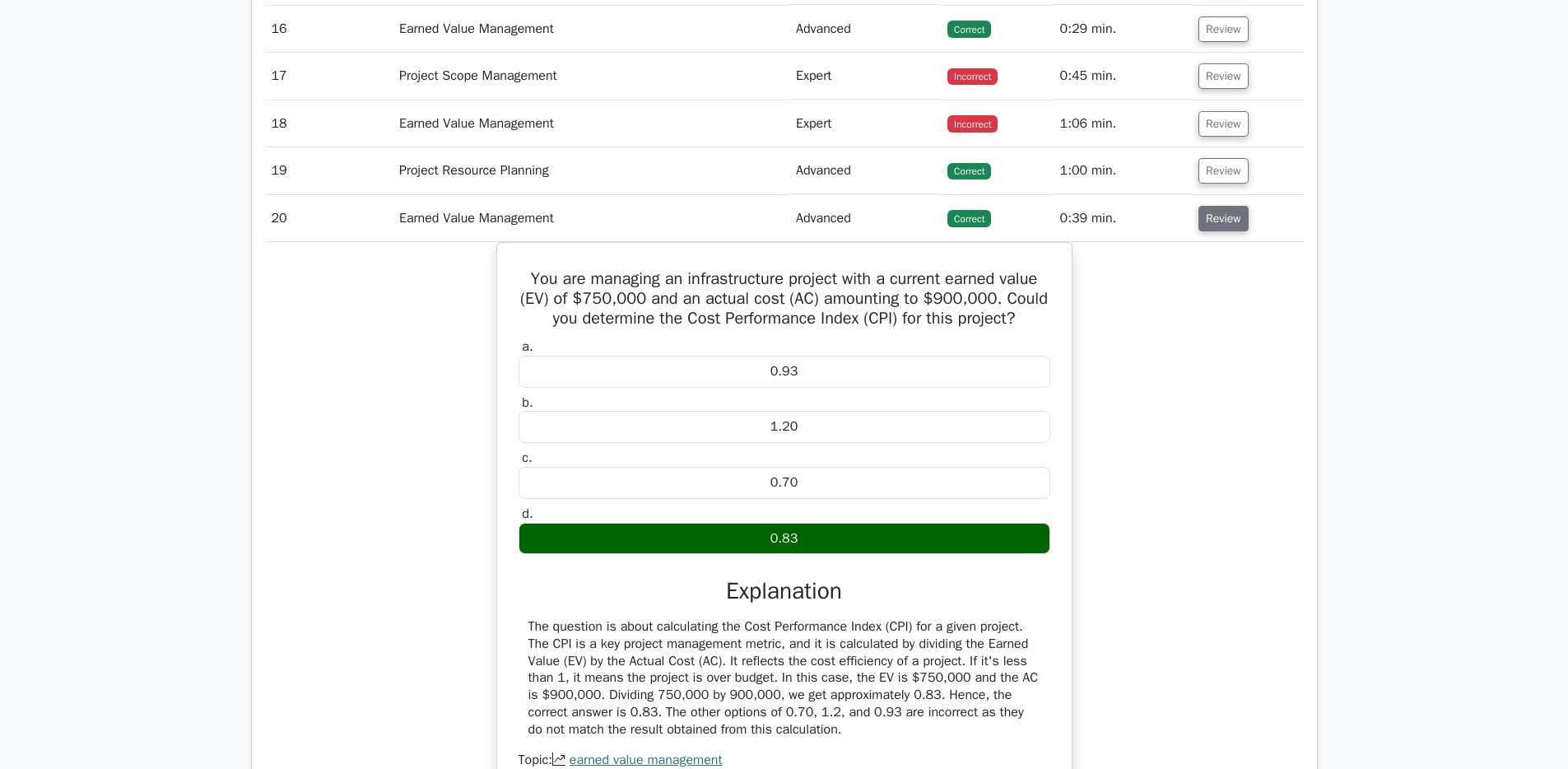 click on "Review" at bounding box center (1223, 218) 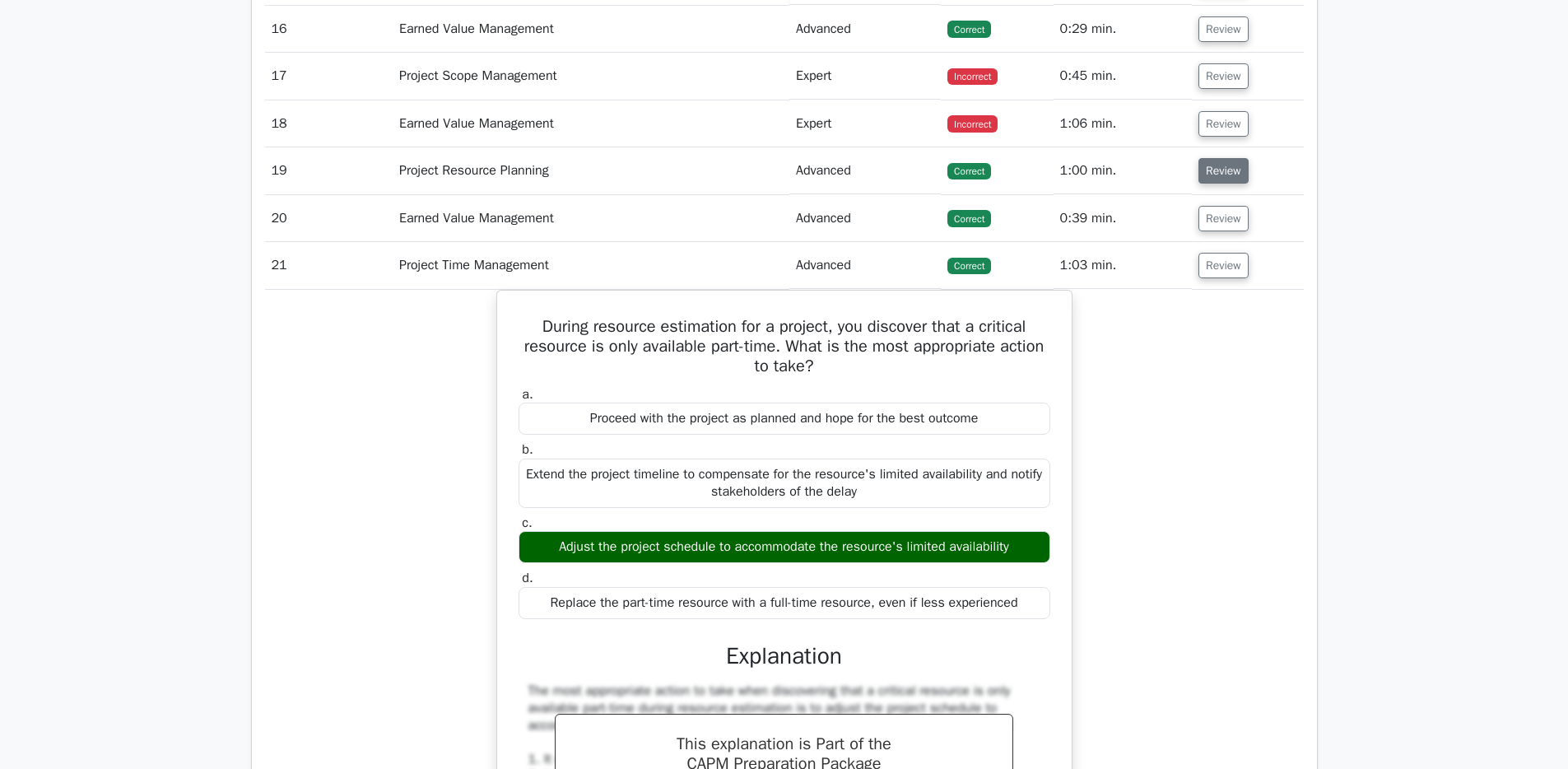 click on "Review" at bounding box center (1223, 170) 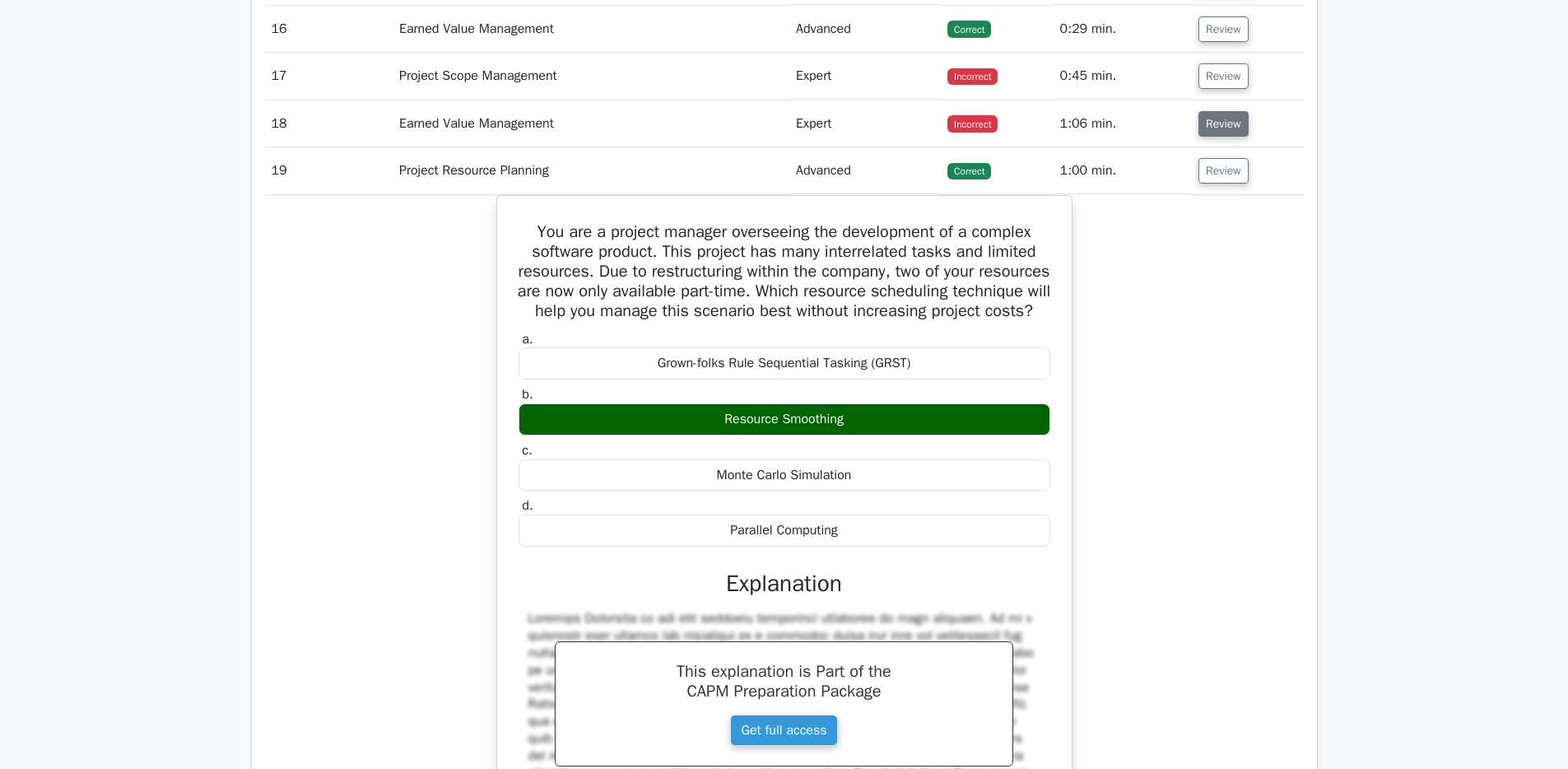 click on "Review" at bounding box center [1223, 124] 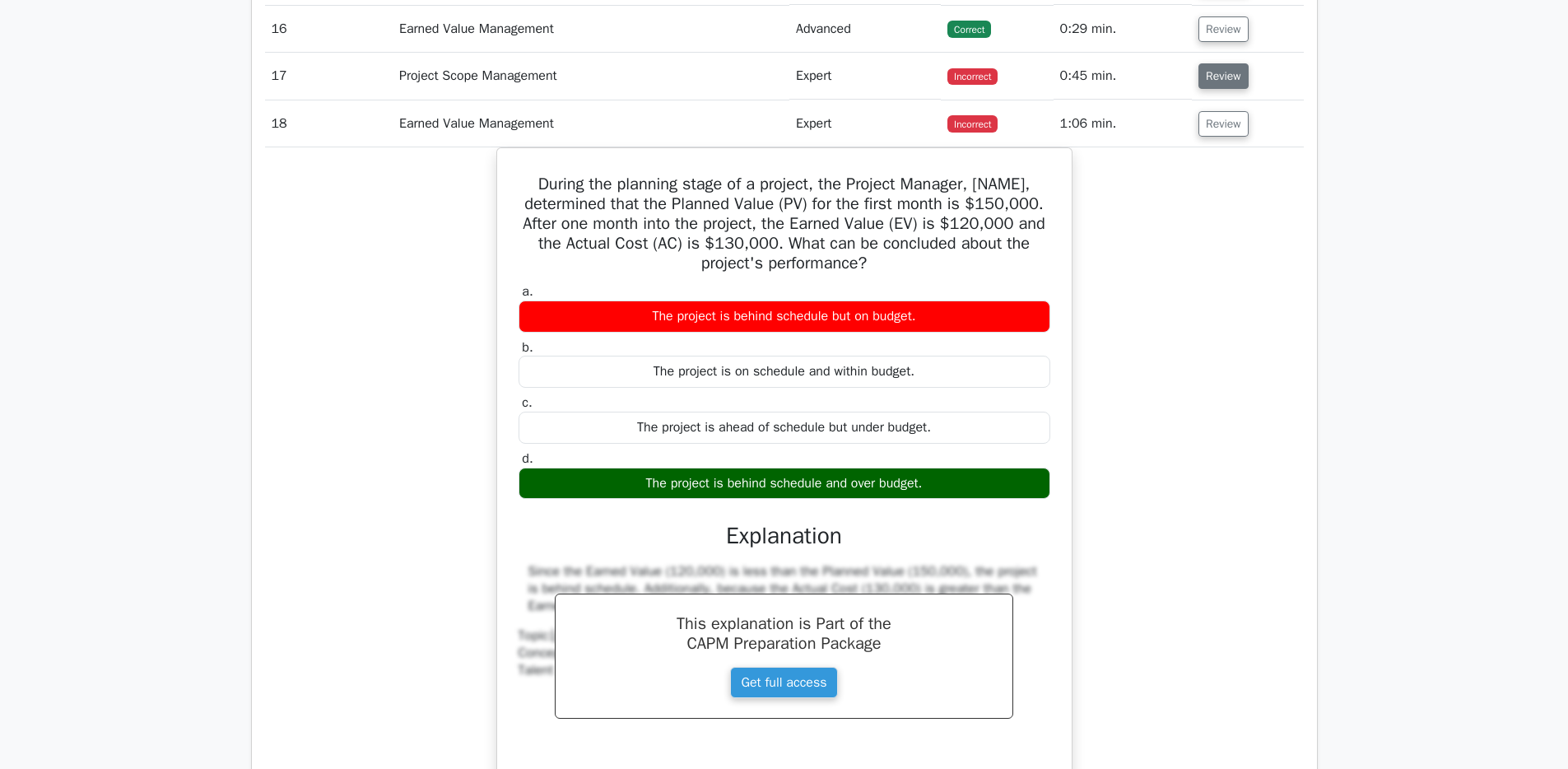 click on "Review" at bounding box center (1223, 76) 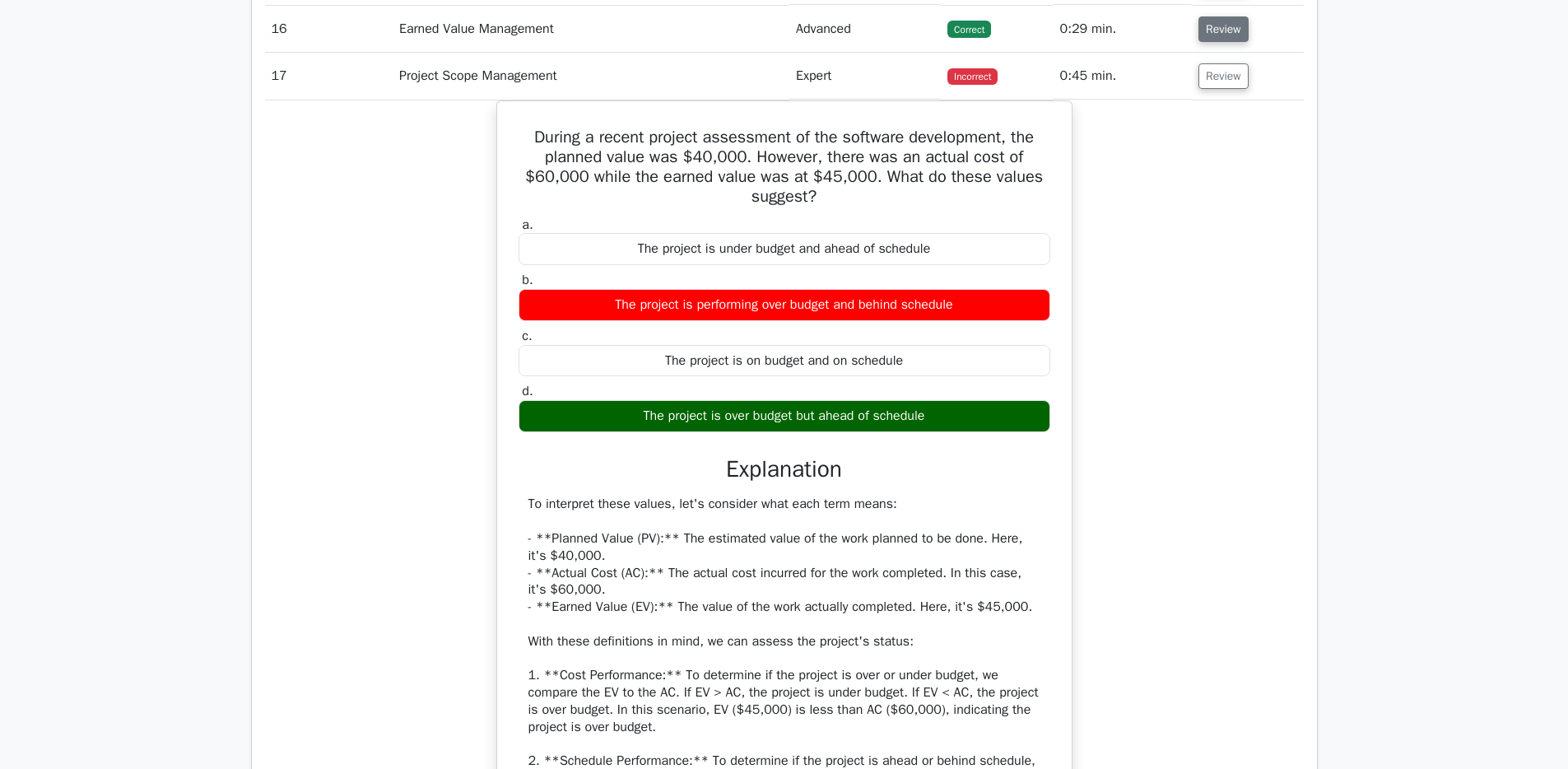 click on "Review" at bounding box center [1223, 29] 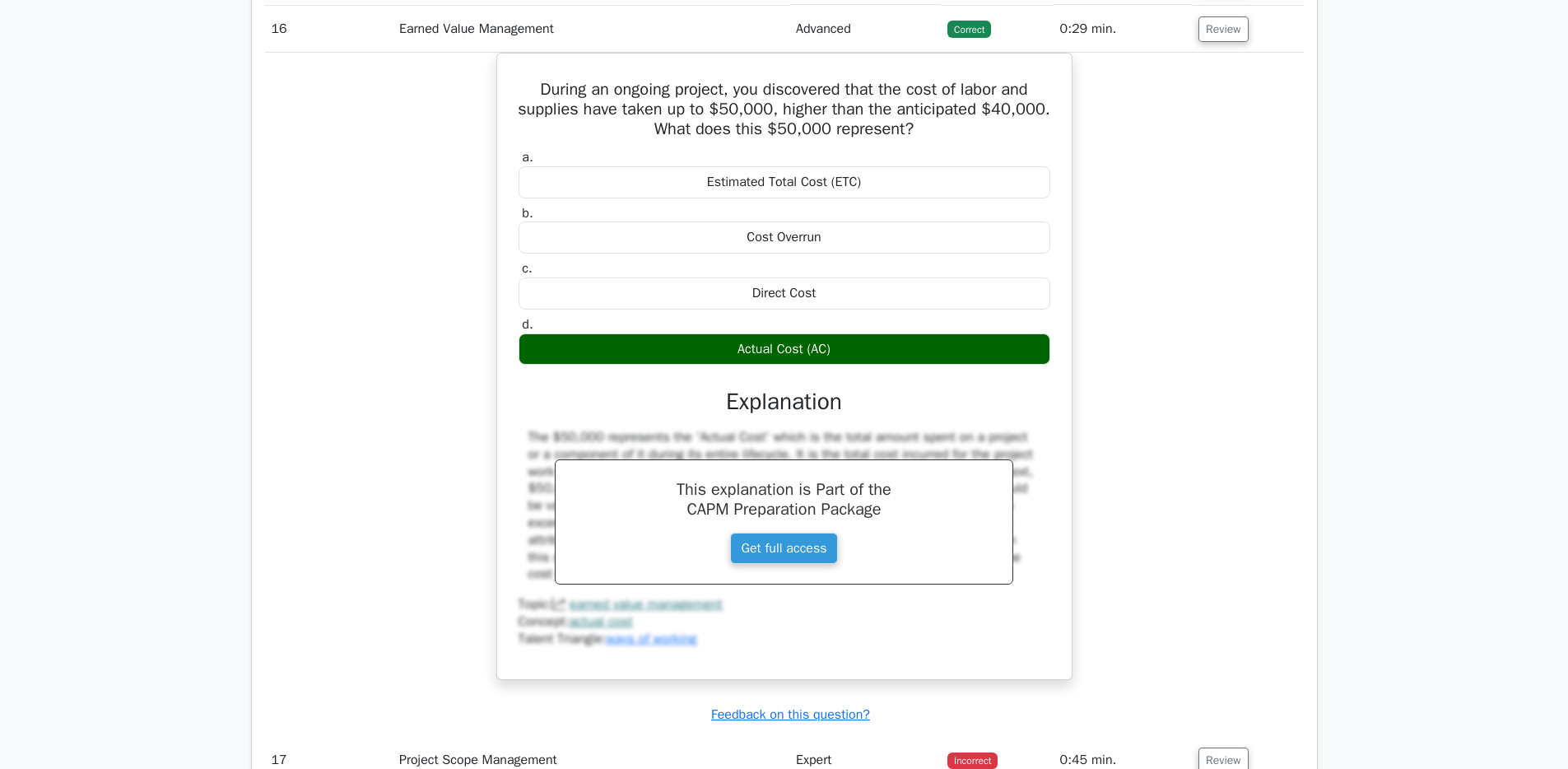 click on "Review" at bounding box center [1223, -19] 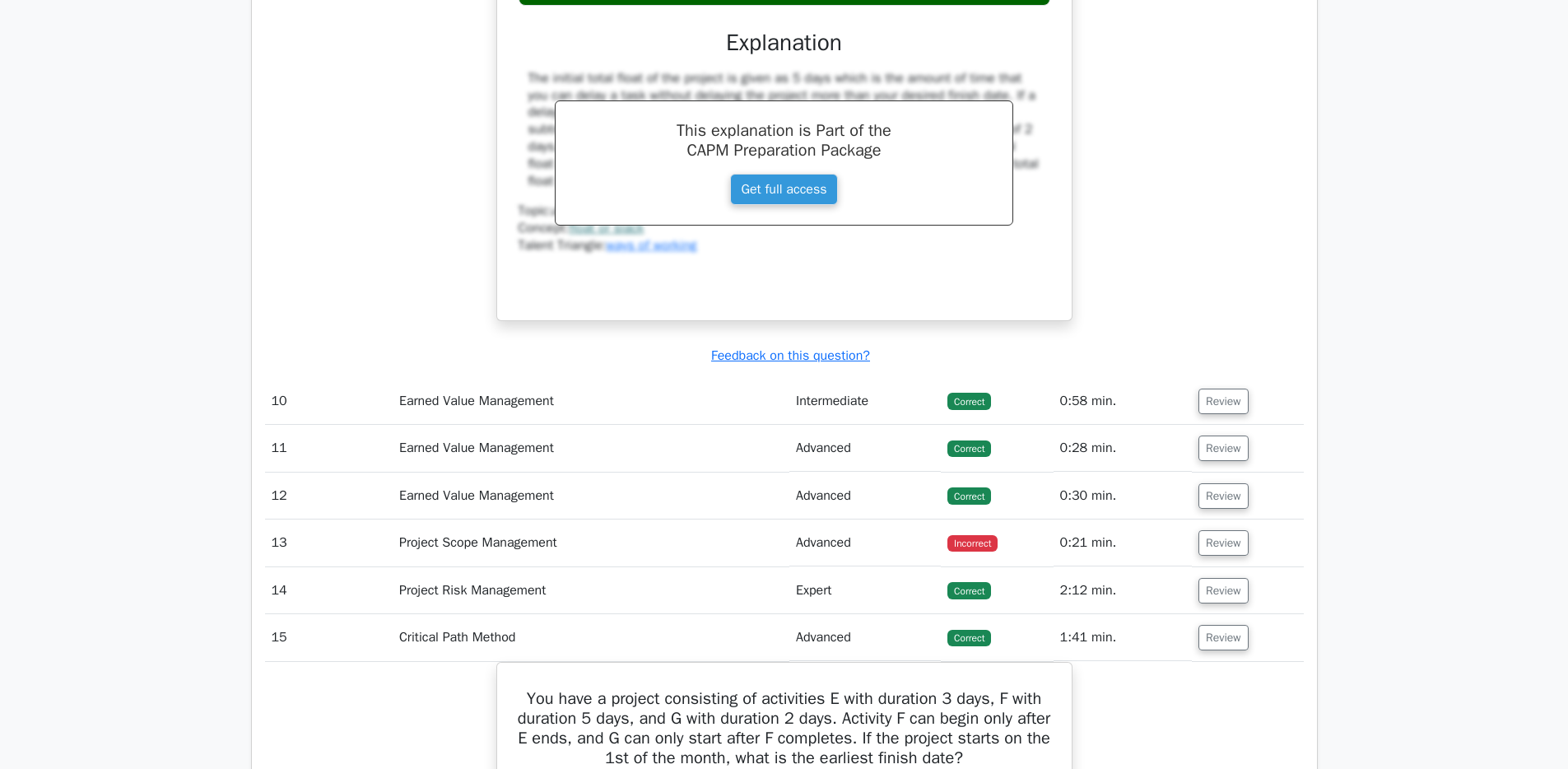 scroll, scrollTop: 8896, scrollLeft: 0, axis: vertical 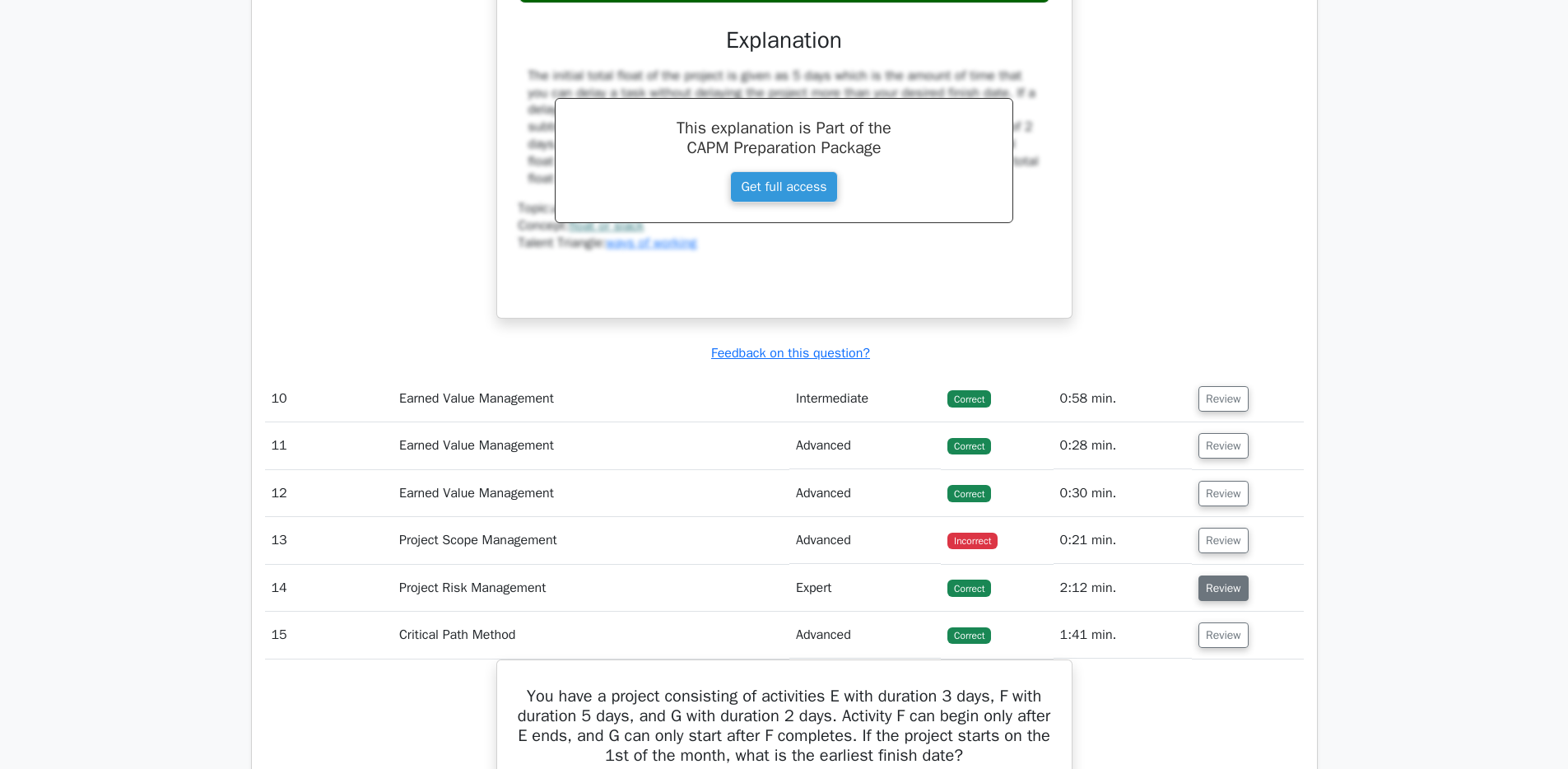 click on "Review" at bounding box center (1223, 588) 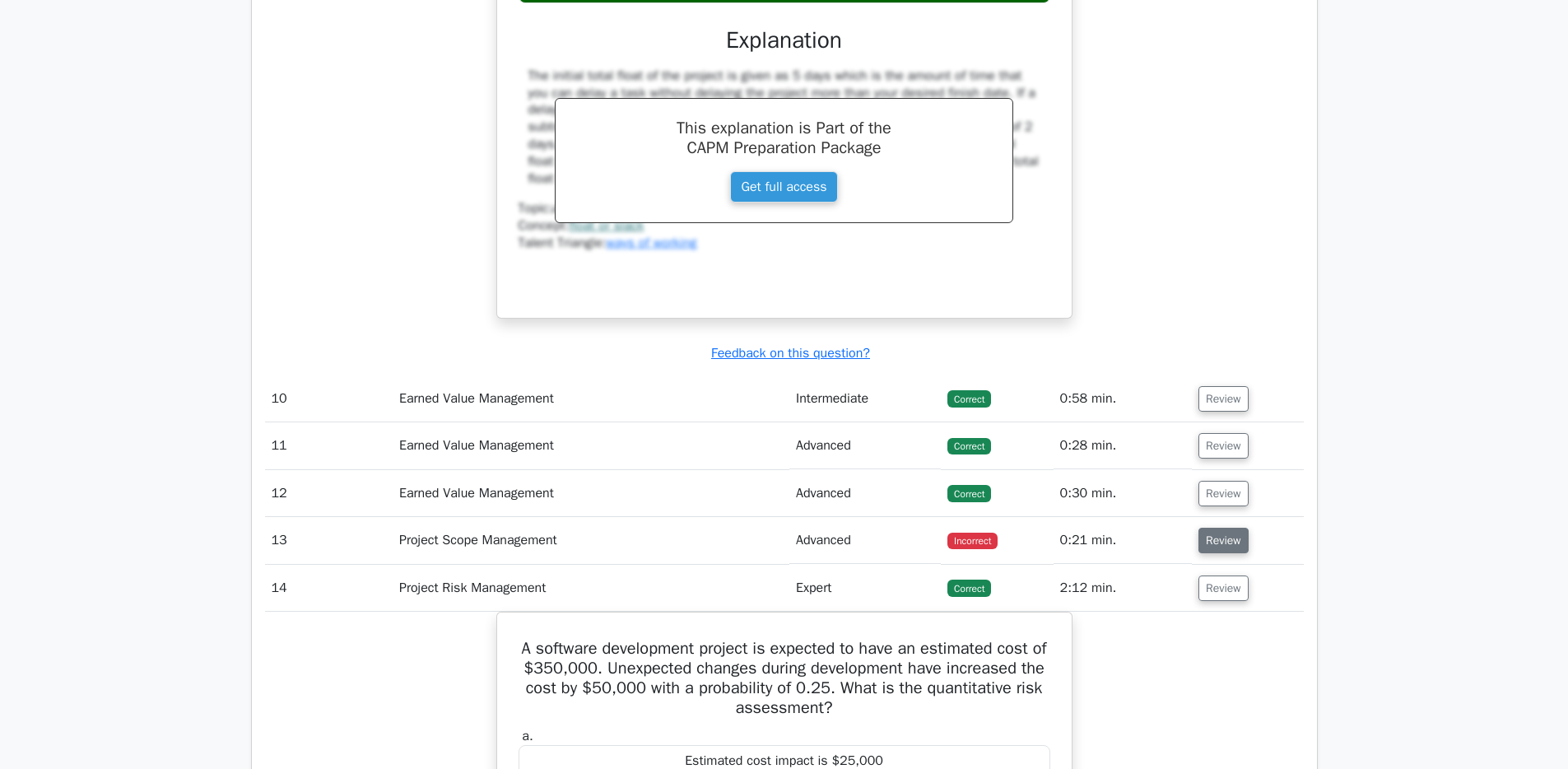 click on "Review" at bounding box center [1223, 540] 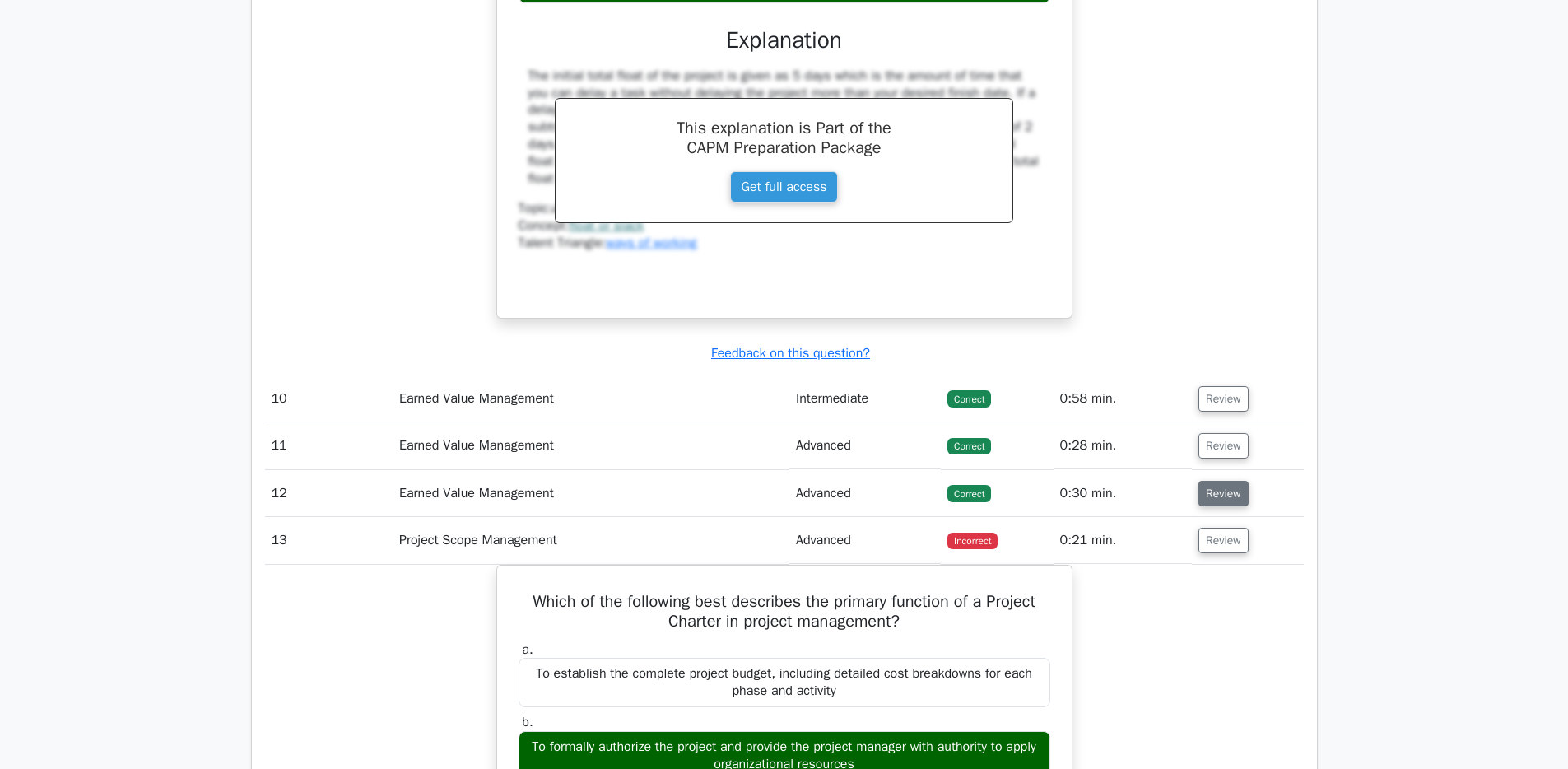 click on "Review" at bounding box center [1223, 493] 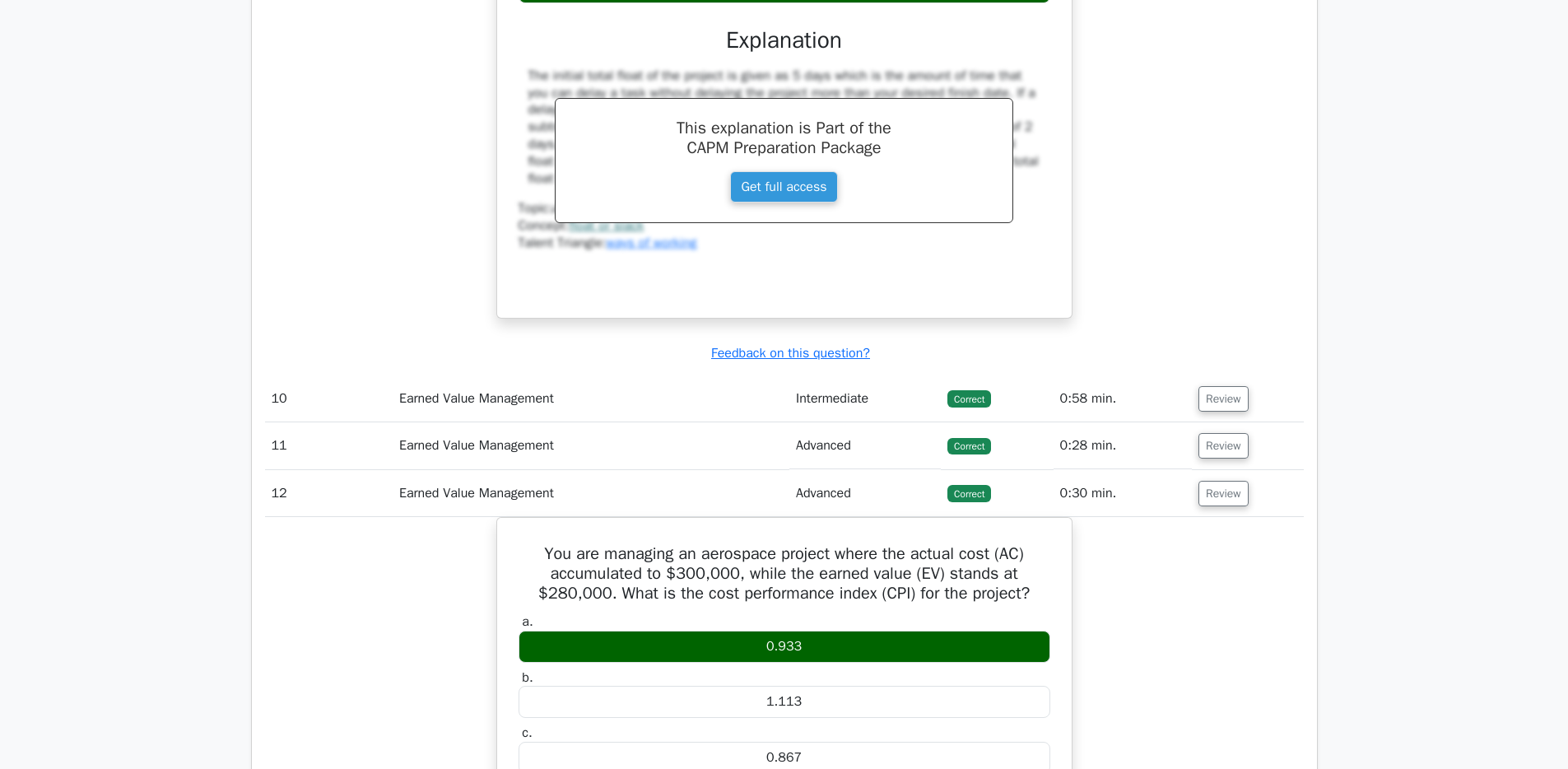 click on "Review" at bounding box center [1247, 445] 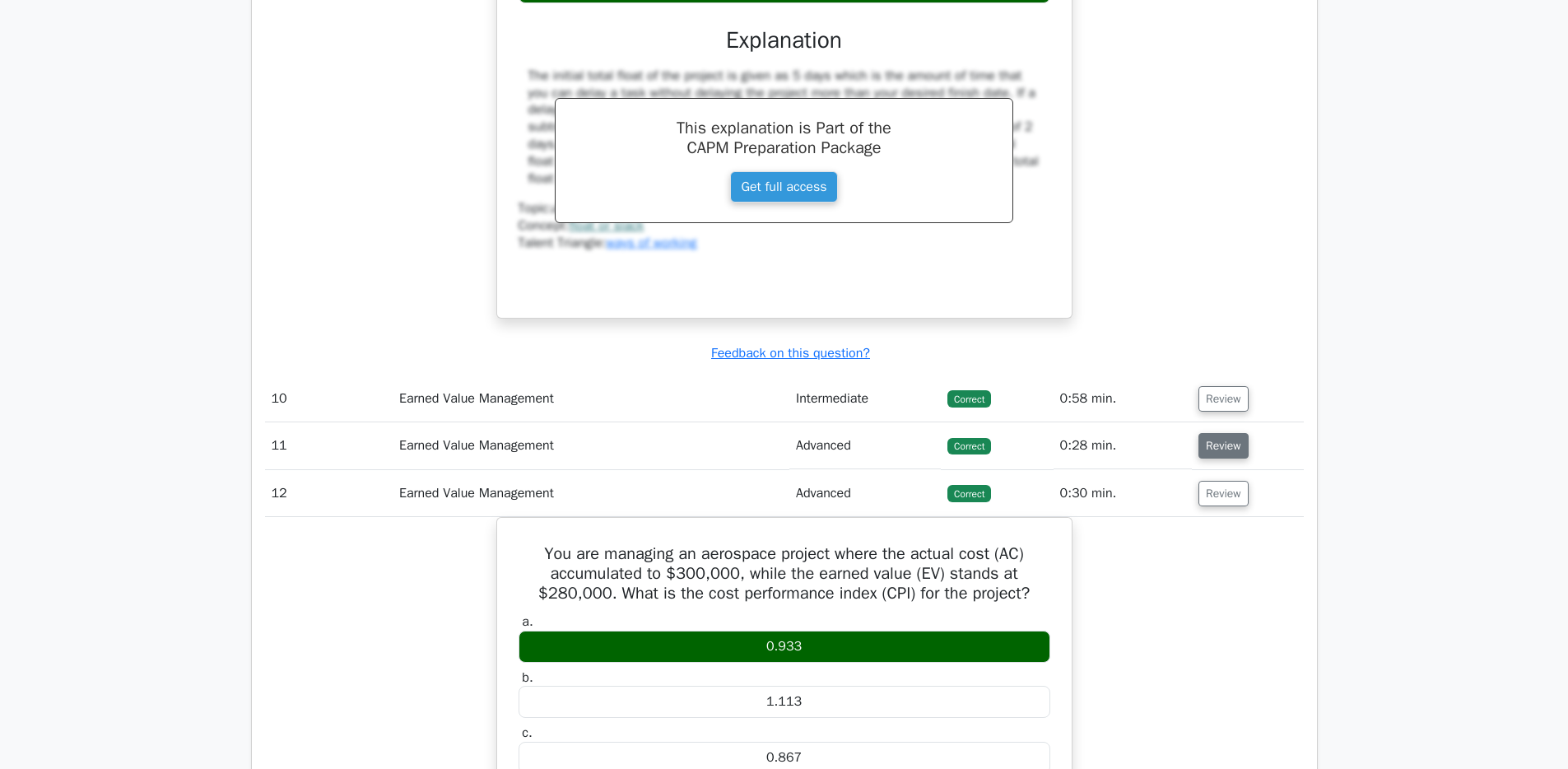 click on "Review" at bounding box center [1223, 445] 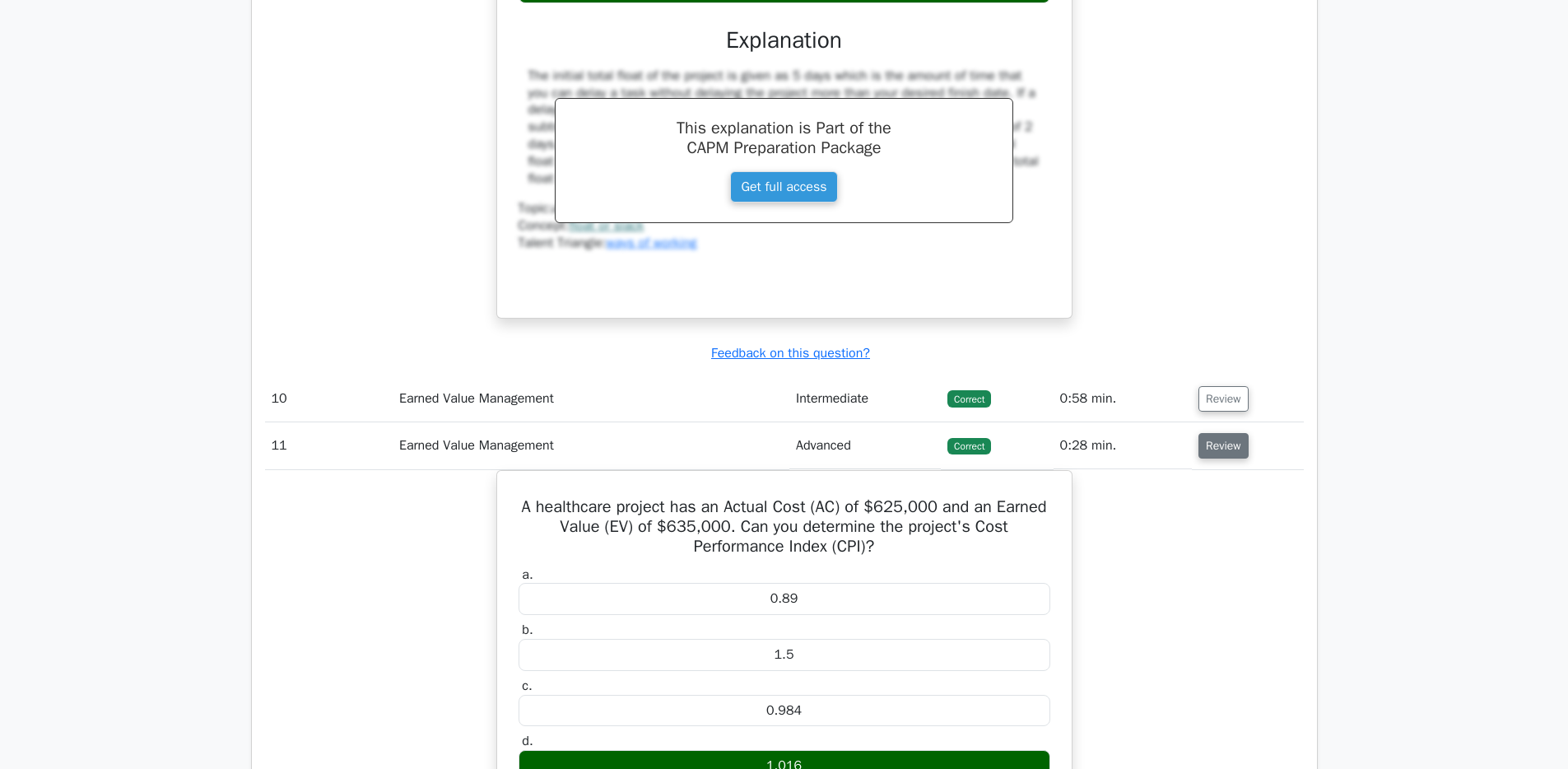 click on "Review" at bounding box center (1223, 445) 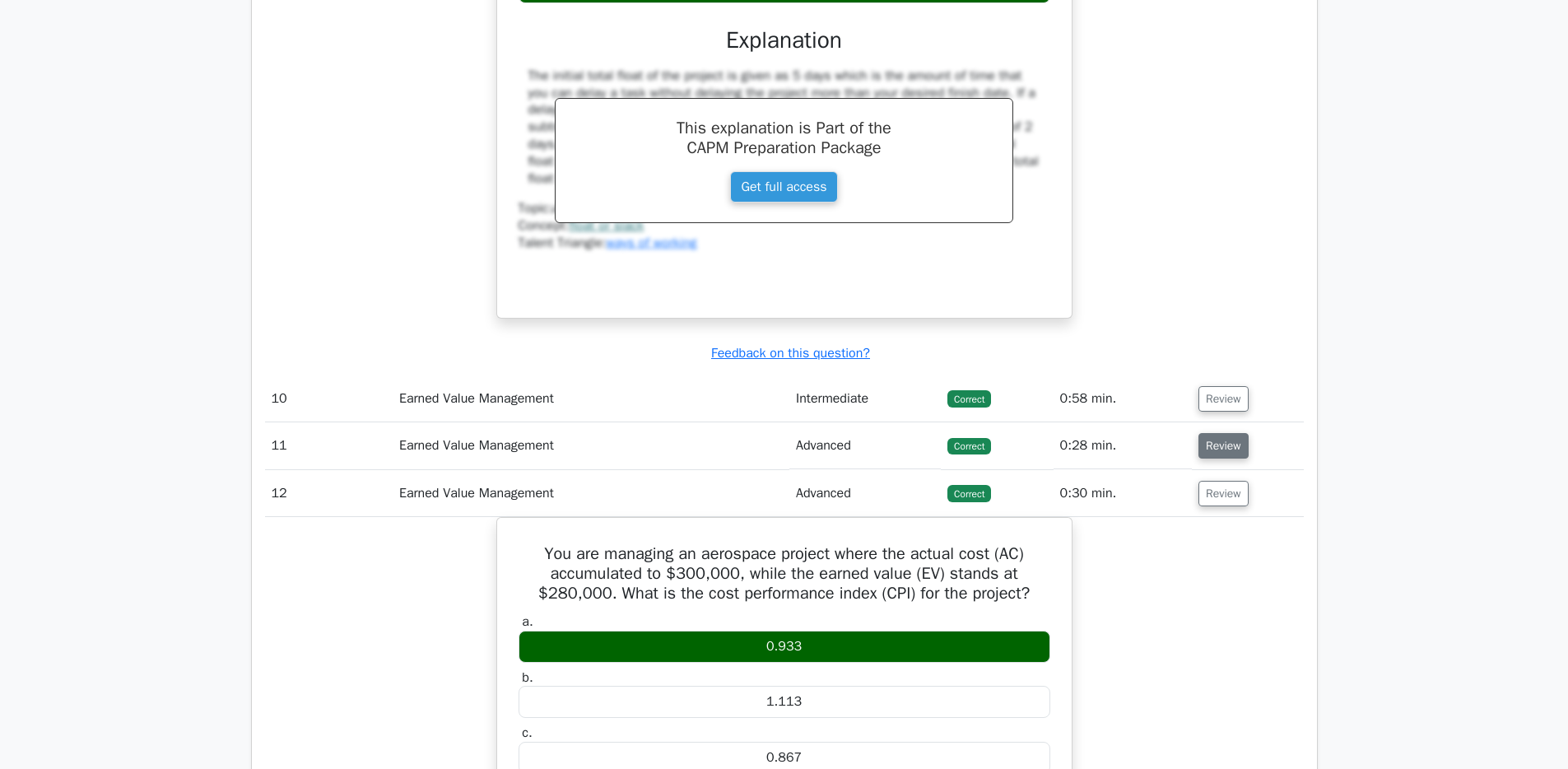 click on "Review" at bounding box center (1223, 445) 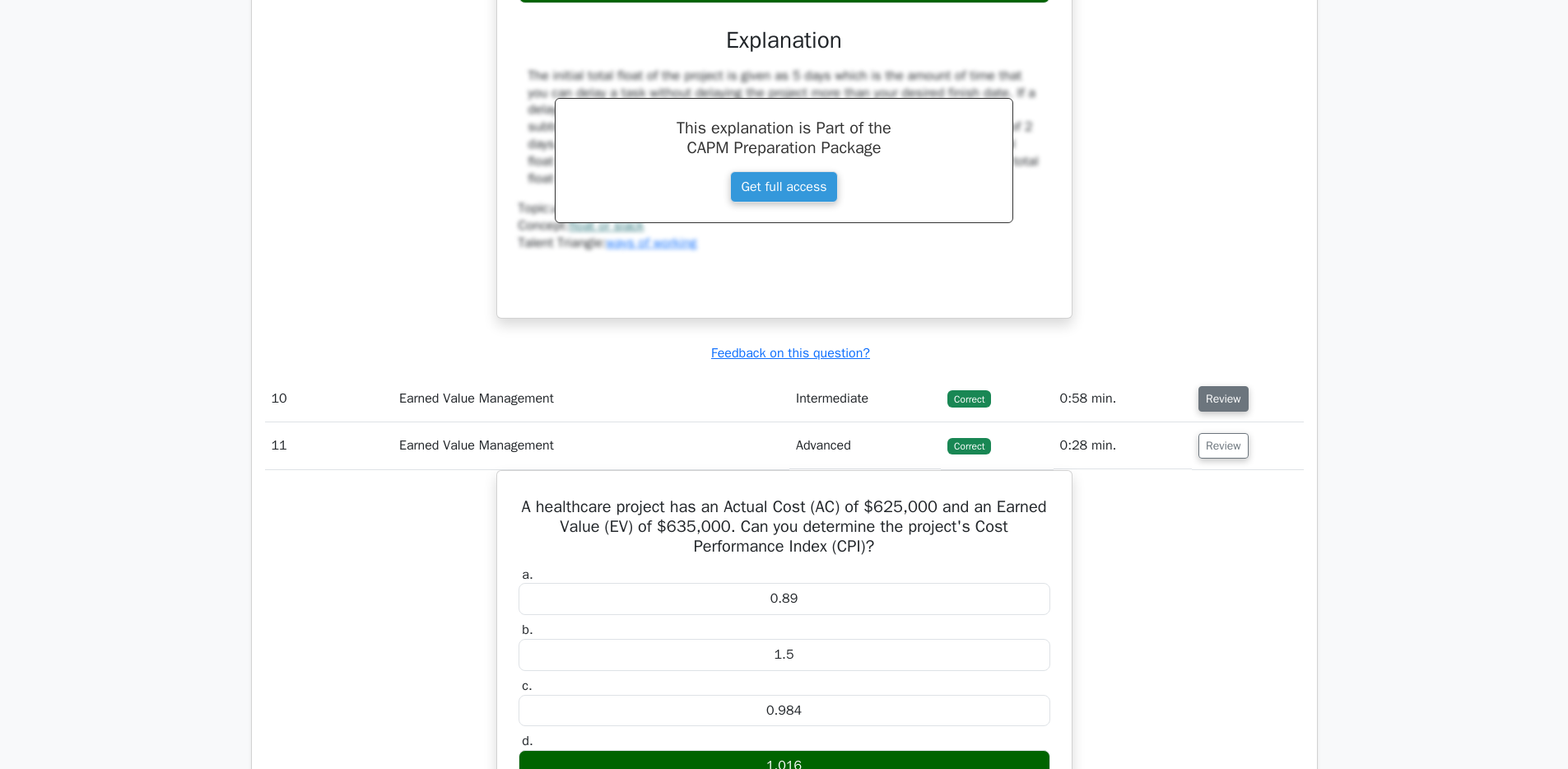 click on "Review" at bounding box center [1223, 398] 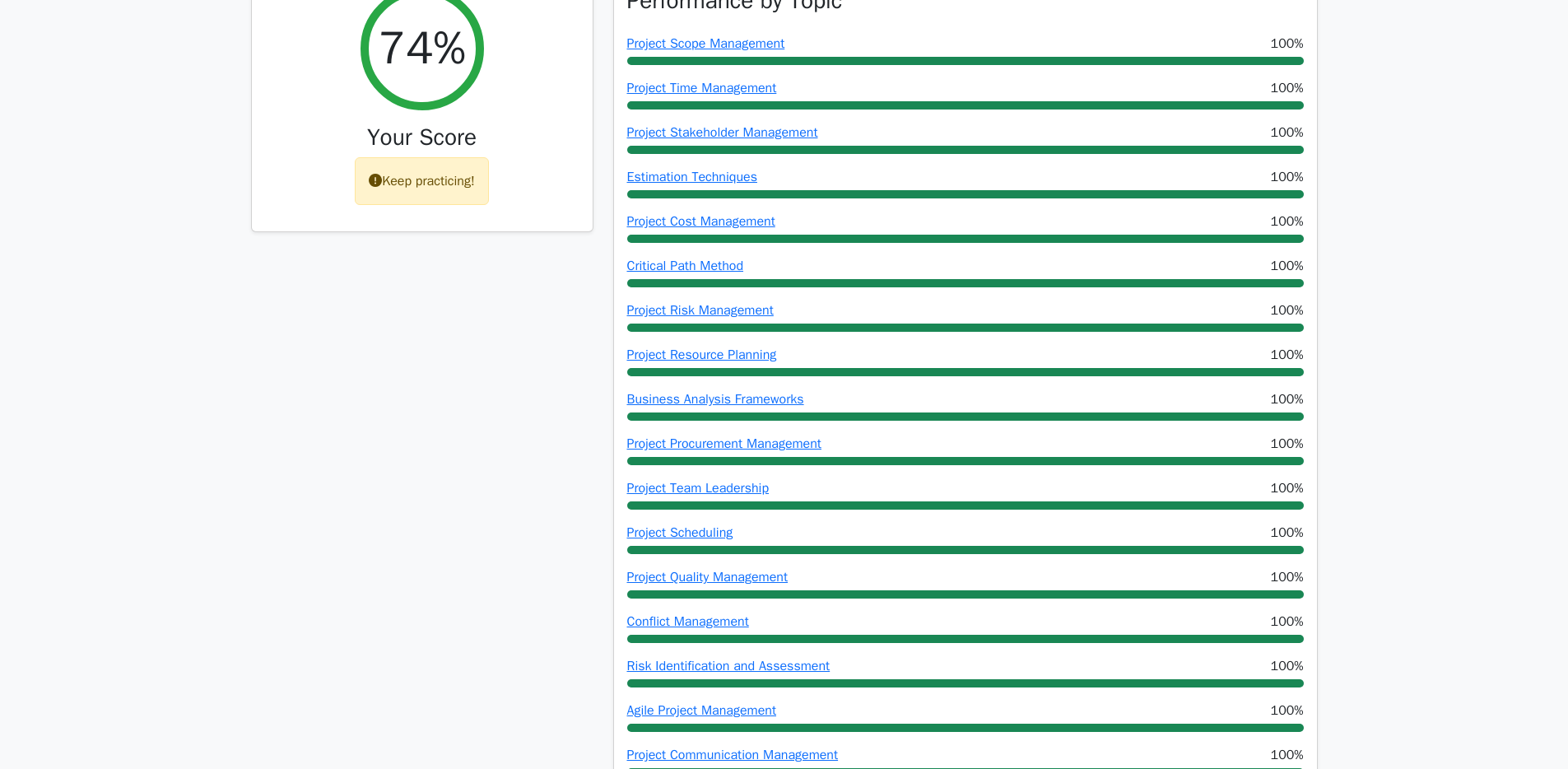 scroll, scrollTop: 0, scrollLeft: 0, axis: both 